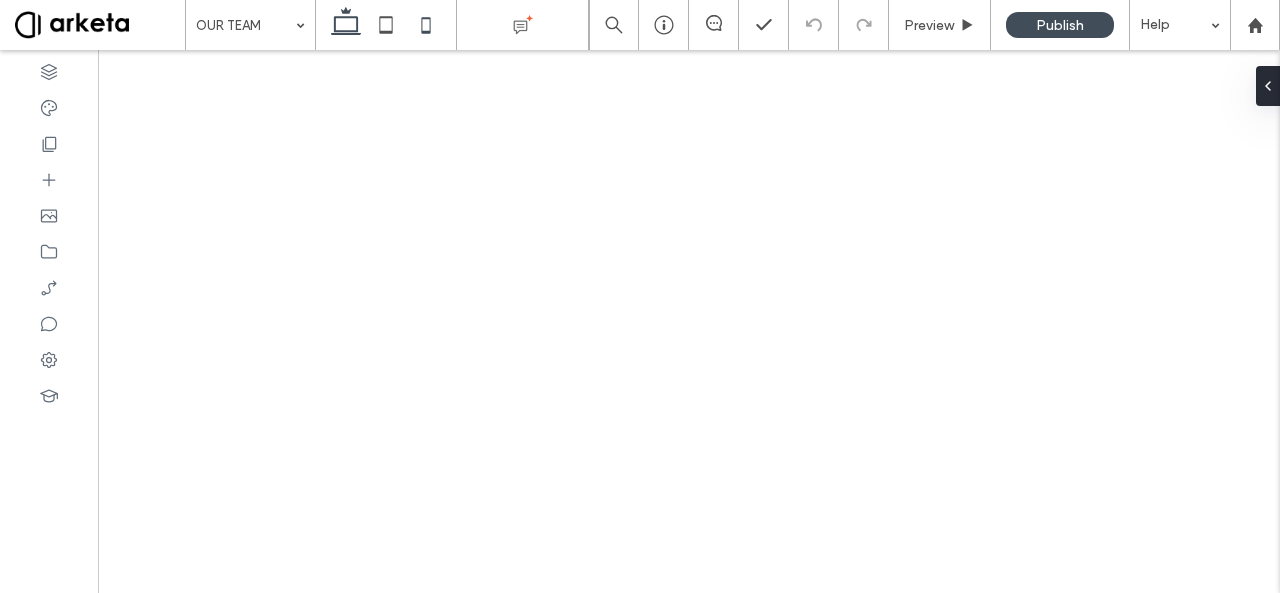 click 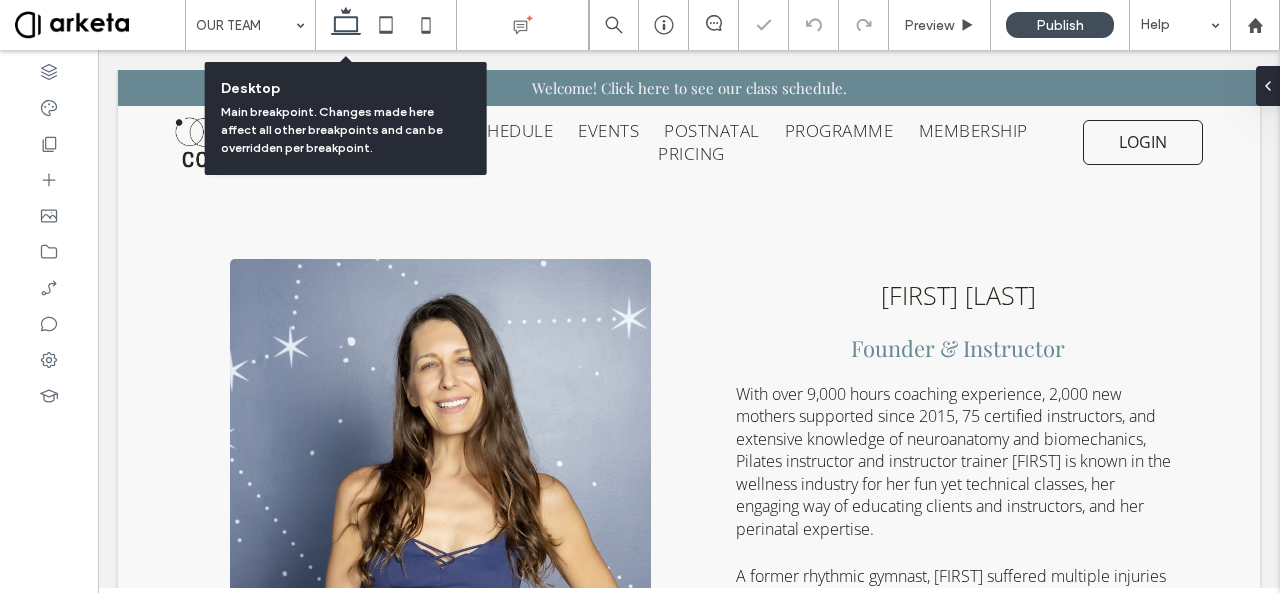 scroll, scrollTop: 109, scrollLeft: 0, axis: vertical 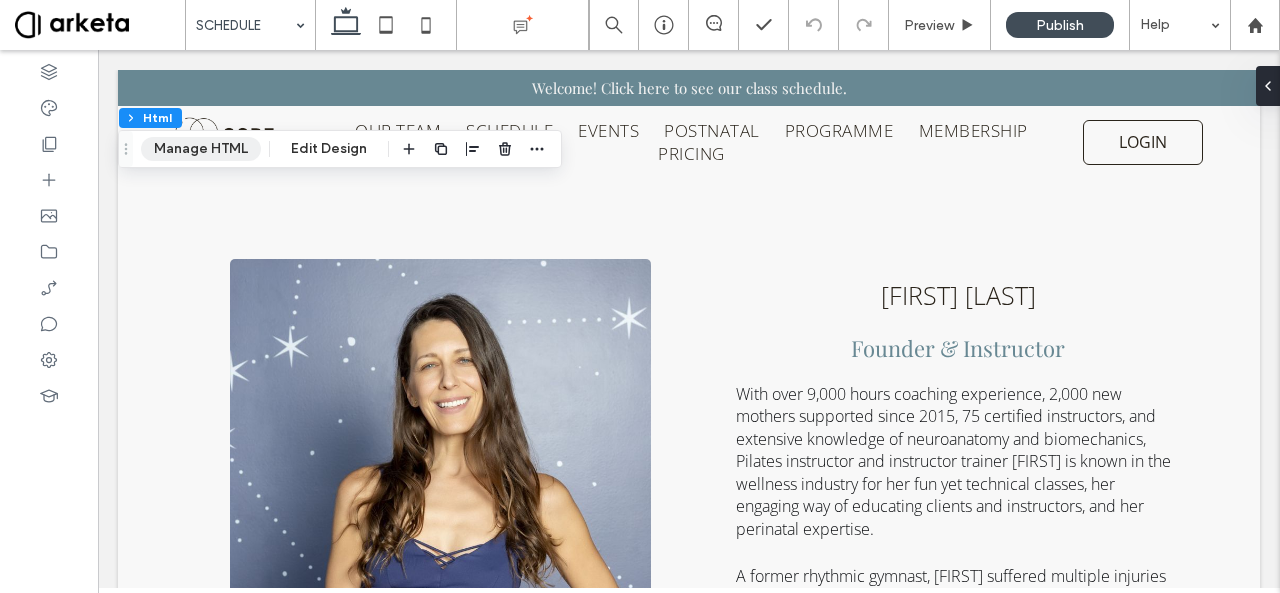 click on "Manage HTML" at bounding box center (201, 149) 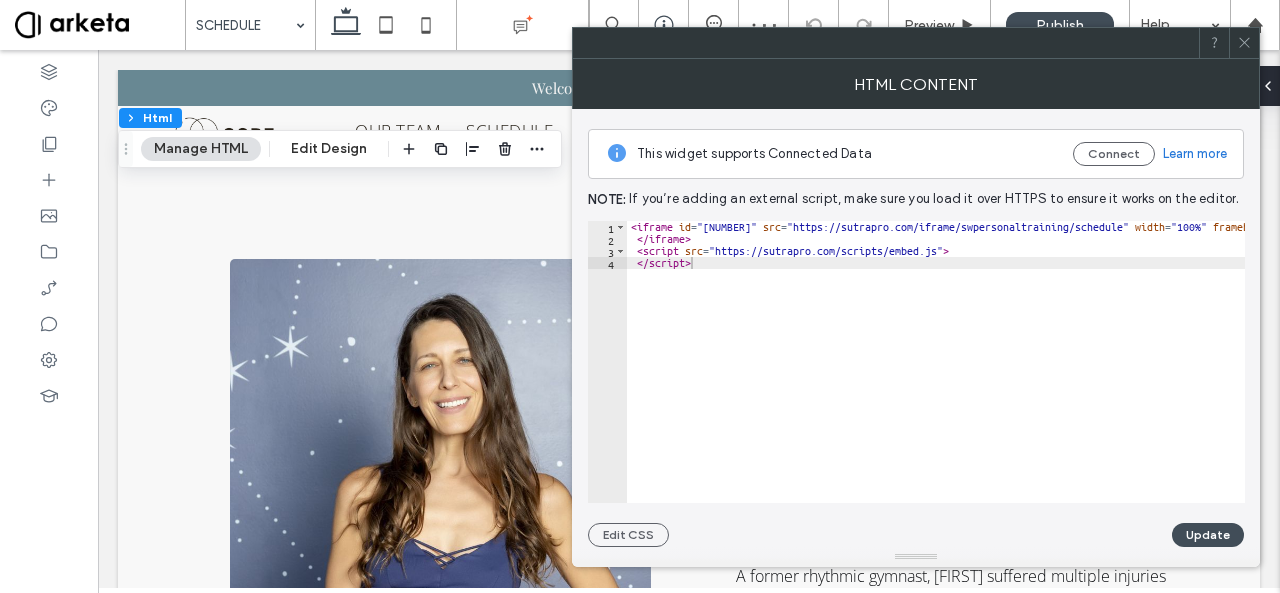 type 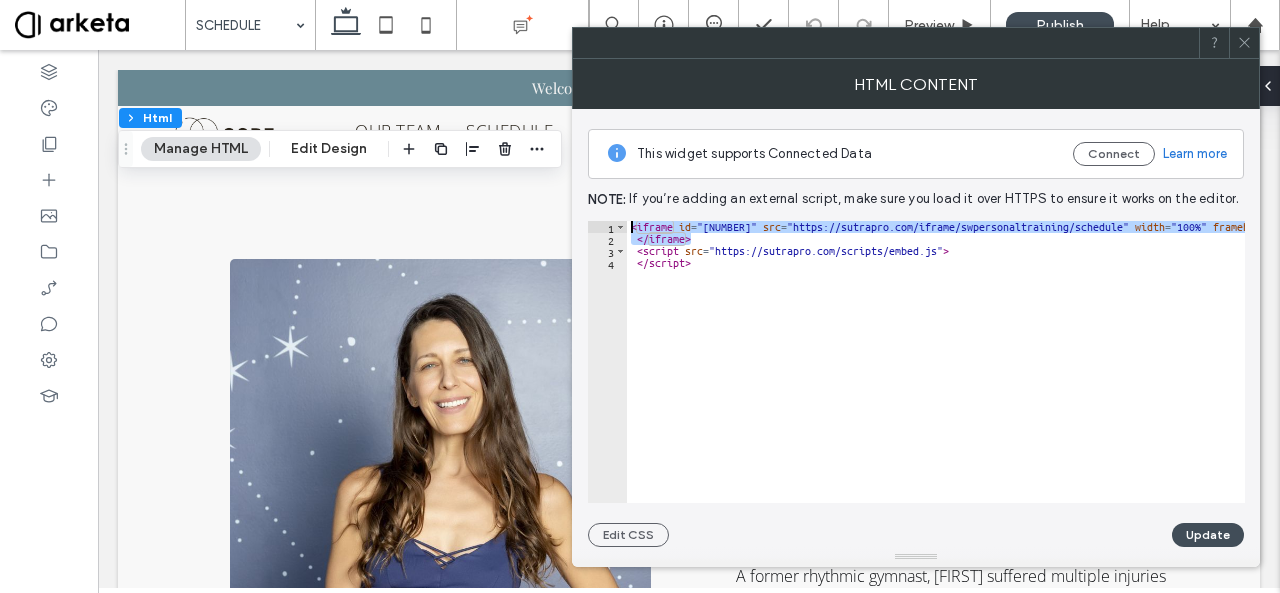 drag, startPoint x: 696, startPoint y: 237, endPoint x: 629, endPoint y: 225, distance: 68.06615 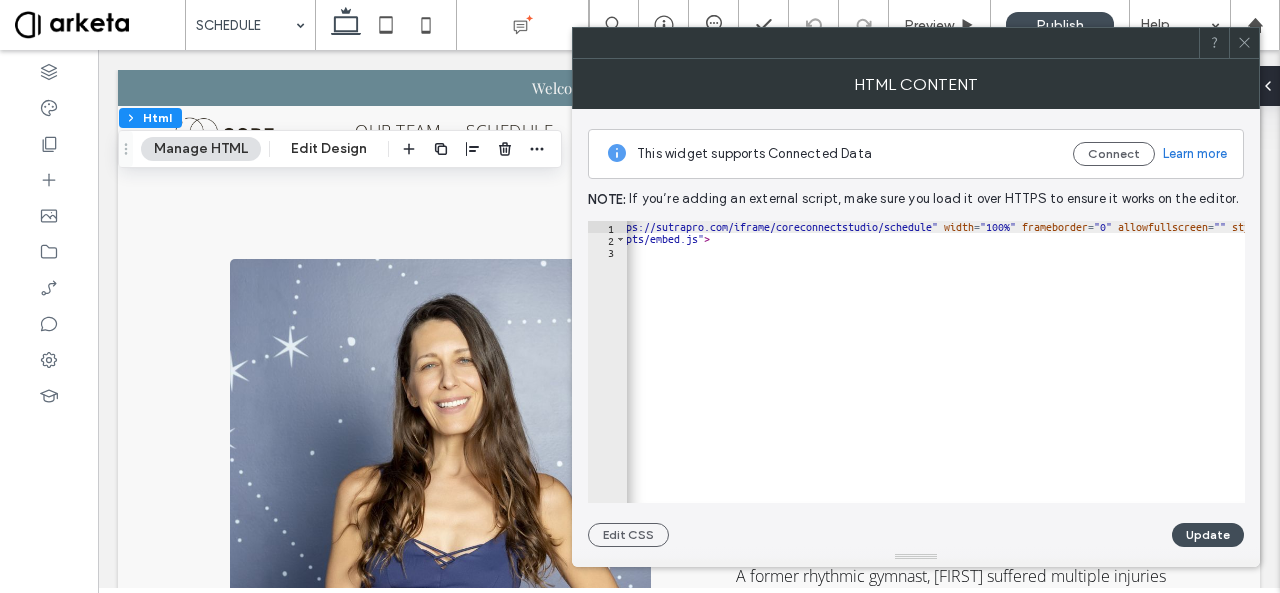 scroll, scrollTop: 0, scrollLeft: 141, axis: horizontal 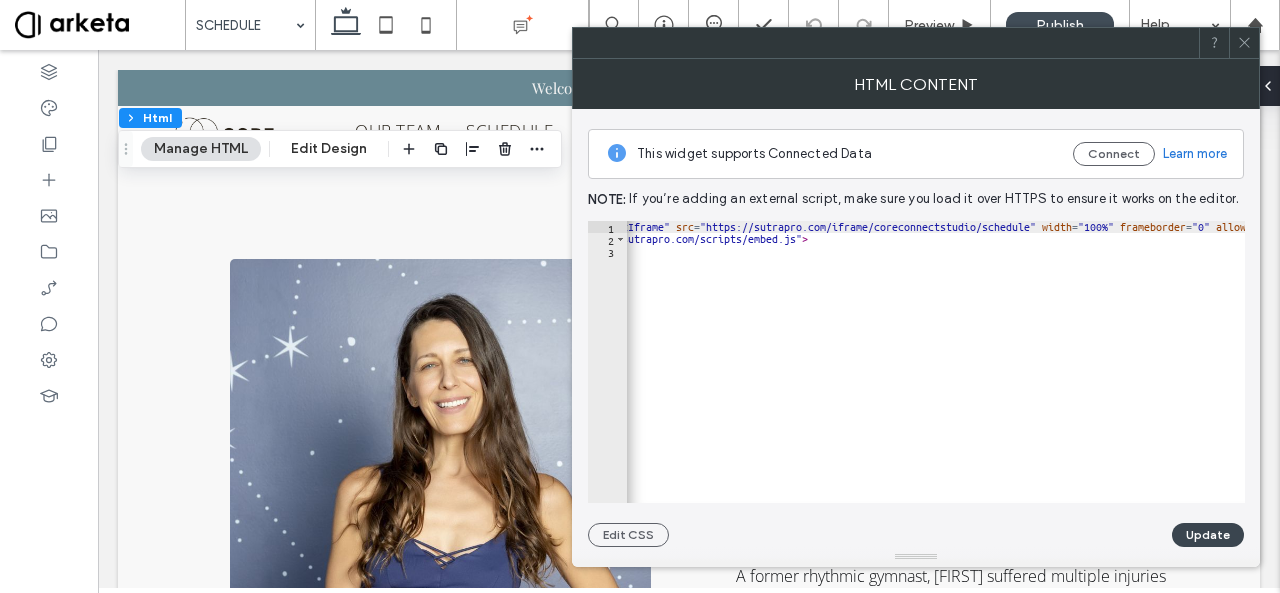 click on "Update" at bounding box center [1208, 535] 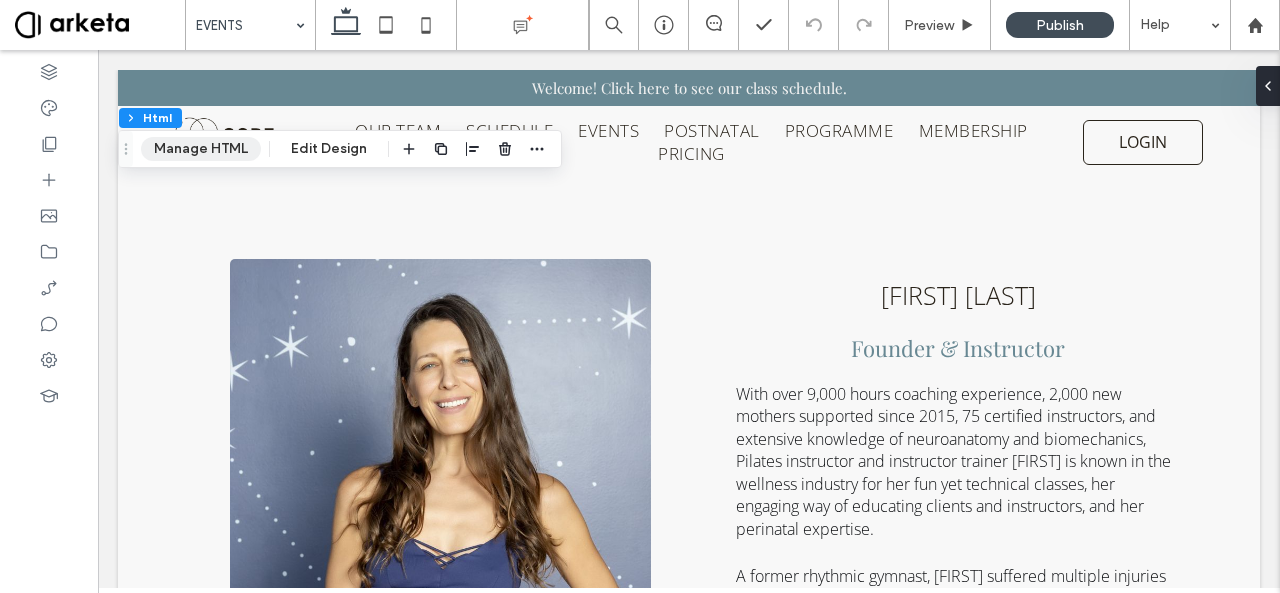 click on "Manage HTML" at bounding box center (201, 149) 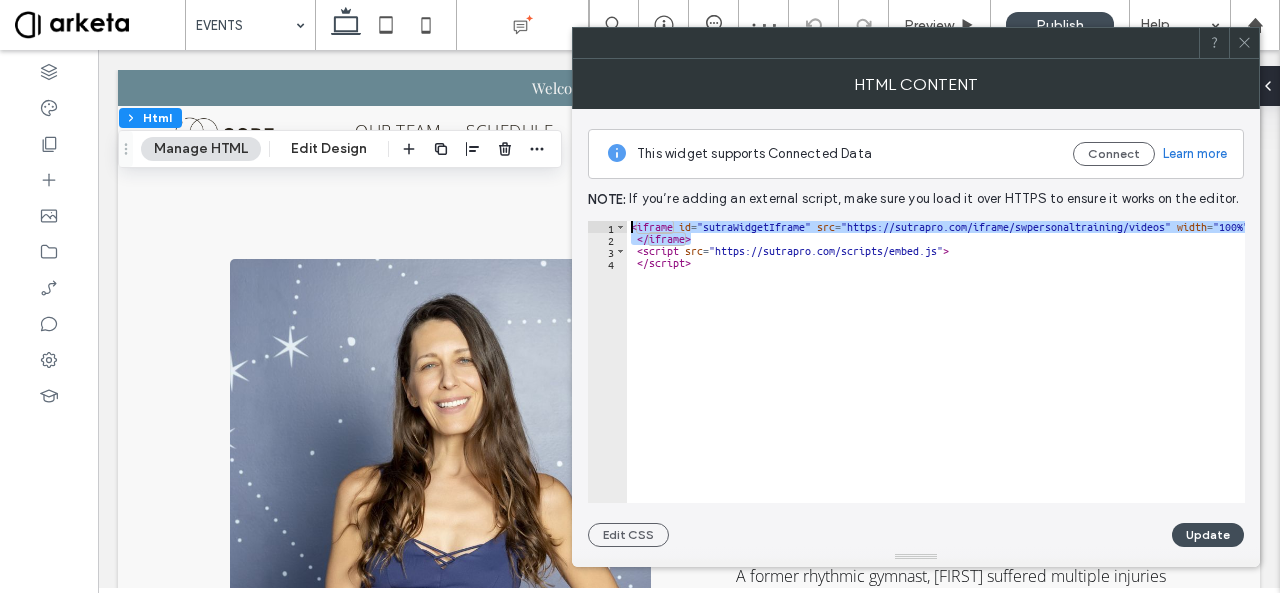 drag, startPoint x: 702, startPoint y: 238, endPoint x: 631, endPoint y: 227, distance: 71.84706 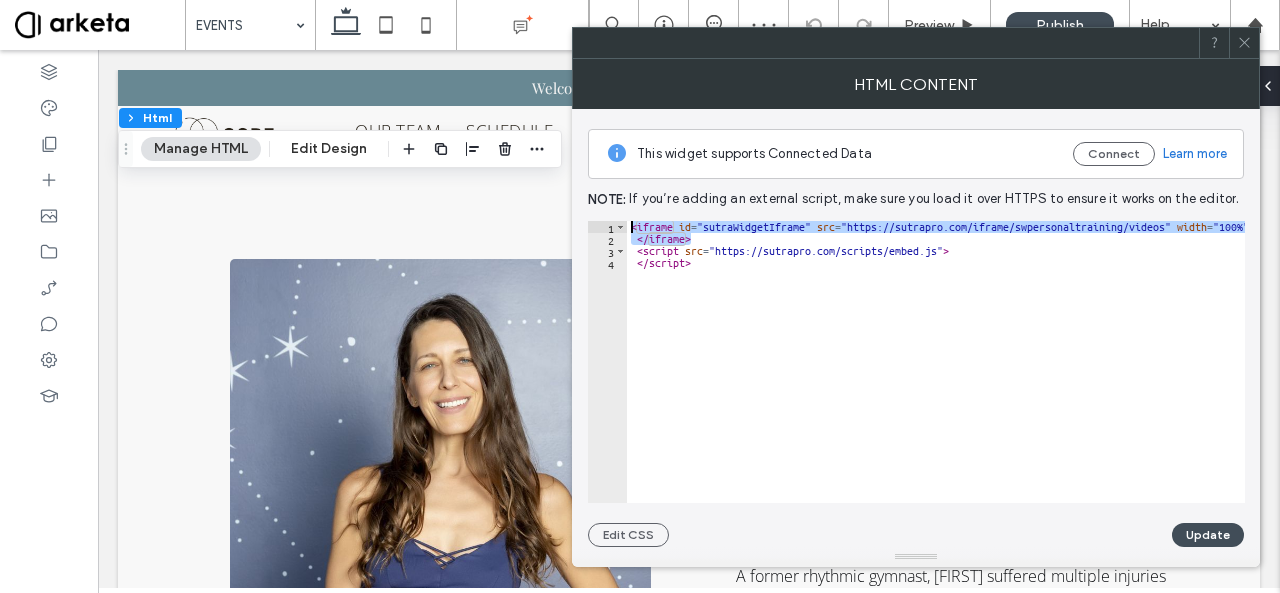 click on "< iframe   id = "sutraWidgetIframe"   src = "https://sutrapro.com/iframe/swpersonaltraining/videos"   width = "100%"   frameborder = "0"   allowfullscreen = ""   style = "height: 1281px;" >   </ iframe >   < script   src = "https://sutrapro.com/scripts/embed.js" >   </ script >" at bounding box center [1120, 374] 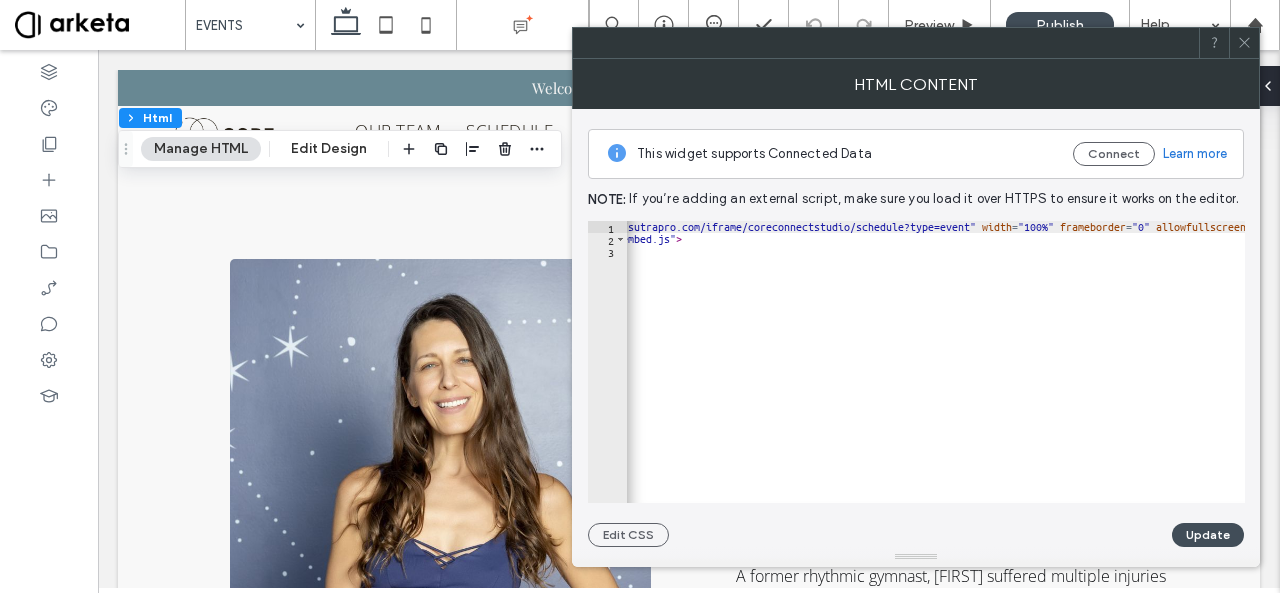 scroll, scrollTop: 0, scrollLeft: 266, axis: horizontal 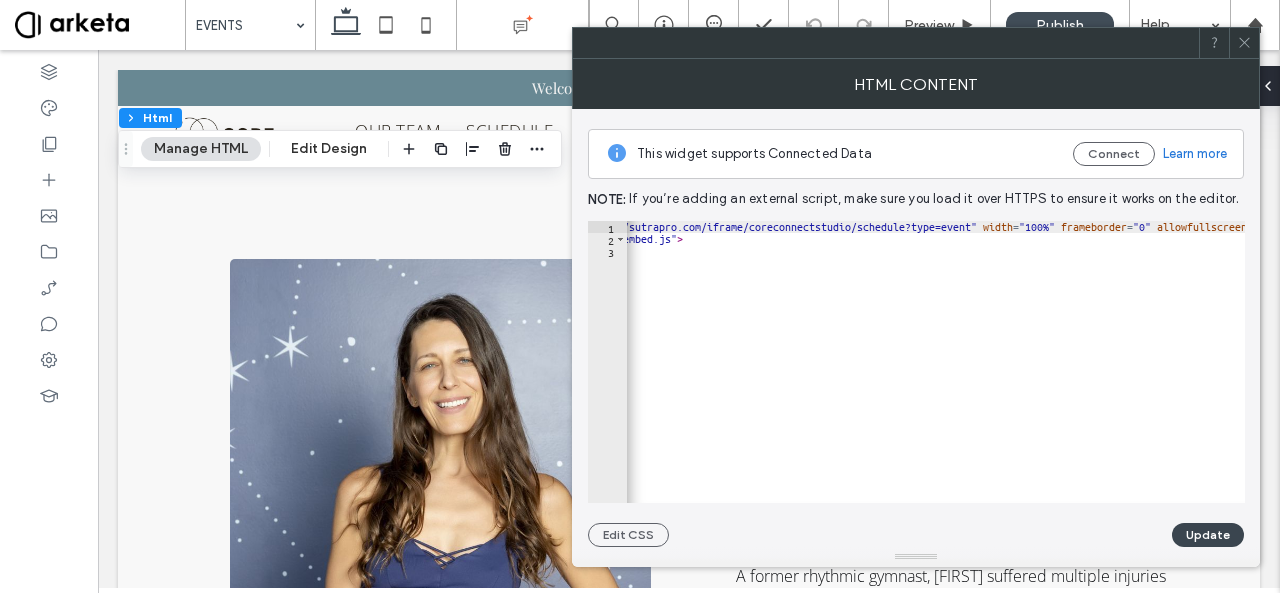 click on "Update" at bounding box center (1208, 535) 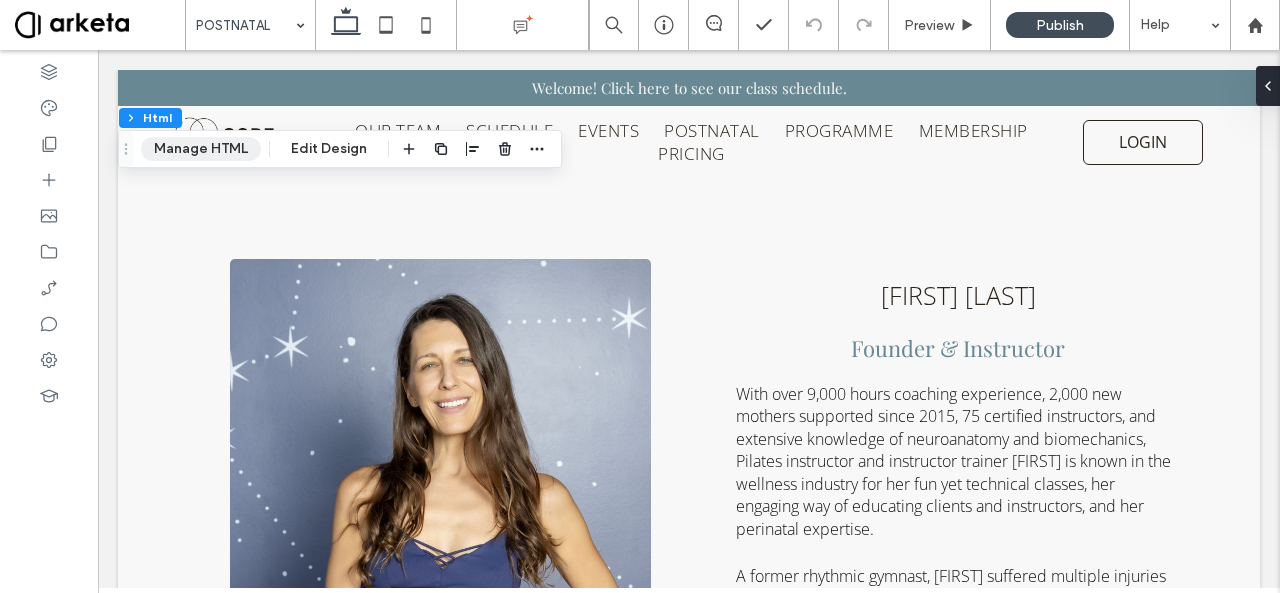 click on "Manage HTML" at bounding box center [201, 149] 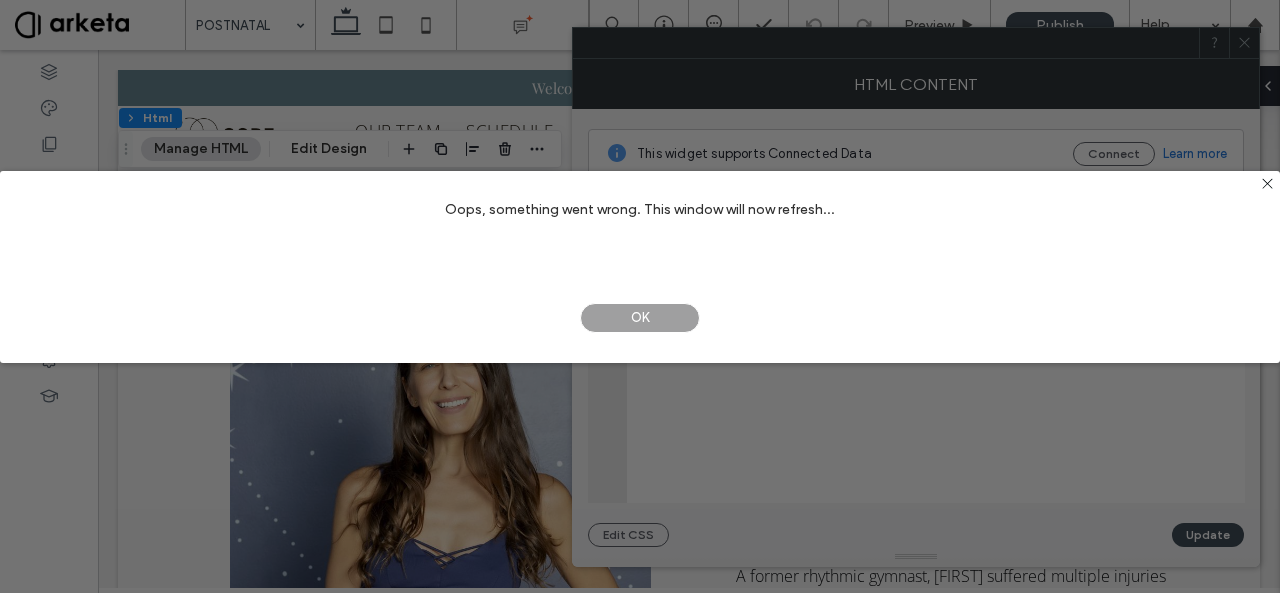 click on "OK" at bounding box center (640, 318) 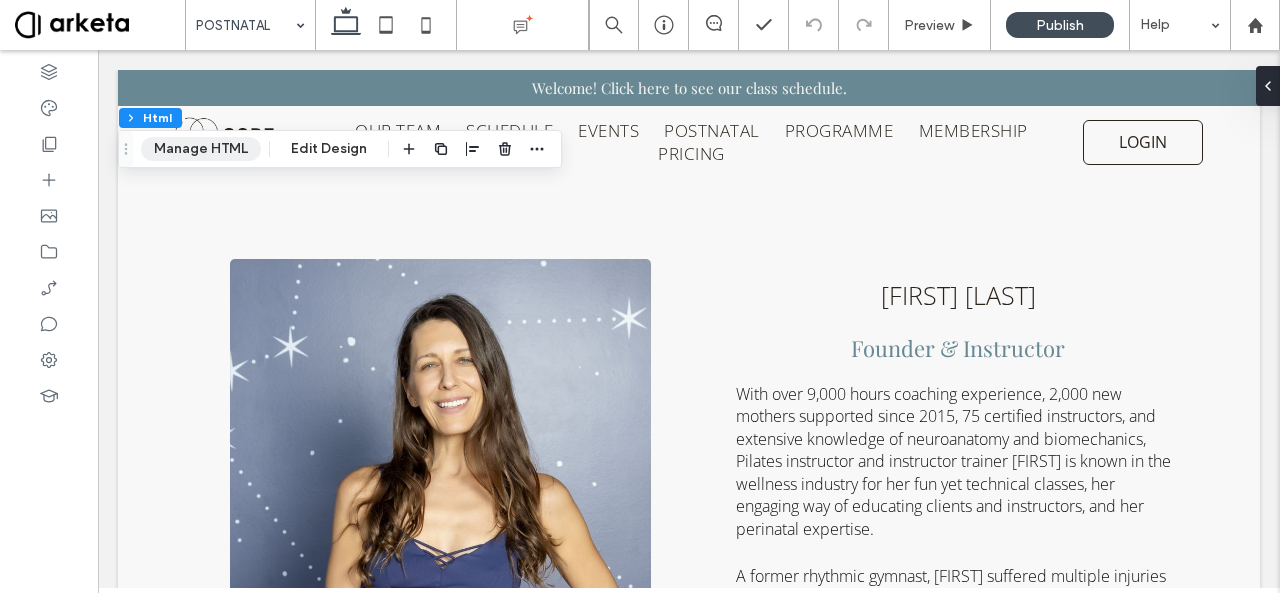 click on "Manage HTML" at bounding box center [201, 149] 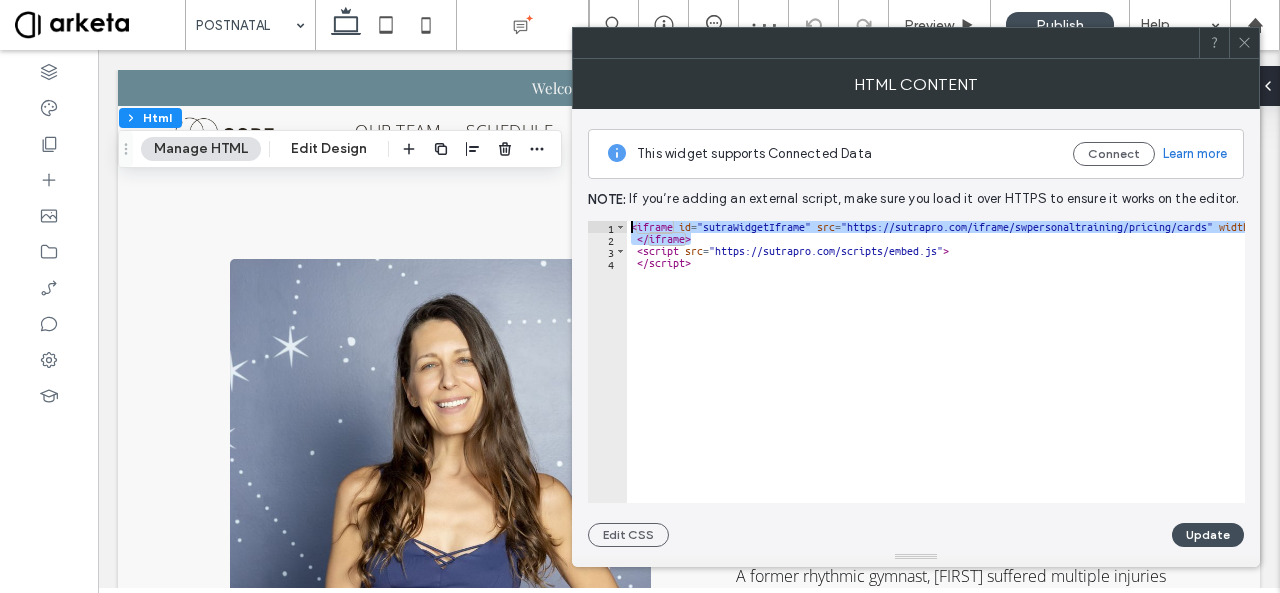 drag, startPoint x: 702, startPoint y: 237, endPoint x: 630, endPoint y: 225, distance: 72.99315 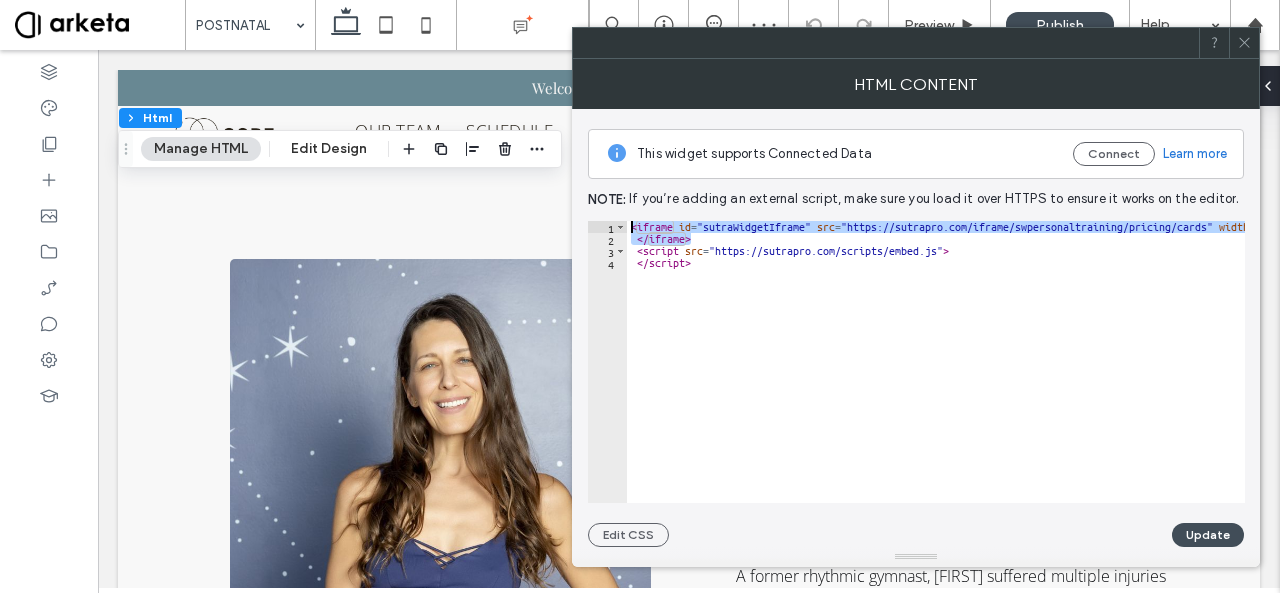 click on "< iframe   id = "sutraWidgetIframe"   src = "https://sutrapro.com/iframe/swpersonaltraining/pricing/cards"   width = "100%"   frameborder = "0"   allowfullscreen = ""   style = "height: 3411px;" >   </ iframe >   < script   src = "https://sutrapro.com/scripts/embed.js" >   </ script >" at bounding box center (1141, 374) 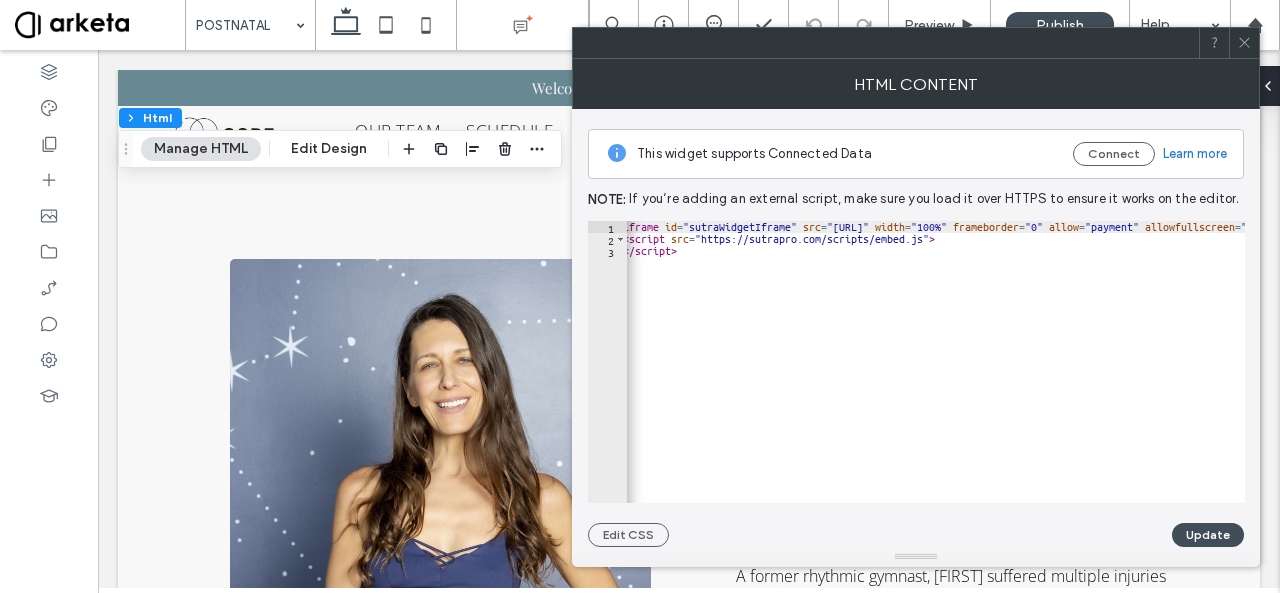 scroll, scrollTop: 0, scrollLeft: 0, axis: both 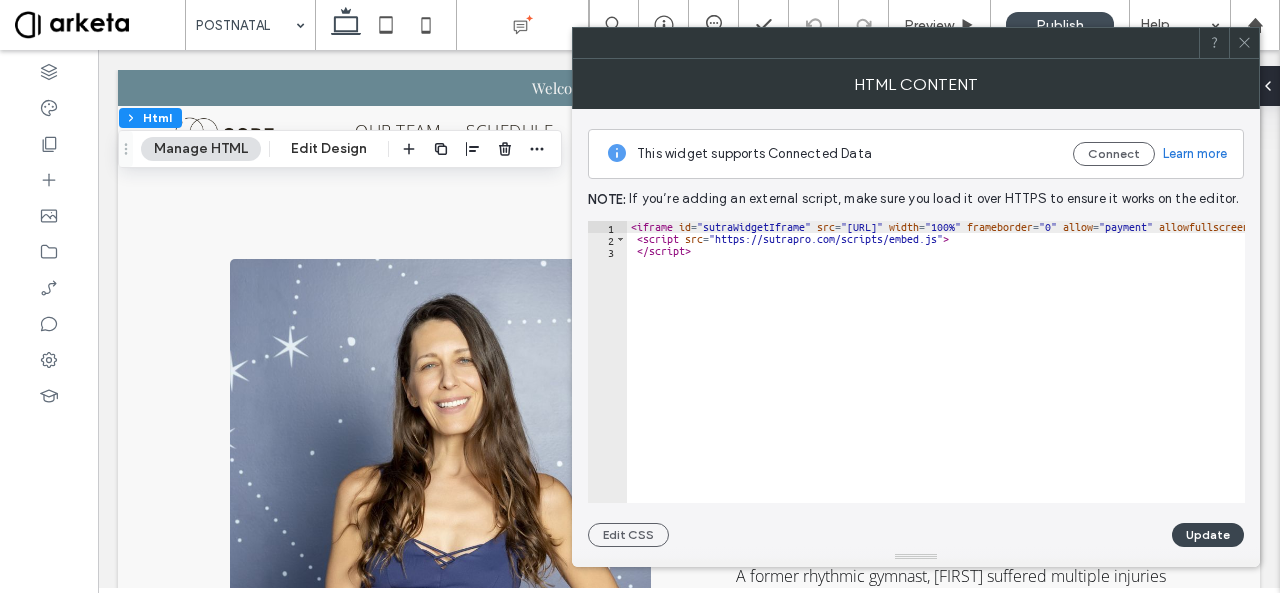 click on "Update" at bounding box center (1208, 535) 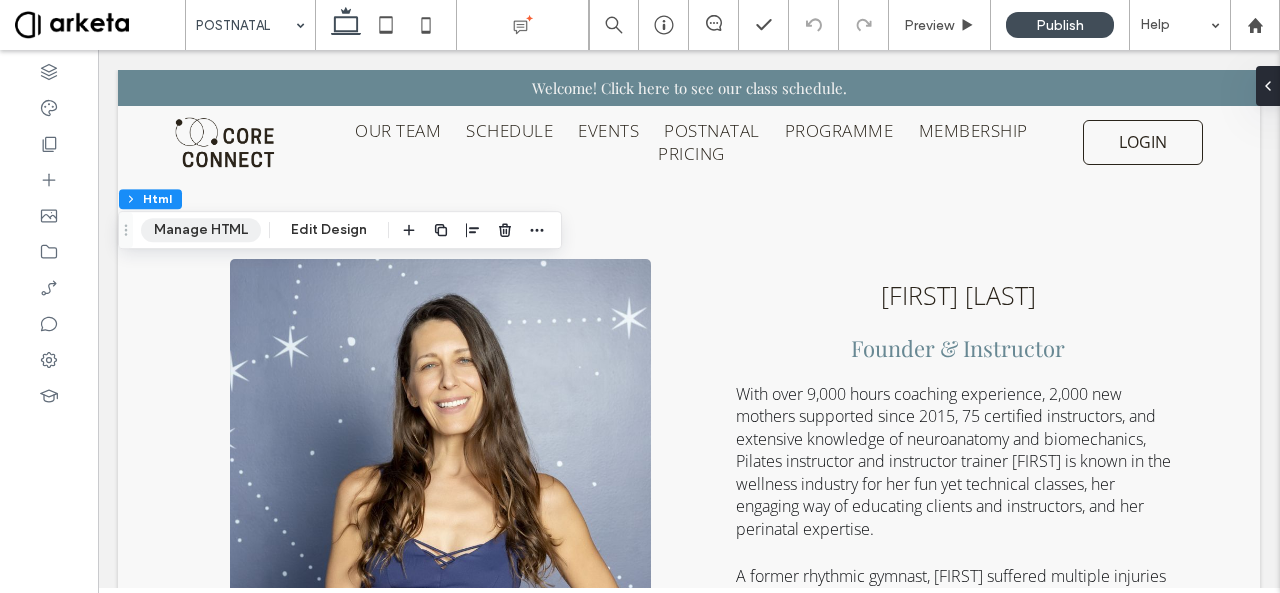 click on "Manage HTML" at bounding box center (201, 230) 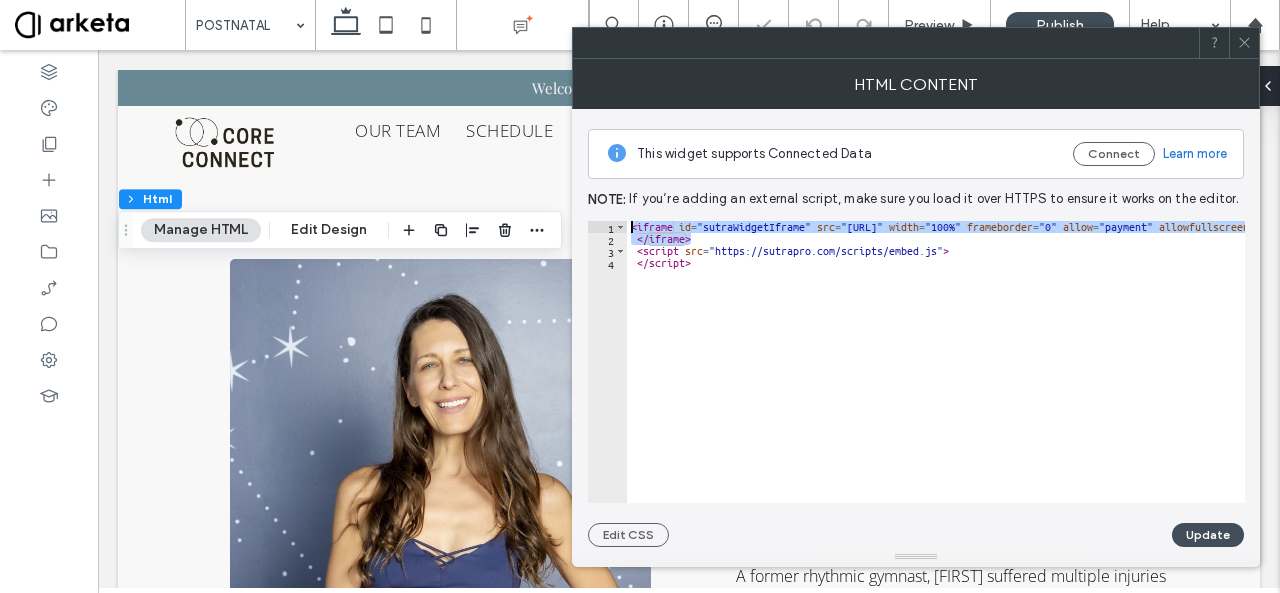 drag, startPoint x: 706, startPoint y: 237, endPoint x: 629, endPoint y: 230, distance: 77.31753 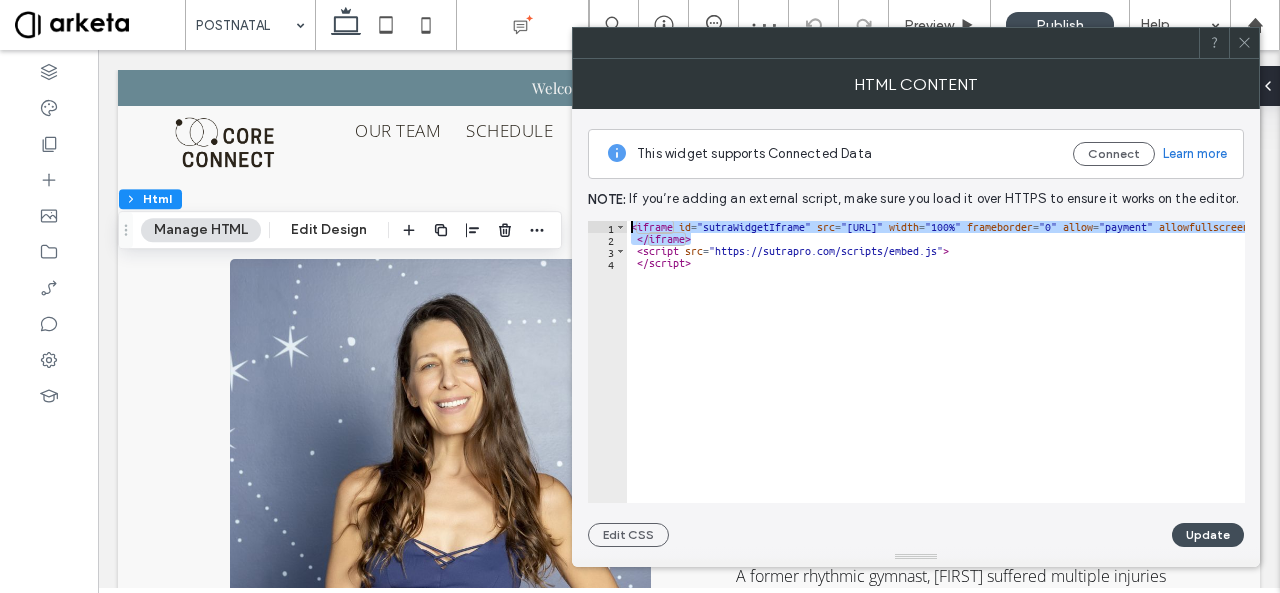 paste 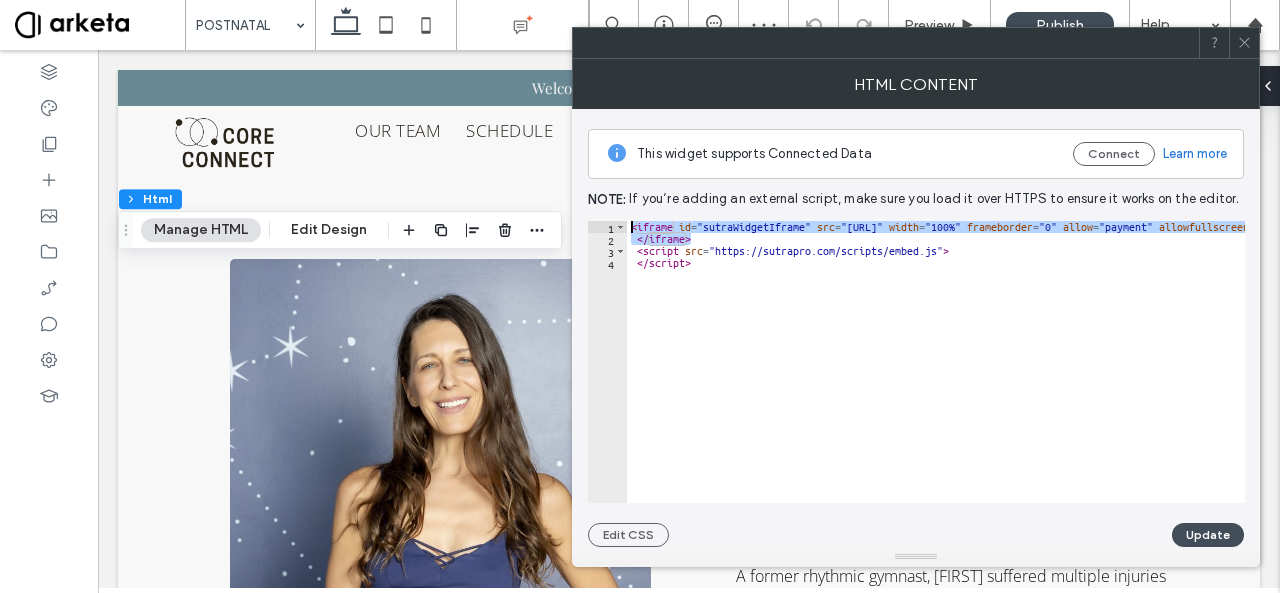 type on "**********" 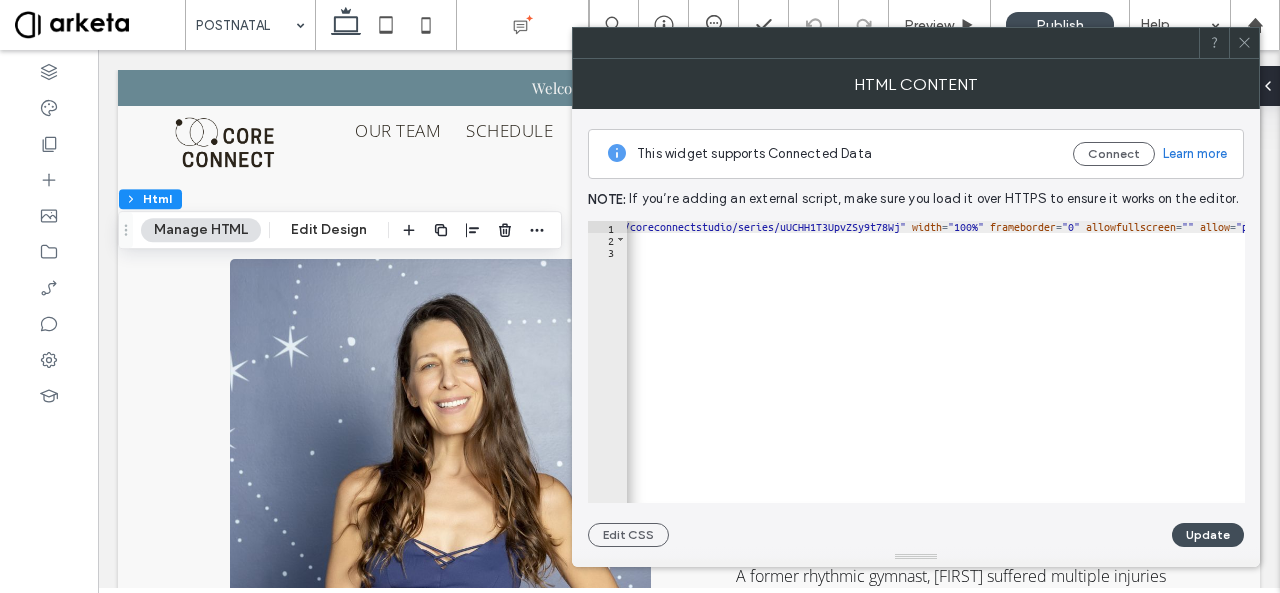 scroll, scrollTop: 0, scrollLeft: 389, axis: horizontal 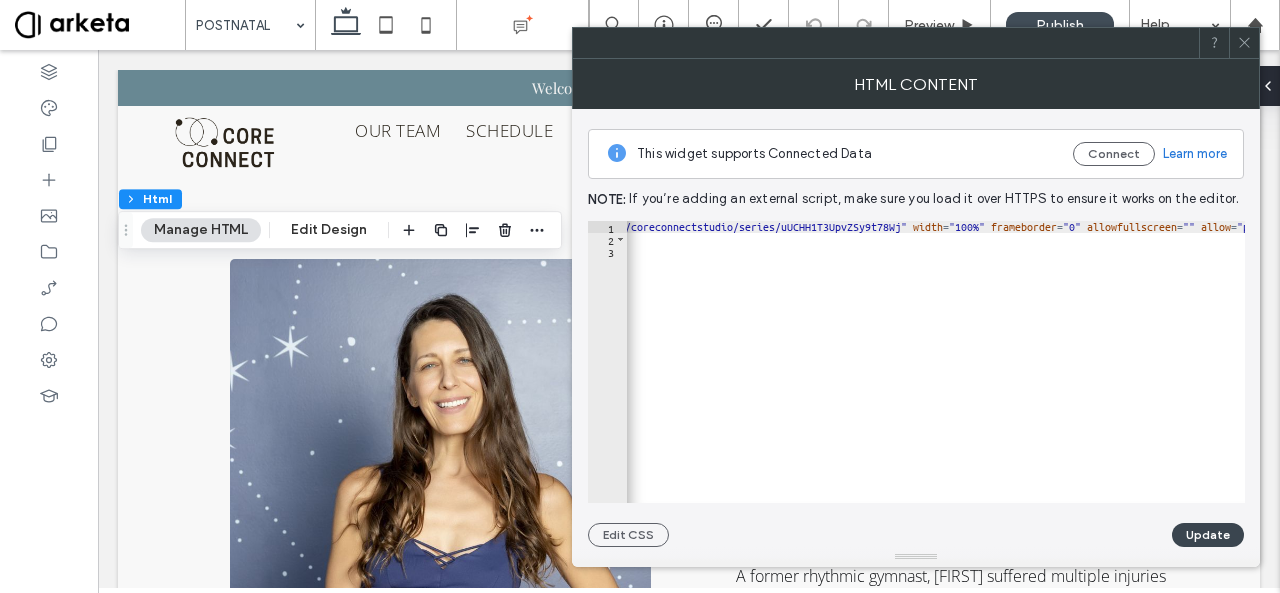 click on "Update" at bounding box center (1208, 535) 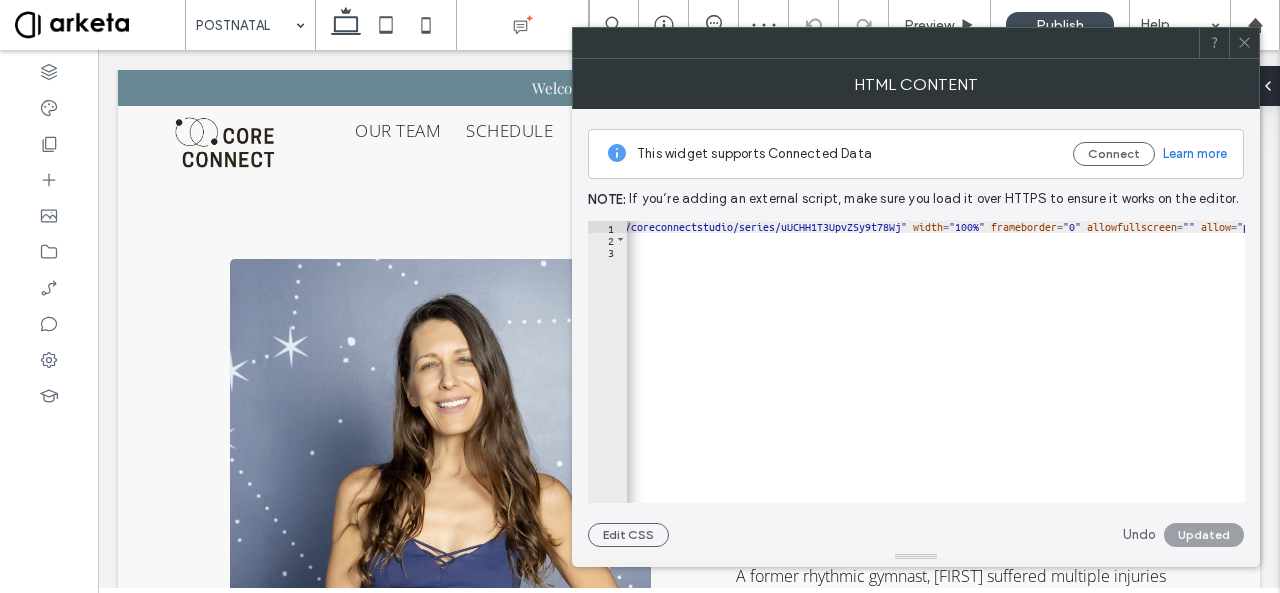 click at bounding box center (1244, 43) 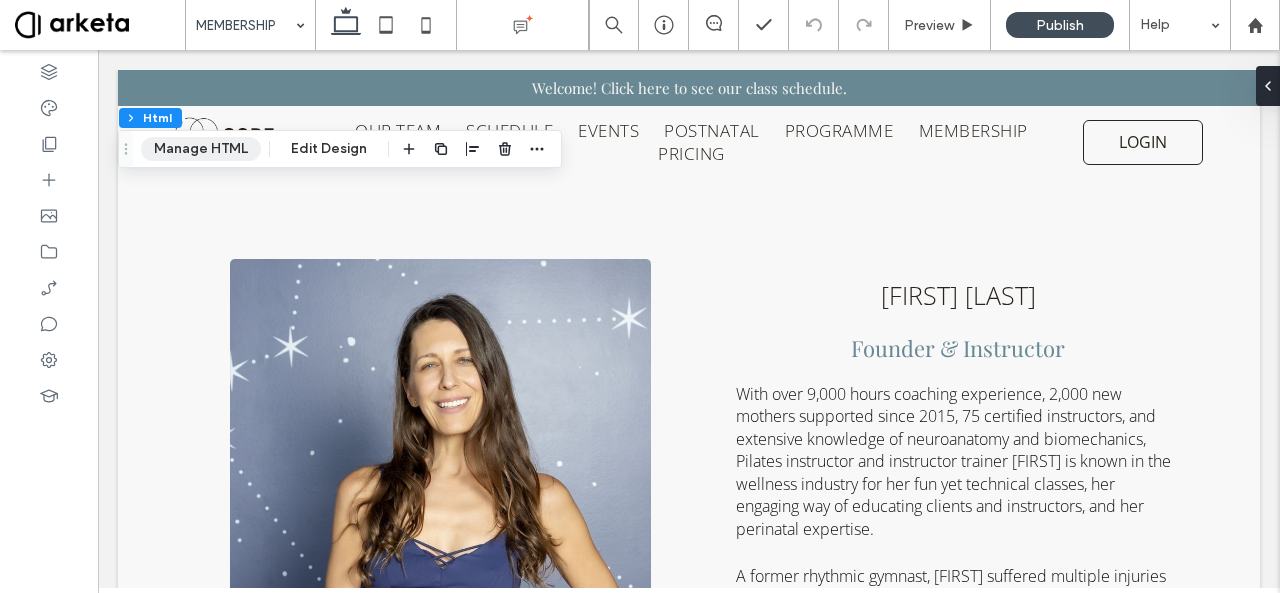 click on "Manage HTML" at bounding box center [201, 149] 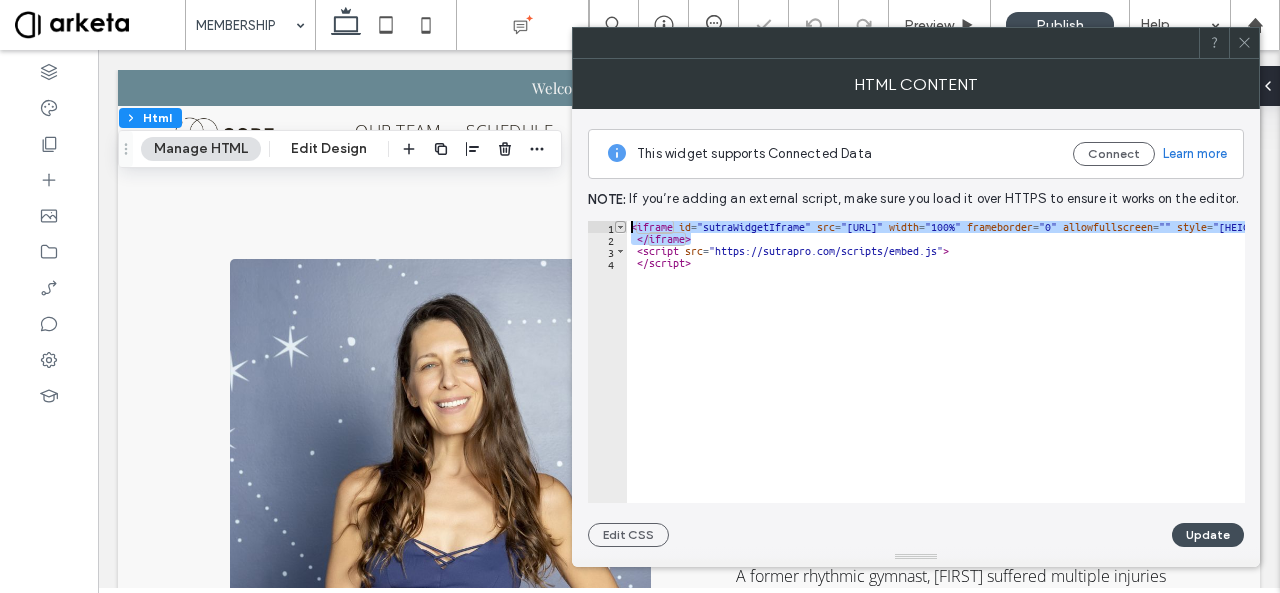 drag, startPoint x: 700, startPoint y: 241, endPoint x: 625, endPoint y: 229, distance: 75.95393 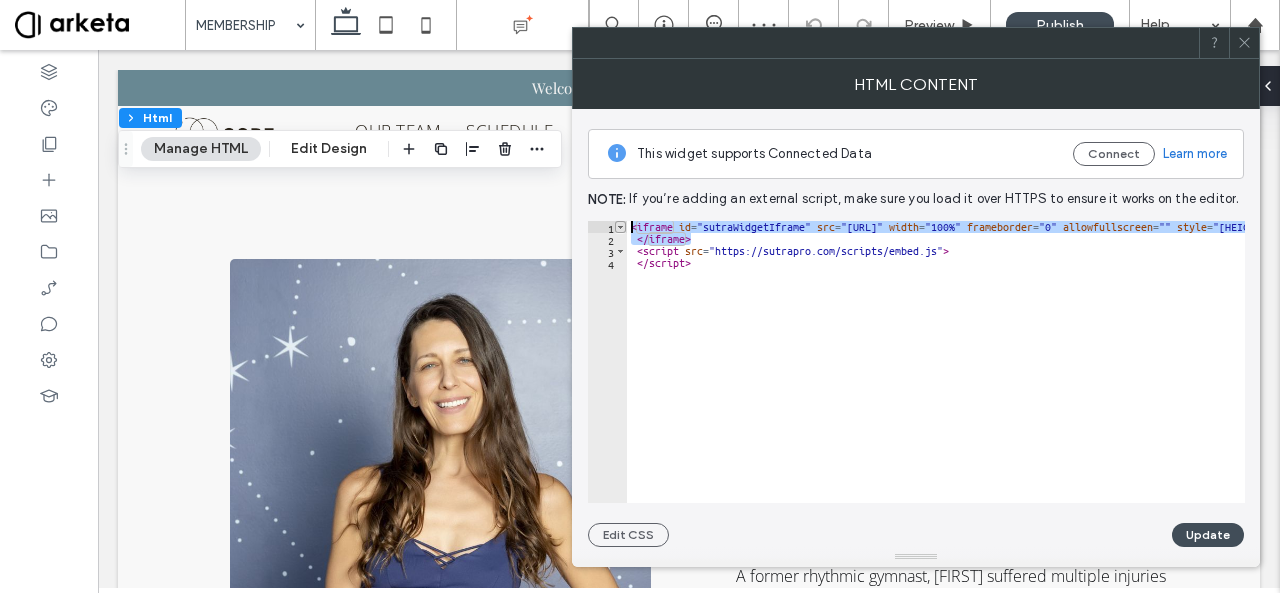 paste on "**********" 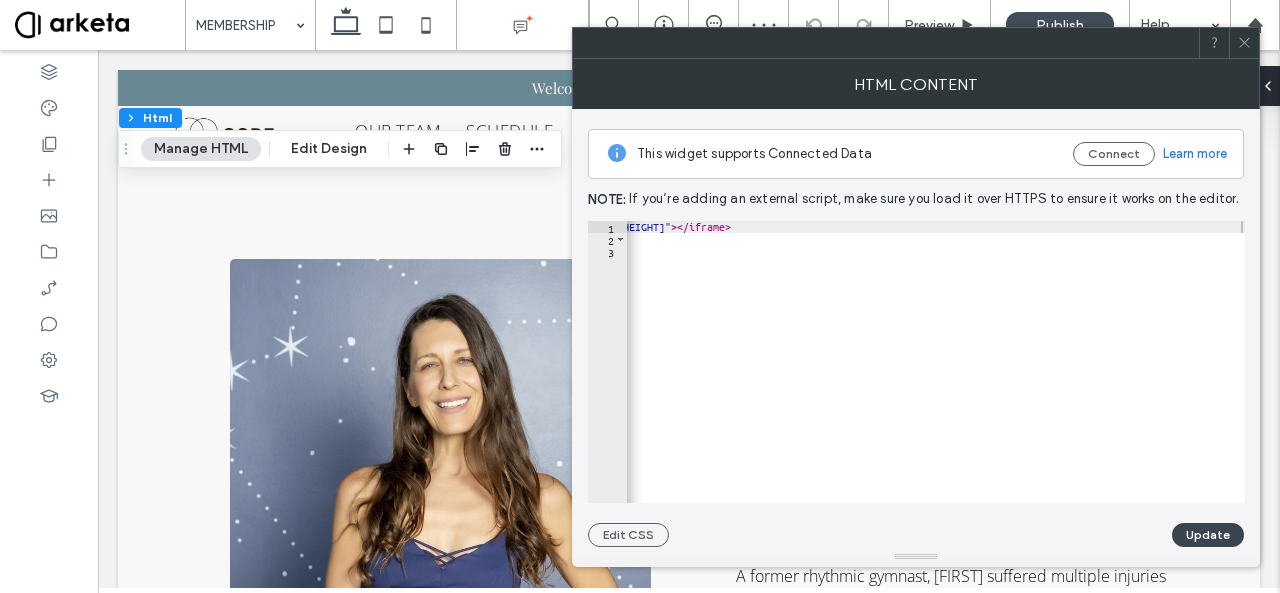 click on "Update" at bounding box center [1208, 535] 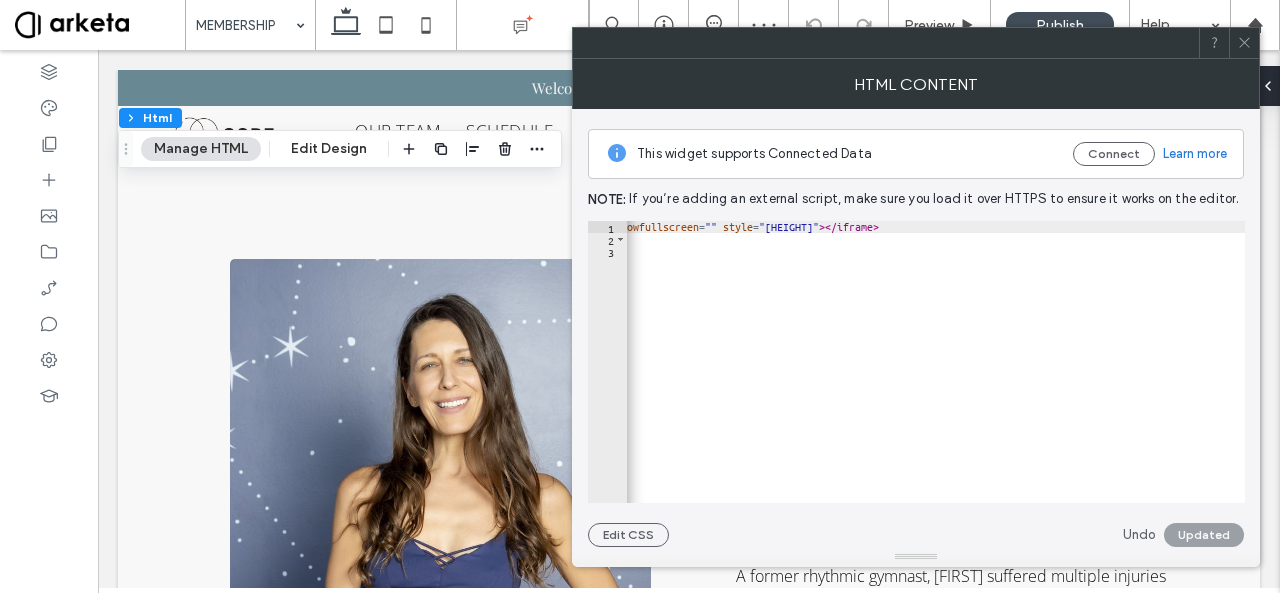 scroll, scrollTop: 0, scrollLeft: 454, axis: horizontal 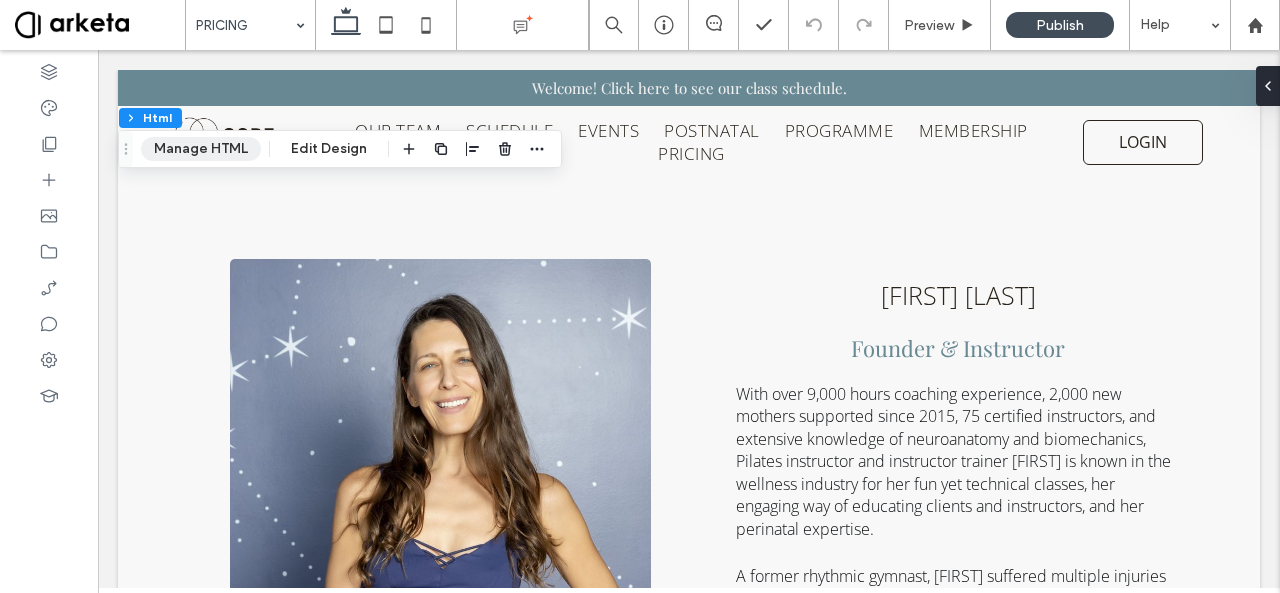 click on "Manage HTML" at bounding box center (201, 149) 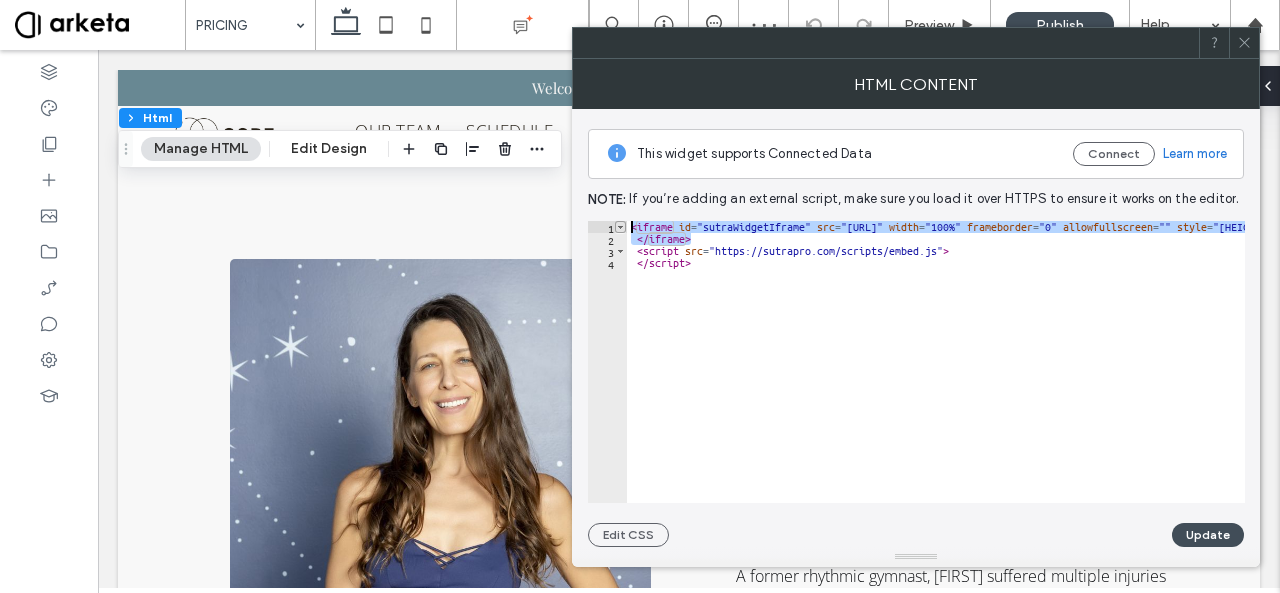 drag, startPoint x: 700, startPoint y: 238, endPoint x: 624, endPoint y: 226, distance: 76.941536 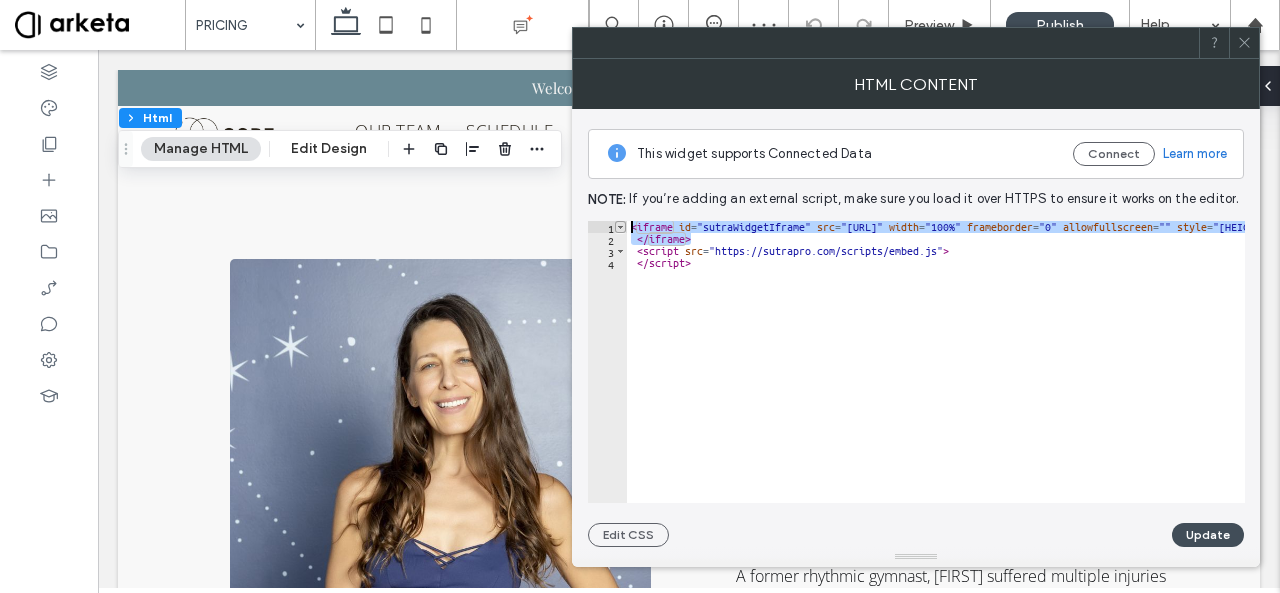 click on "********* 1 2 3 4 < iframe   id = "sutraWidgetIframe"   src = "https://sutrapro.com/iframe/swpersonaltraining/privates"   width = "100%"   frameborder = "0"   allowfullscreen = ""   style = "height: 1098px;" >   </ iframe >   < script   src = "https://sutrapro.com/scripts/embed.js" >   </ script >     XXXXXXXXXXXXXXXXXXXXXXXXXXXXXXXXXXXXXXXXXXXXXXXXXXXXXXXXXXXXXXXXXXXXXXXXXXXXXXXXXXXXXXXXXXXXXXXXXXXXXXXXXXXXXXXXXXXXXXXXXXXXXXXXXXXXXXXXXXXXXXXXXXXXXXXXXXXXXXXXXXXXXXXXXXXXXXXXXXXXXXXXXXXXXXXXXXXXXXXXXXXXXXXXXXXXXXXXXXXXXXXXXXXXXXXXXXXXXXXXXXXXXXXXXXXXXXXXXXXXXXXXXXXXXXXXXXXXXXXXXXXXXXXXXXXXXXXXXXXXXXXXXXXXXXXXXXXXXXXXXXXXXXXXXXXXXXXXXXXXXXXXXXXXXXXXXXXXXXXXXXXXXXXXXXXXXXXXXXXXXXXXXXXXXXXXXXXXXXXXXXXXXXXXXXXXXXXXXXXXXXXXXXXXXXXXXXXXXXXXXXXXXXXXXXXXXXXXXXXXXXXXXXXXXXXXXXXXXXXXXXXXXXXXXXXXXXXXXXXXXXXXXXXXXXXX" at bounding box center [916, 362] 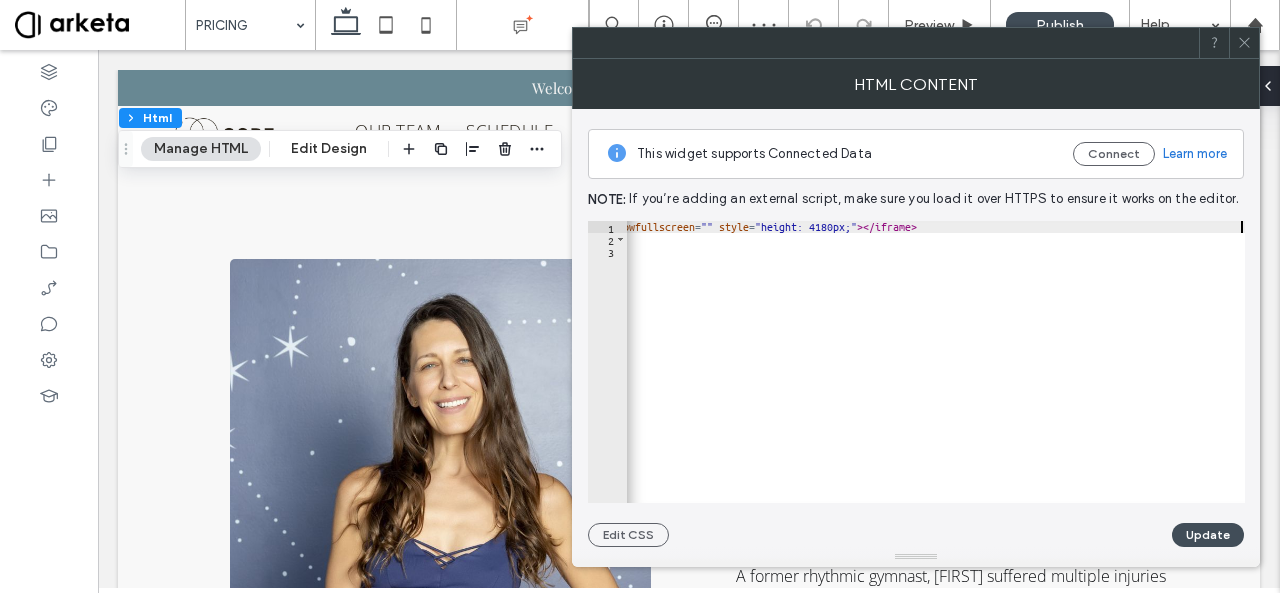 scroll, scrollTop: 0, scrollLeft: 458, axis: horizontal 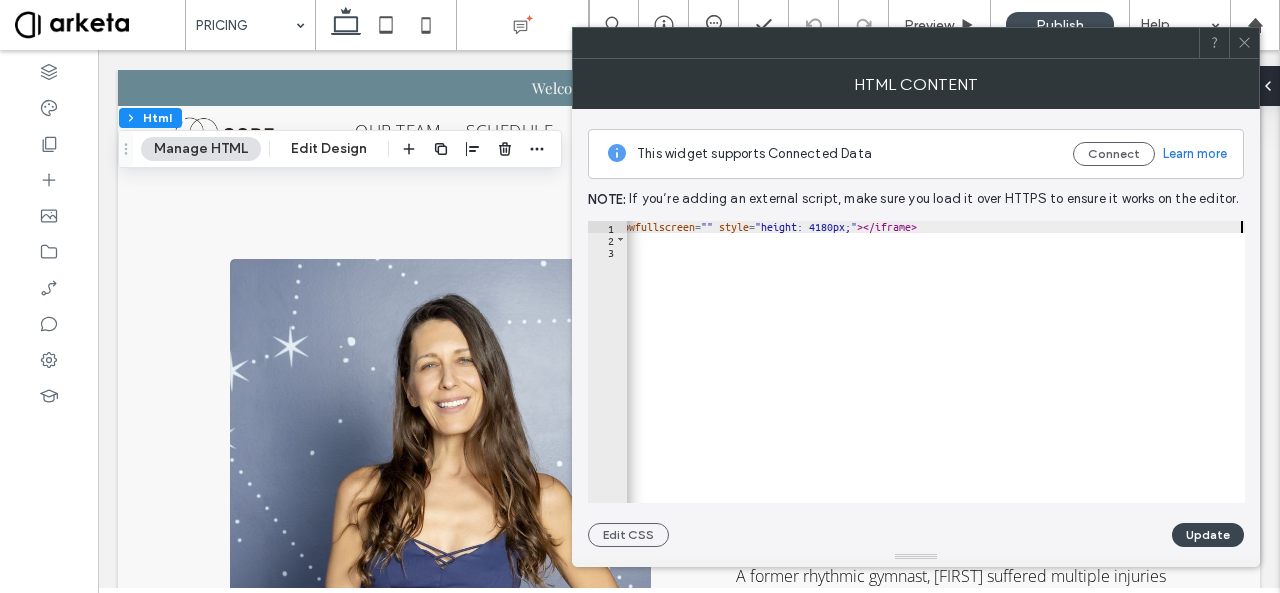 click on "Update" at bounding box center (1208, 535) 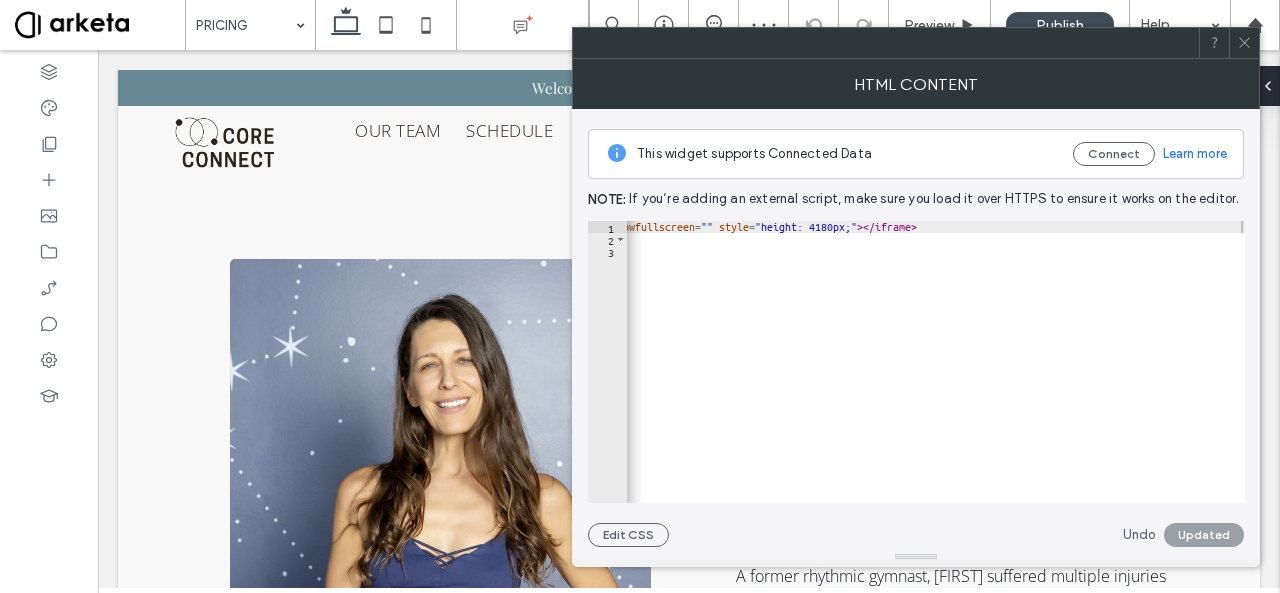 click 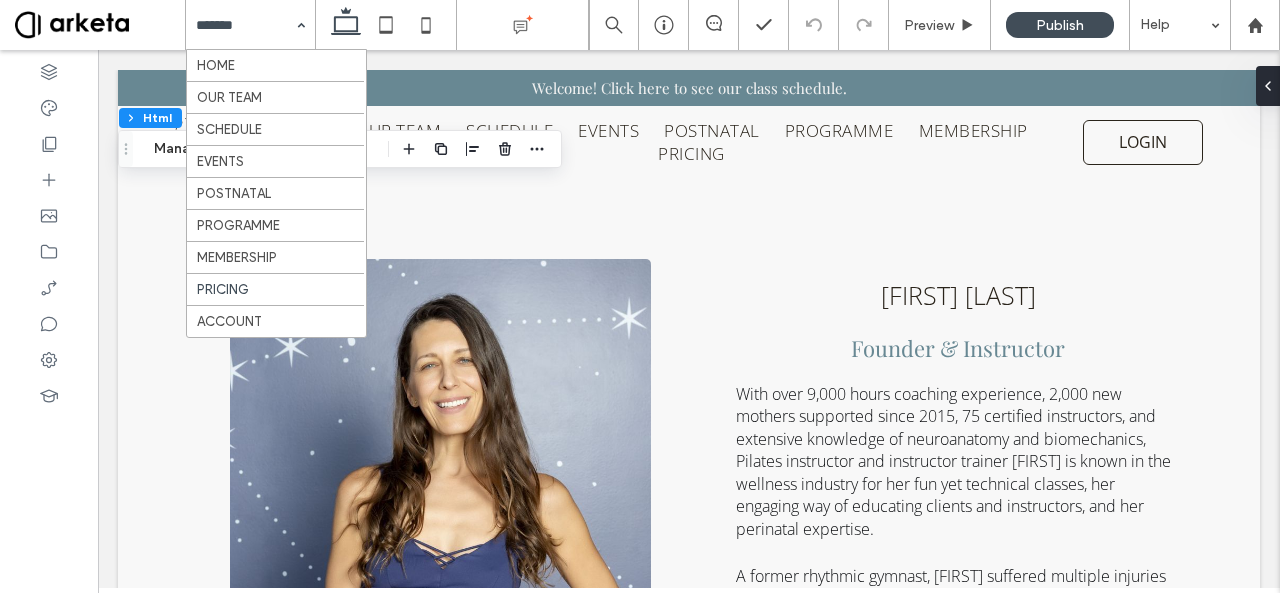 click at bounding box center [245, 25] 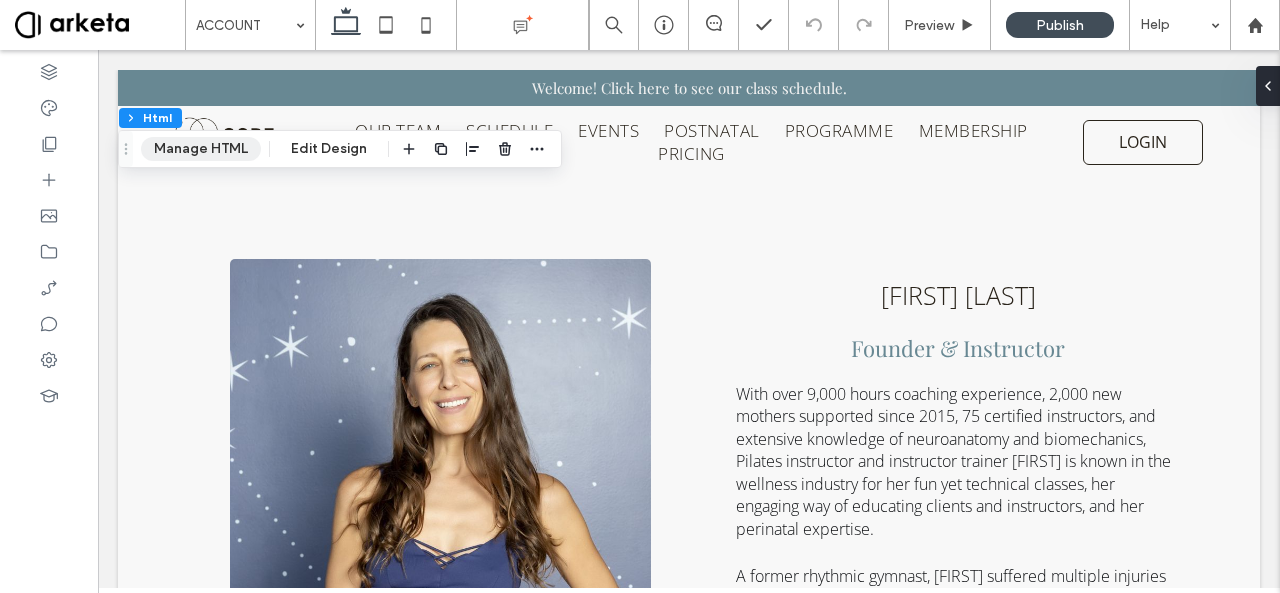 click on "Manage HTML" at bounding box center (201, 149) 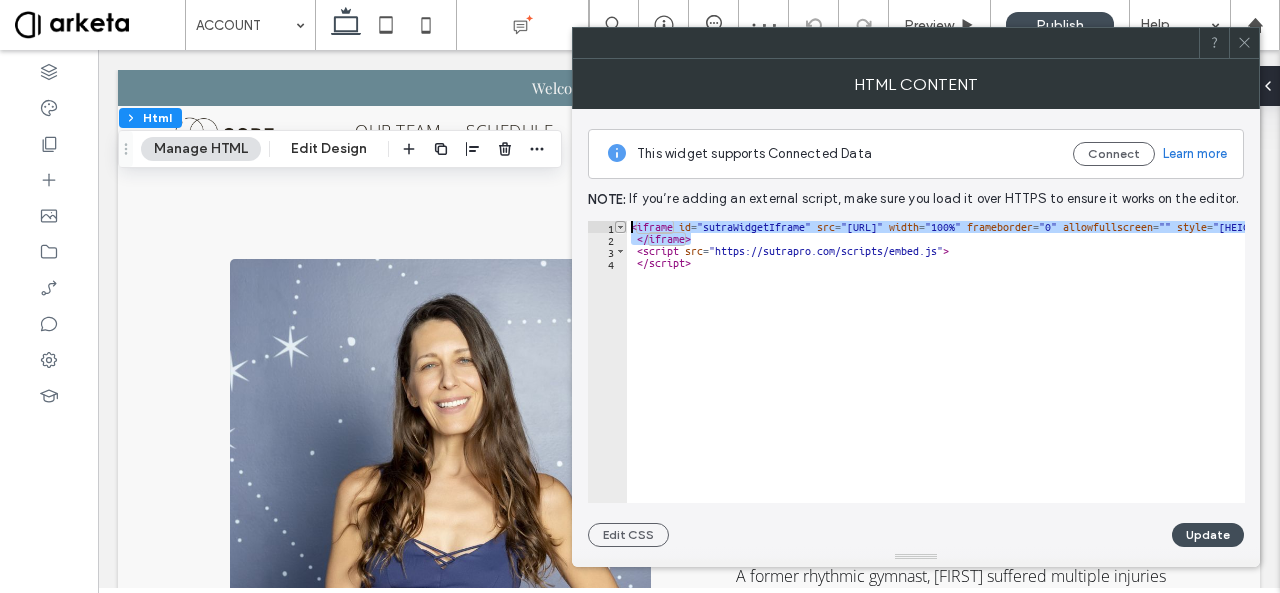 drag, startPoint x: 704, startPoint y: 237, endPoint x: 622, endPoint y: 225, distance: 82.8734 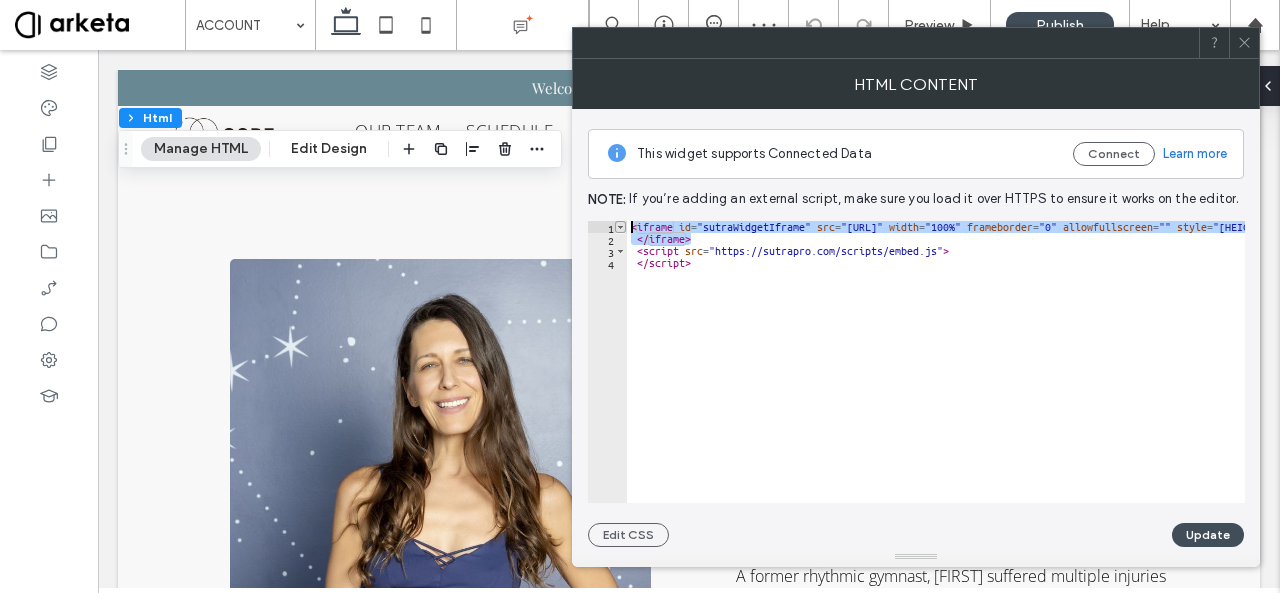 click on "********* 1 2 3 4 < iframe   id = "sutraWidgetIframe"   src = "https://sutrapro.com/iframe/swpersonaltraining/privates"   width = "100%"   frameborder = "0"   allowfullscreen = ""   style = "height: 1098px;" >   </ iframe >   < script   src = "https://sutrapro.com/scripts/embed.js" >   </ script >     XXXXXXXXXXXXXXXXXXXXXXXXXXXXXXXXXXXXXXXXXXXXXXXXXXXXXXXXXXXXXXXXXXXXXXXXXXXXXXXXXXXXXXXXXXXXXXXXXXXXXXXXXXXXXXXXXXXXXXXXXXXXXXXXXXXXXXXXXXXXXXXXXXXXXXXXXXXXXXXXXXXXXXXXXXXXXXXXXXXXXXXXXXXXXXXXXXXXXXXXXXXXXXXXXXXXXXXXXXXXXXXXXXXXXXXXXXXXXXXXXXXXXXXXXXXXXXXXXXXXXXXXXXXXXXXXXXXXXXXXXXXXXXXXXXXXXXXXXXXXXXXXXXXXXXXXXXXXXXXXXXXXXXXXXXXXXXXXXXXXXXXXXXXXXXXXXXXXXXXXXXXXXXXXXXXXXXXXXXXXXXXXXXXXXXXXXXXXXXXXXXXXXXXXXXXXXXXXXXXXXXXXXXXXXXXXXXXXXXXXXXXXXXXXXXXXXXXXXXXXXXXXXXXXXXXXXXXXXXXXXXXXXXXXXXXXXXXXXXXXXXXXXXXXXXXX" at bounding box center (916, 362) 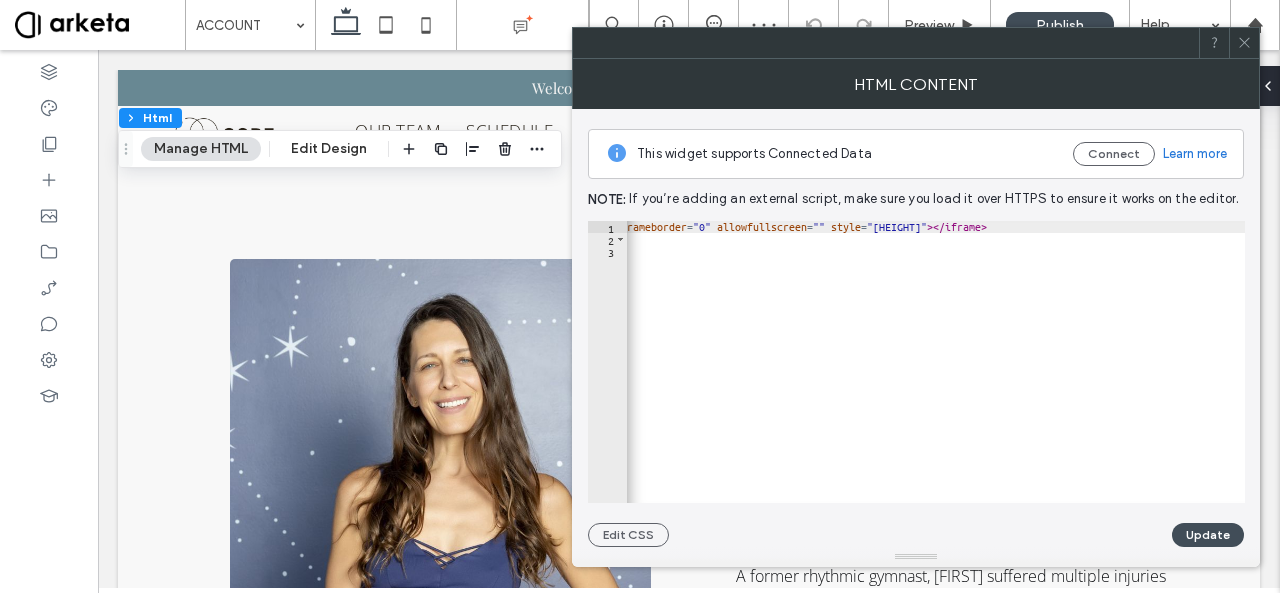 scroll, scrollTop: 0, scrollLeft: 187, axis: horizontal 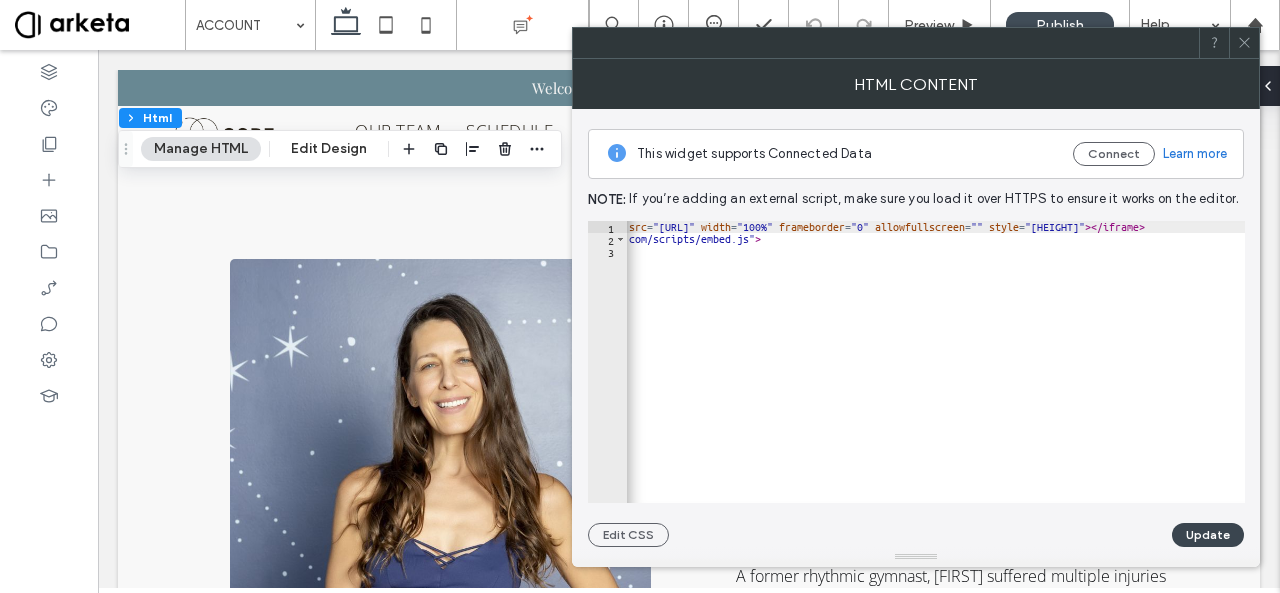 click on "Update" at bounding box center [1208, 535] 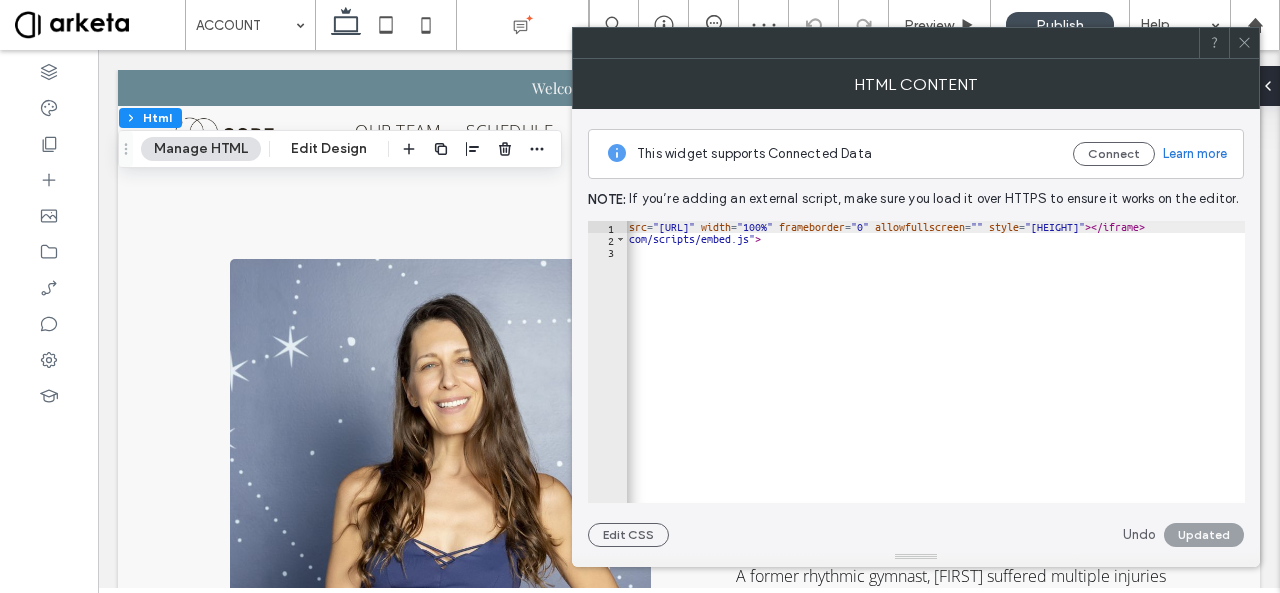 click 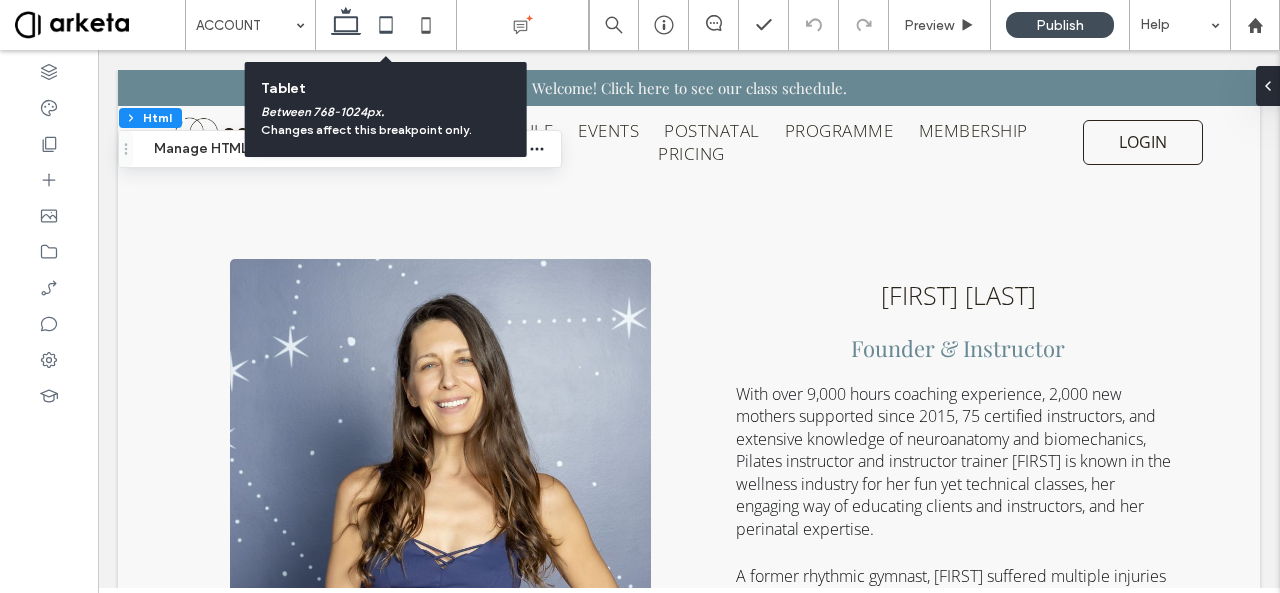click 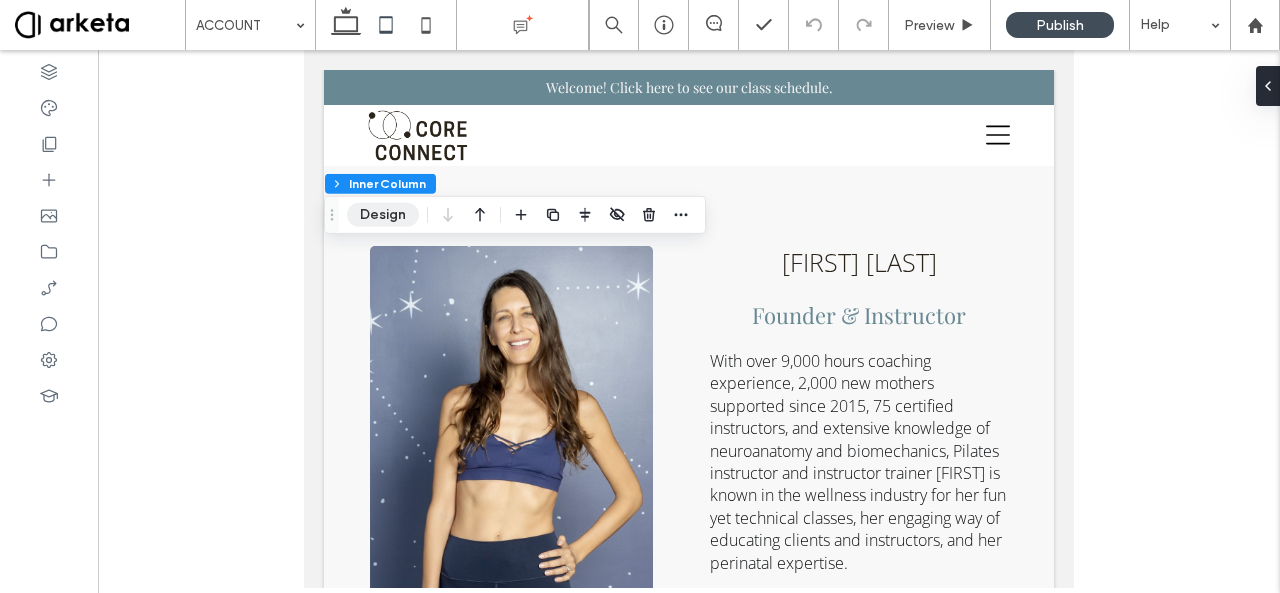 click on "Design" at bounding box center [383, 215] 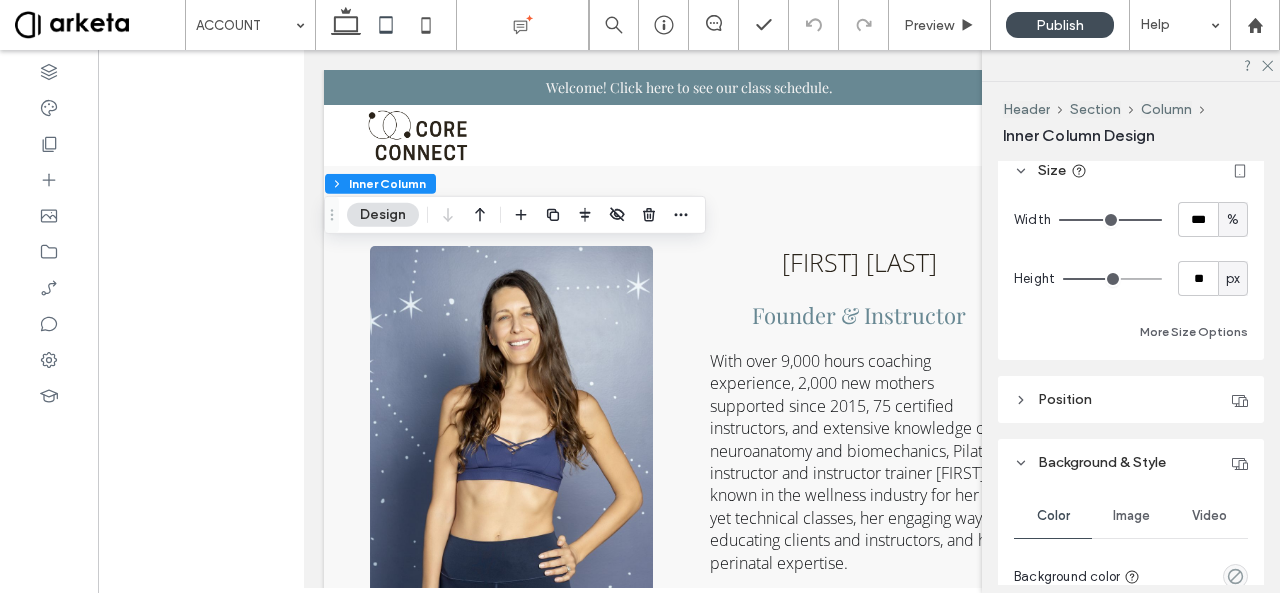 scroll, scrollTop: 1046, scrollLeft: 0, axis: vertical 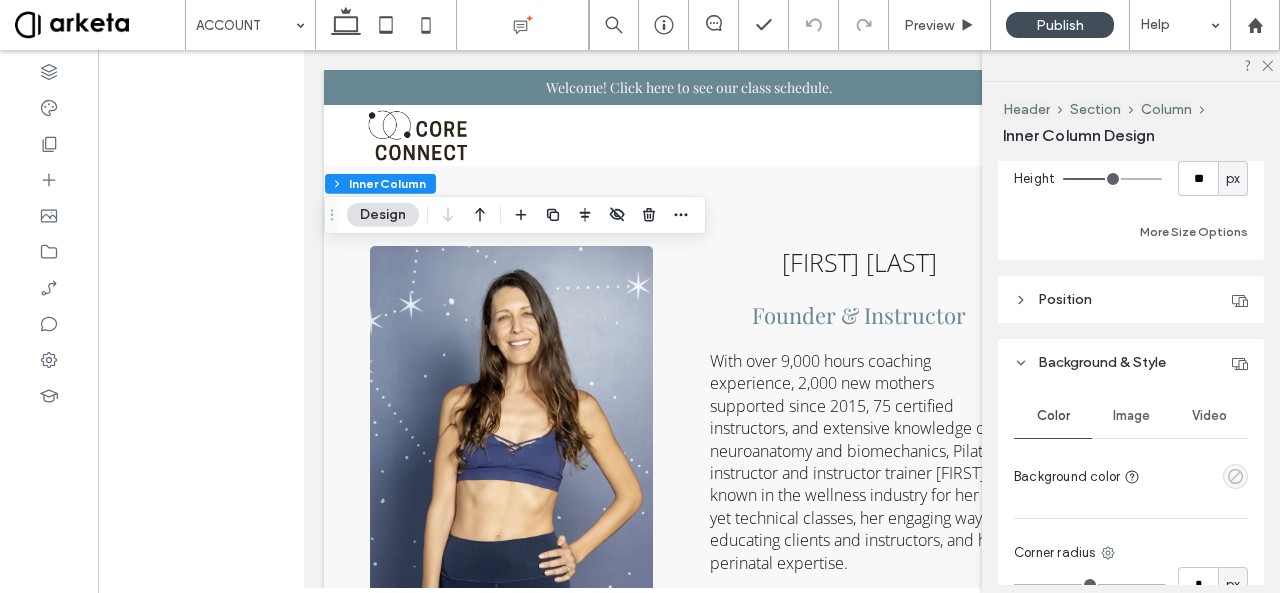 click 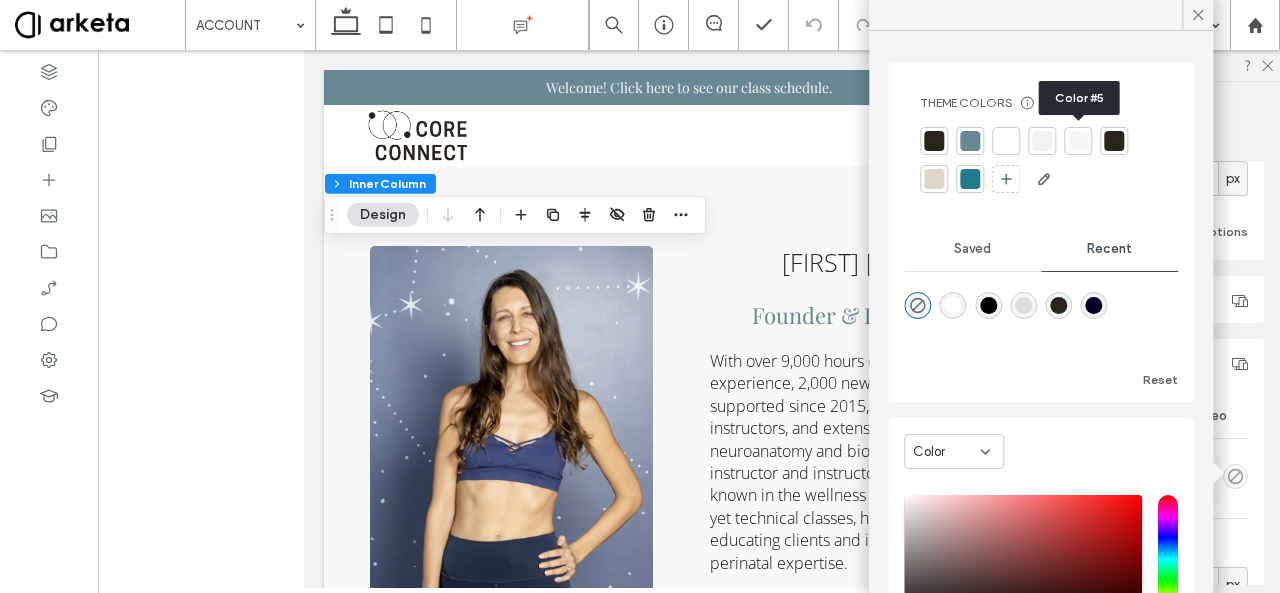 click at bounding box center (1078, 141) 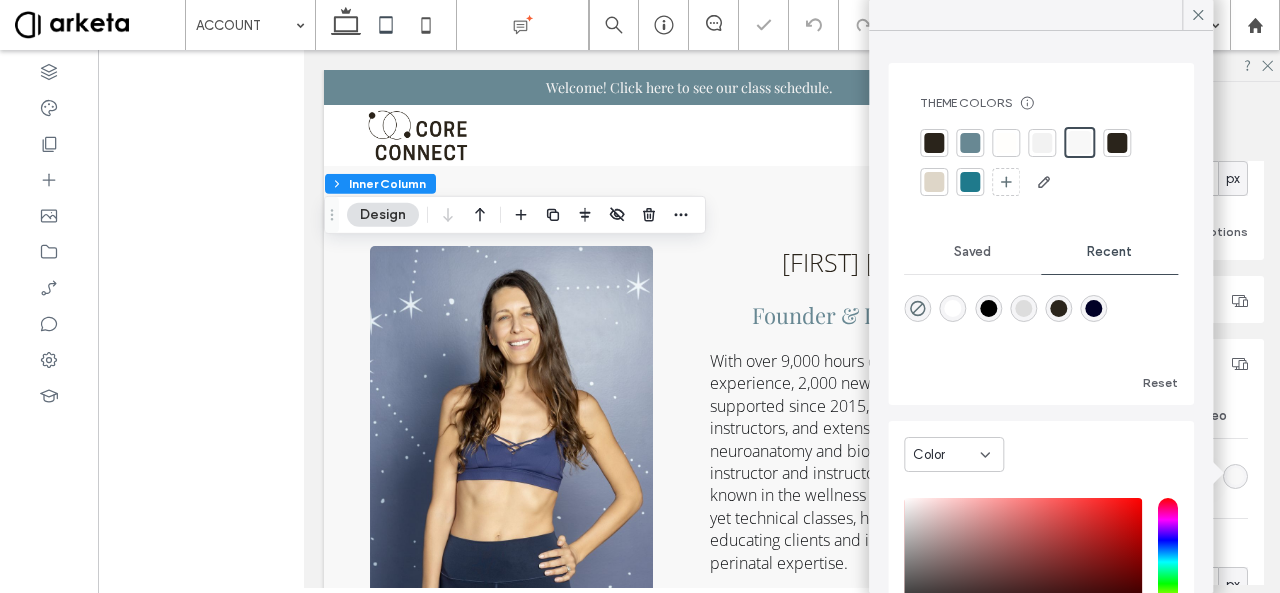 click on "Inner Column Design" at bounding box center (1133, 135) 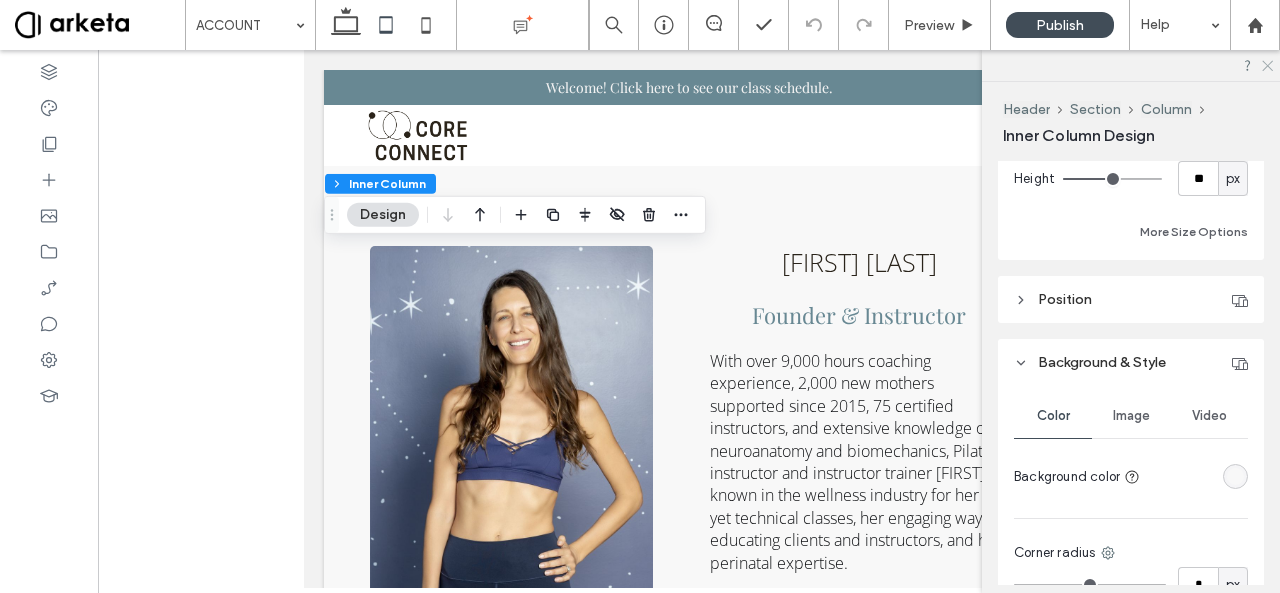 click 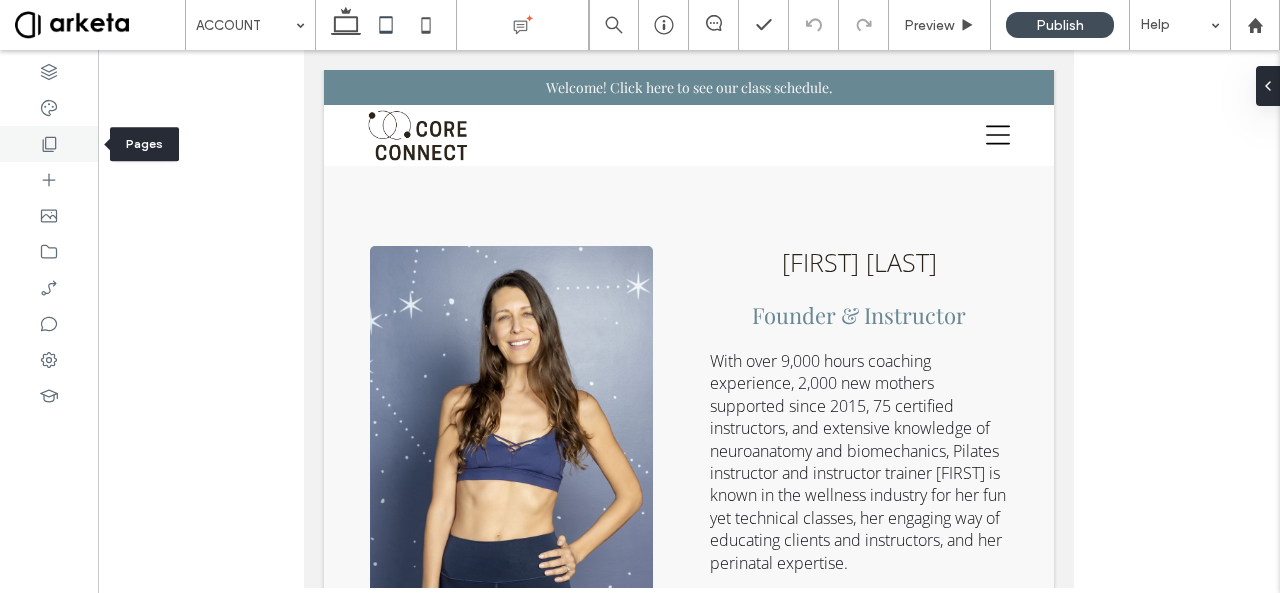 click at bounding box center (49, 144) 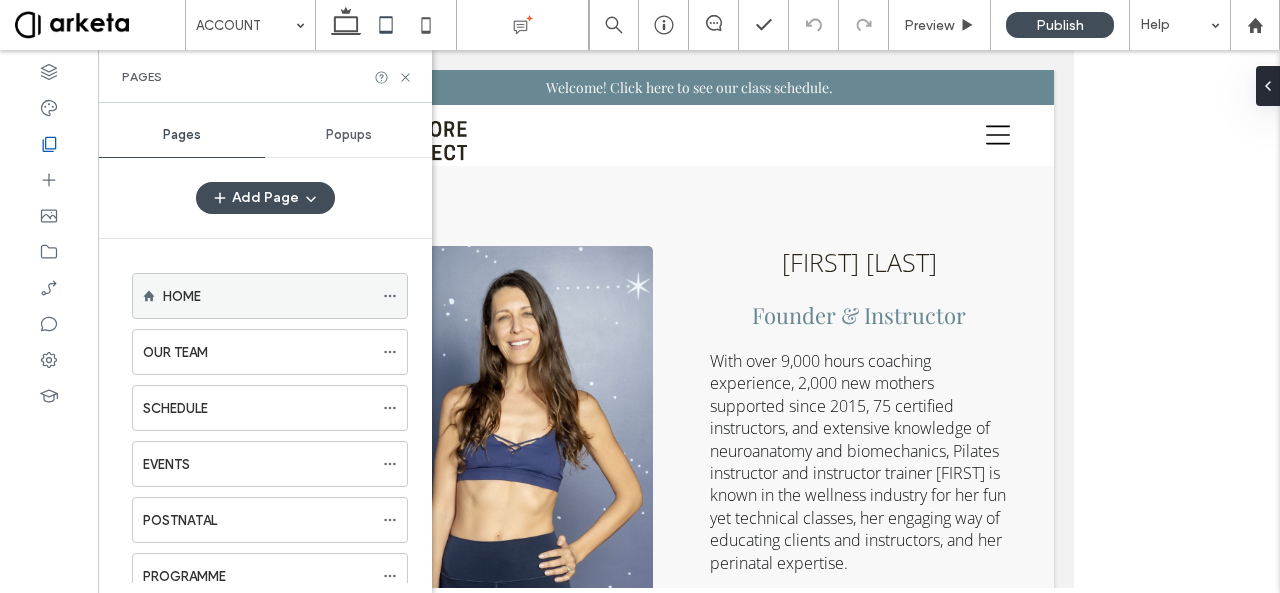 click 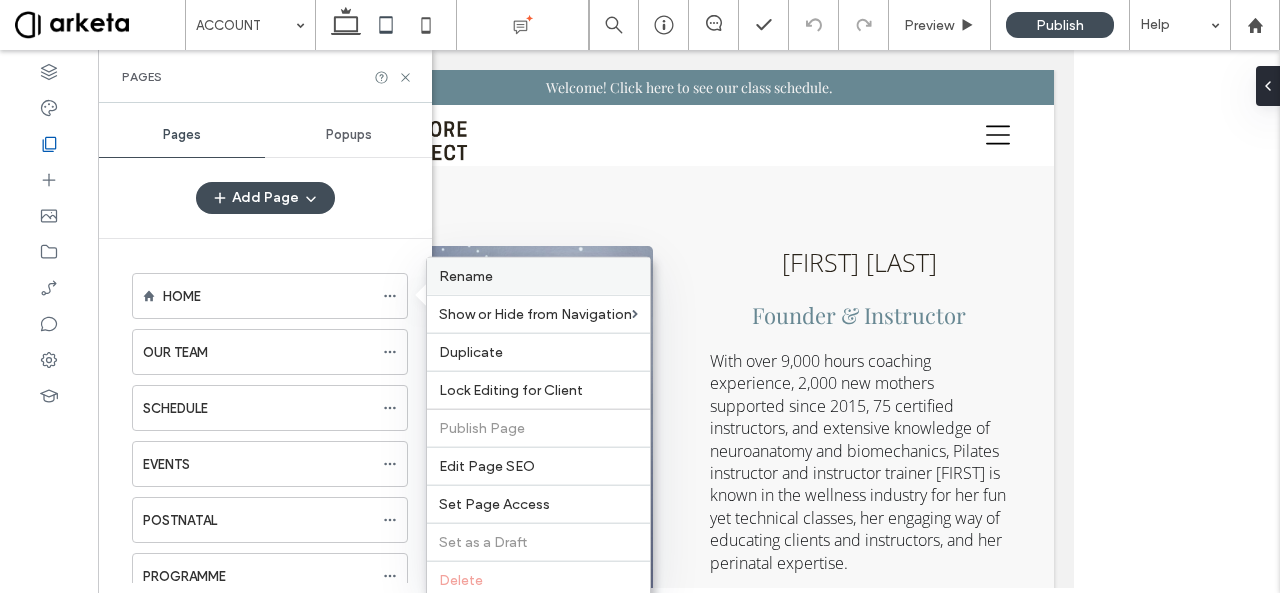 click on "Rename" at bounding box center [538, 276] 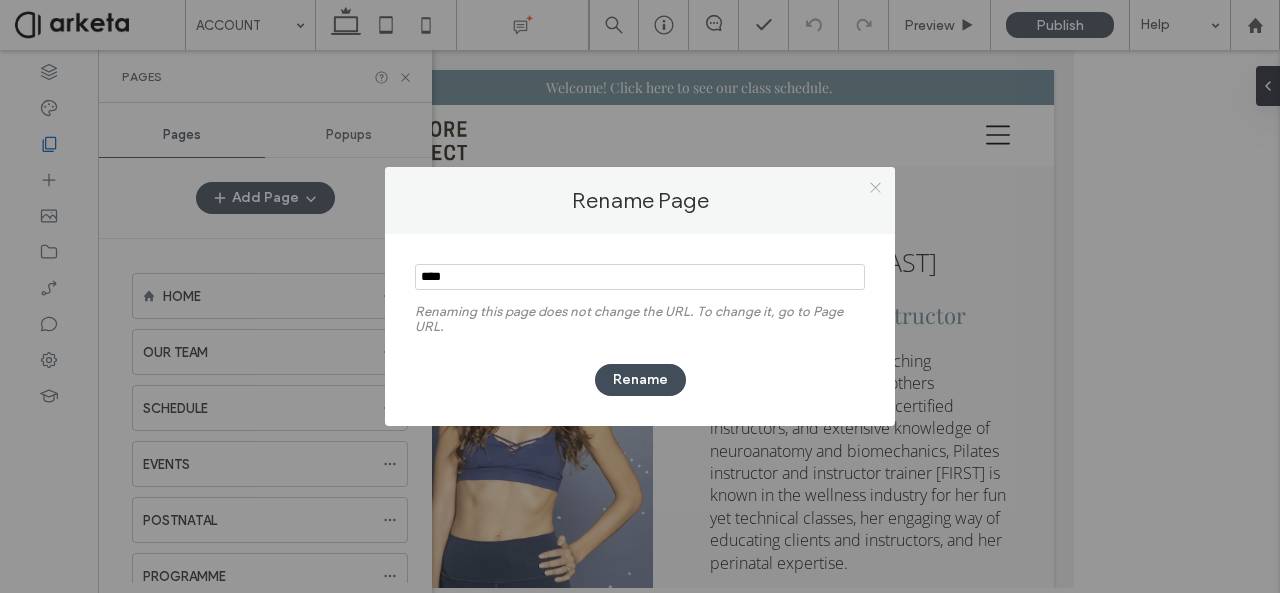 click 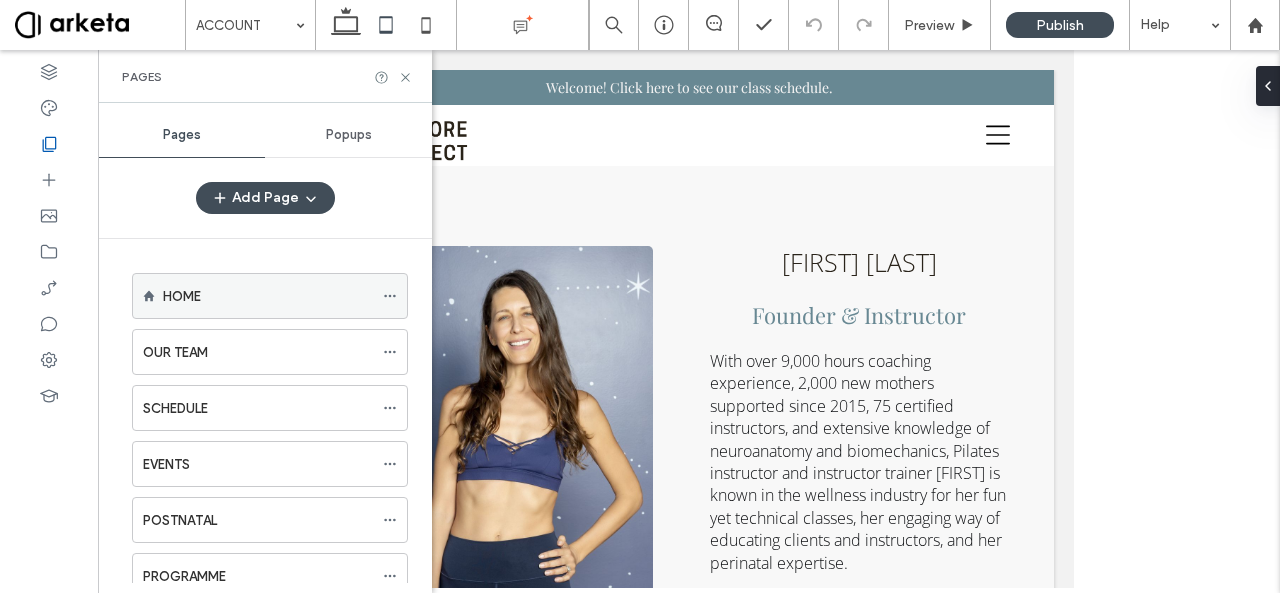 click 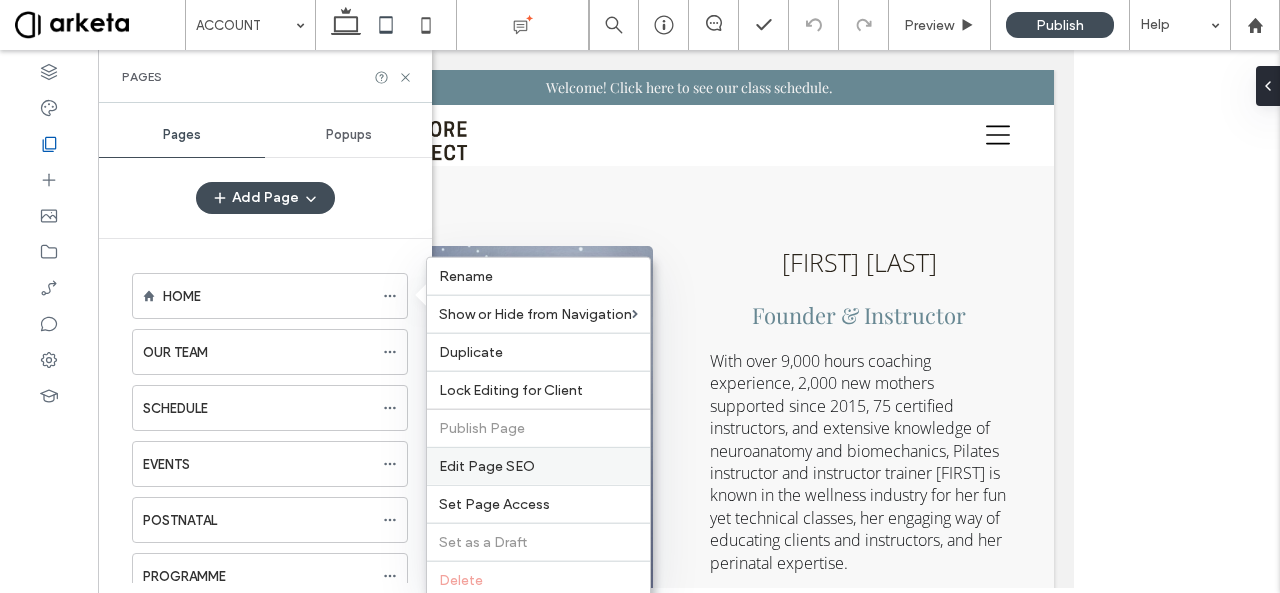 click on "Edit Page SEO" at bounding box center (538, 466) 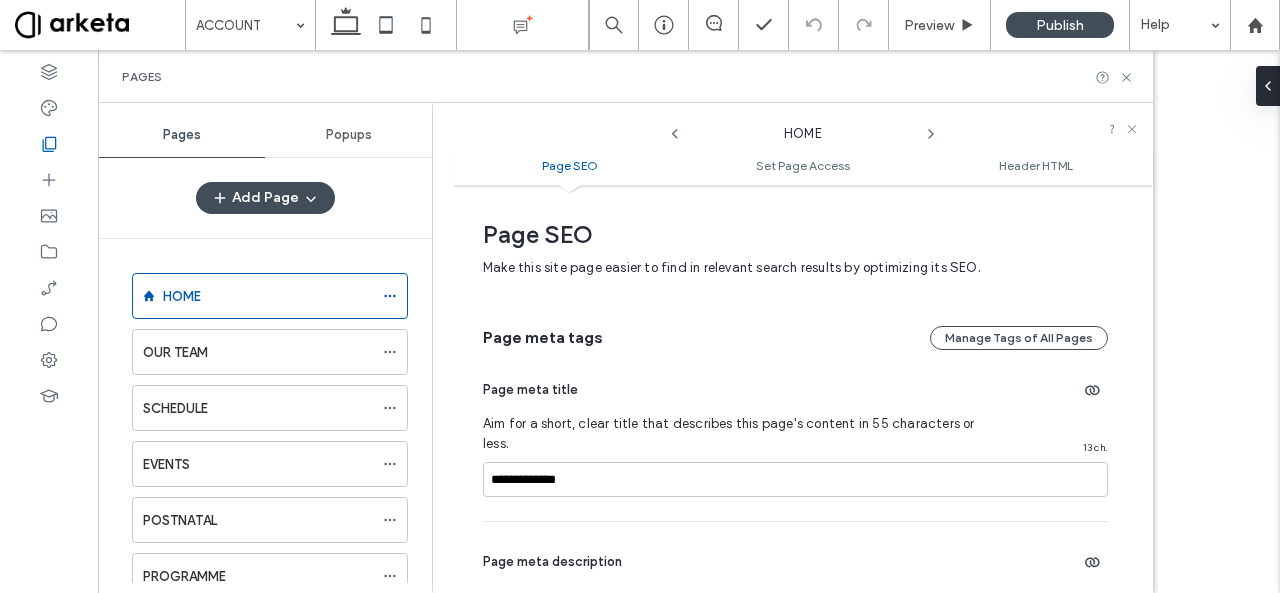 scroll, scrollTop: 10, scrollLeft: 0, axis: vertical 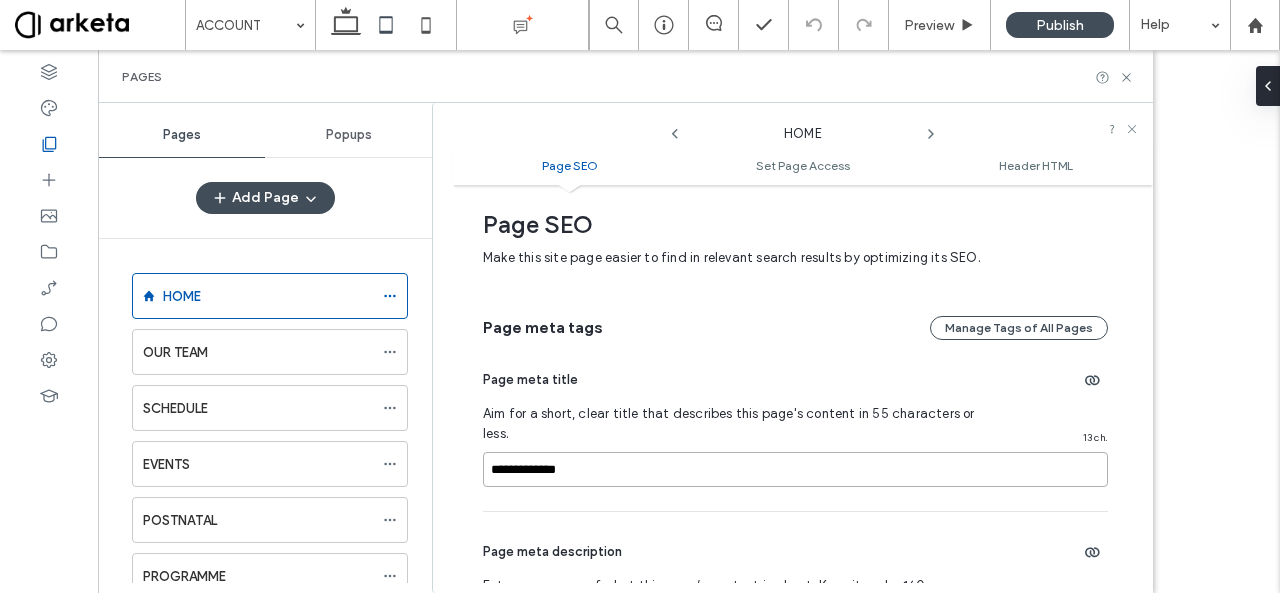 drag, startPoint x: 546, startPoint y: 451, endPoint x: 463, endPoint y: 445, distance: 83.21658 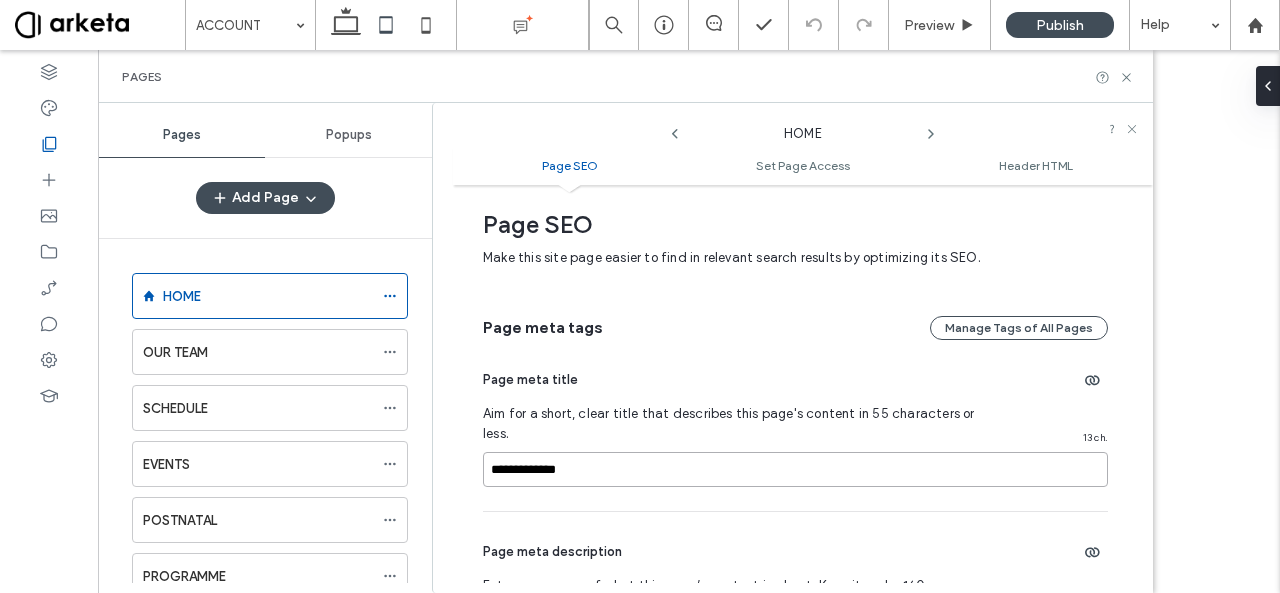 click on "**********" at bounding box center (803, 389) 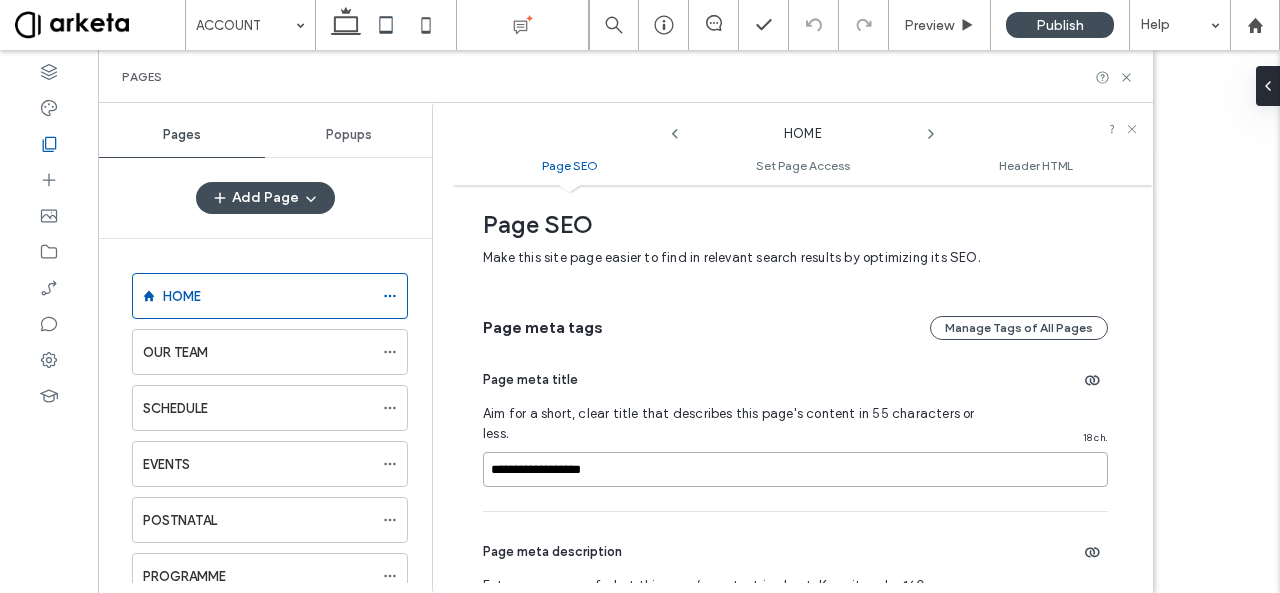 type on "**********" 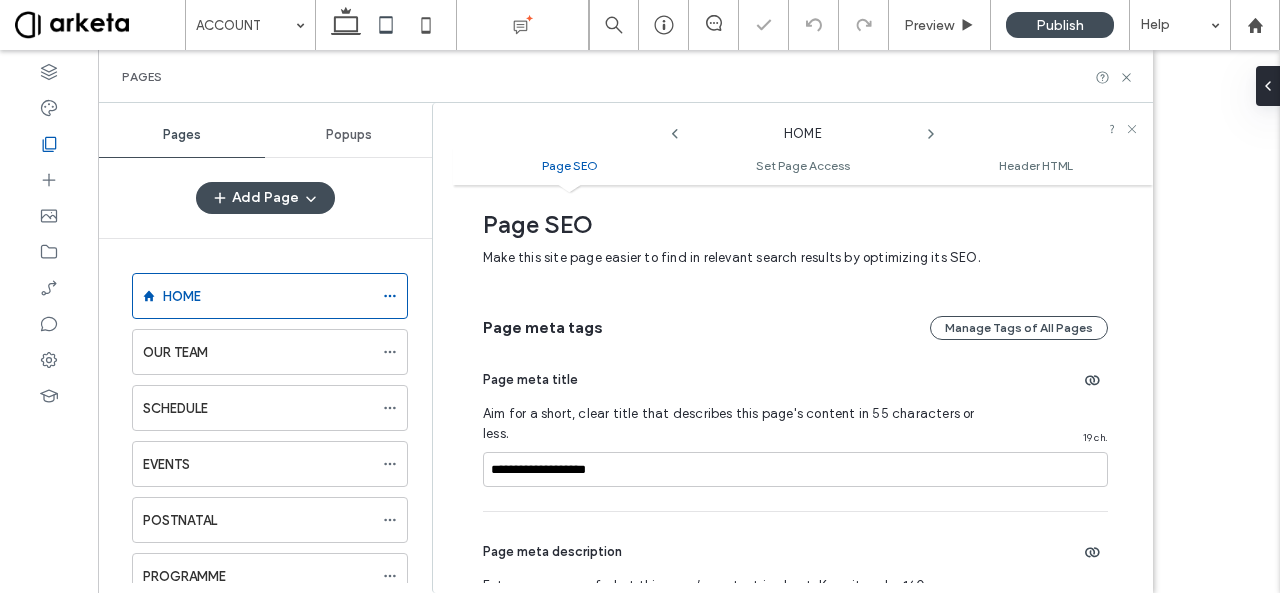 click on "**********" at bounding box center [795, 425] 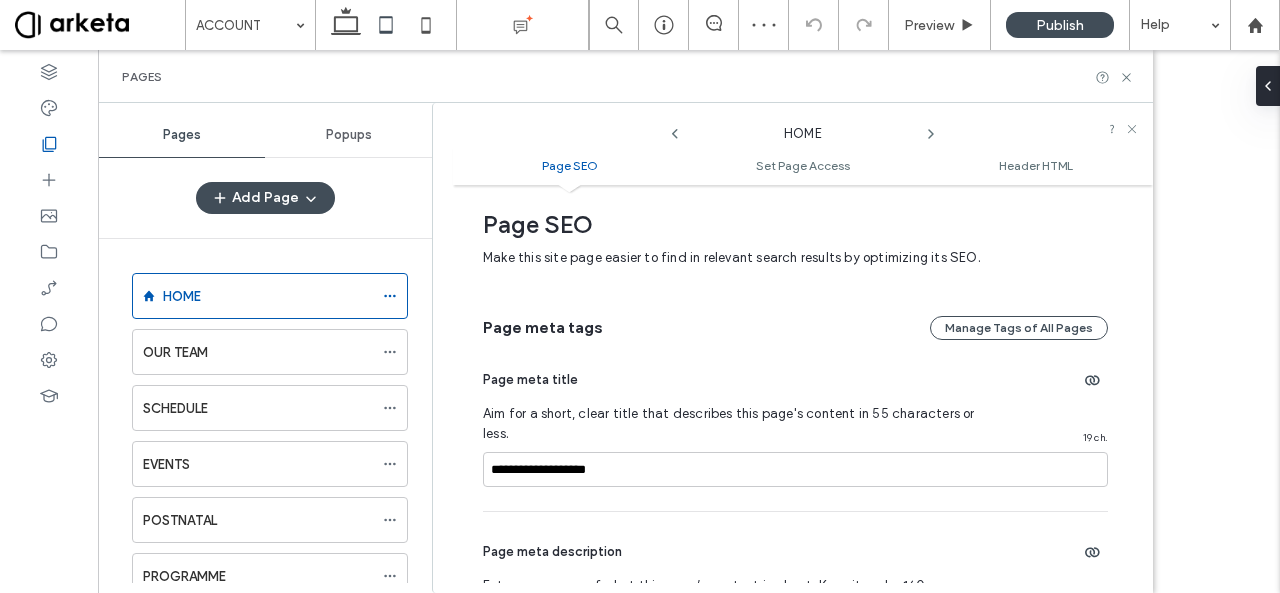 click on "**********" at bounding box center [803, 389] 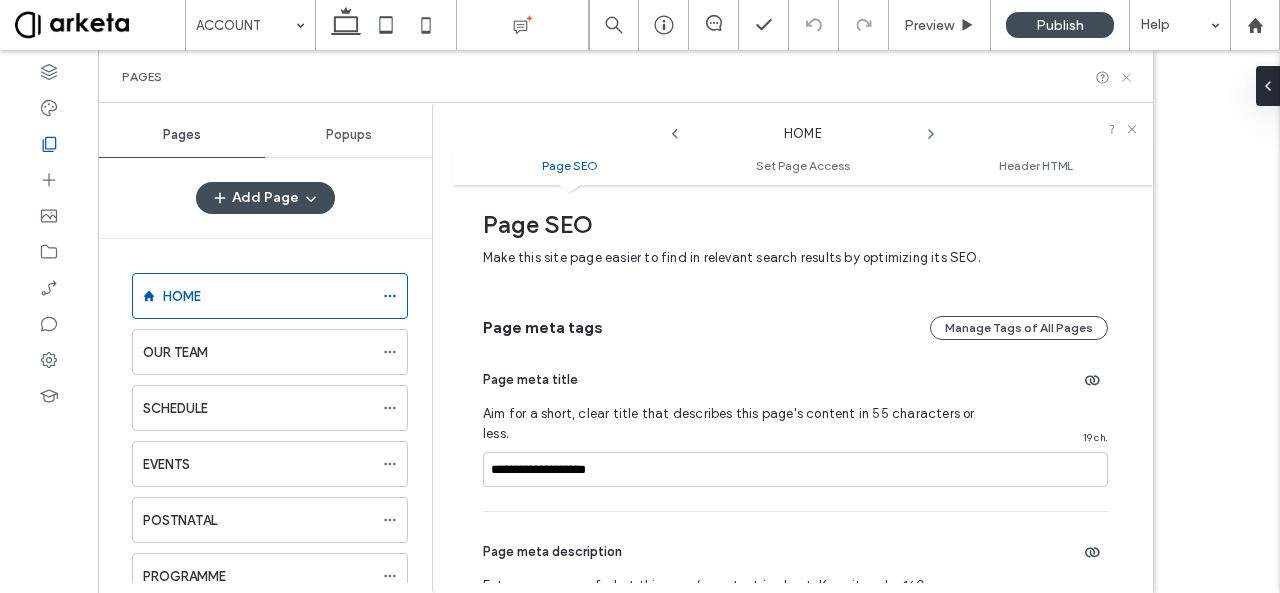click 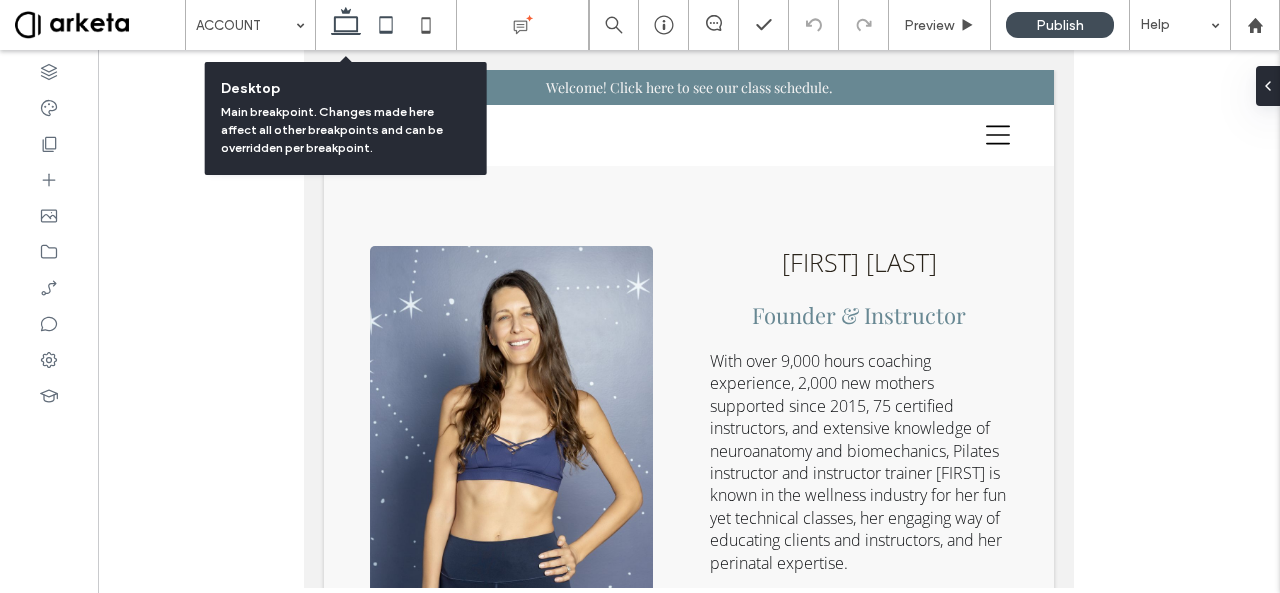 click 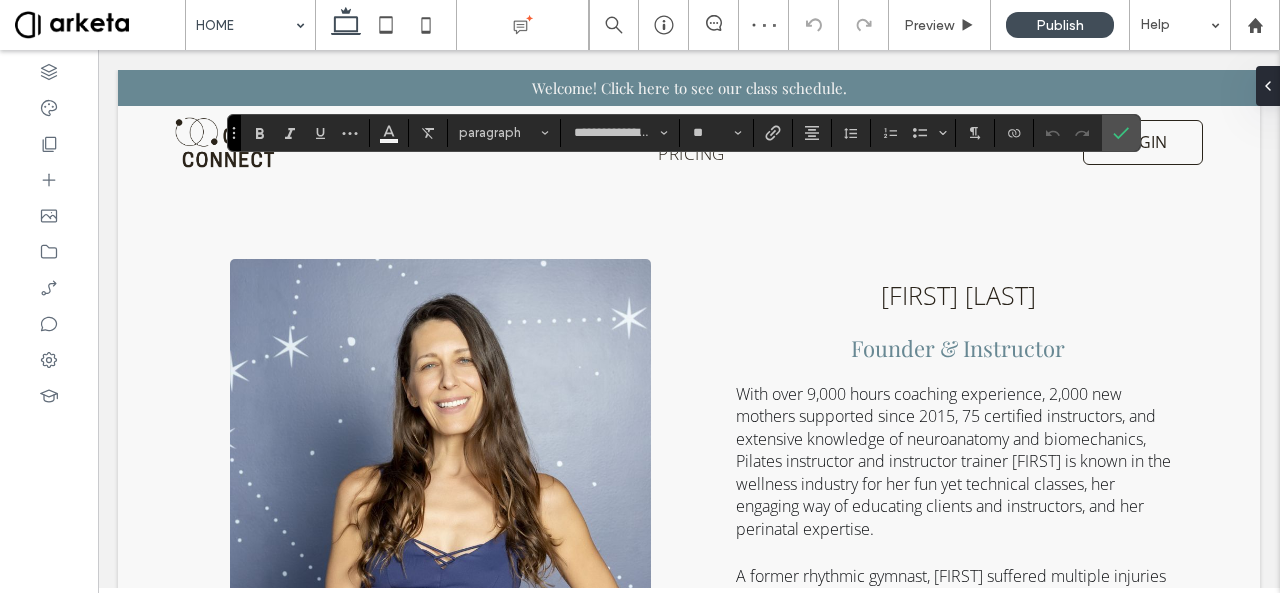 type on "**********" 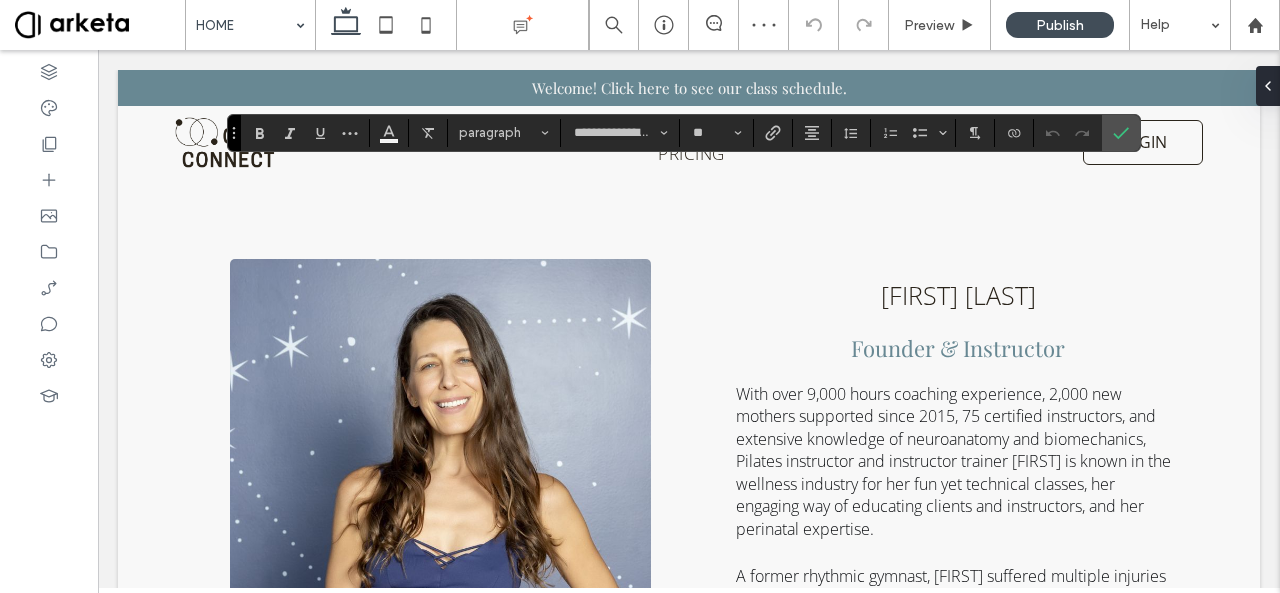 type on "**" 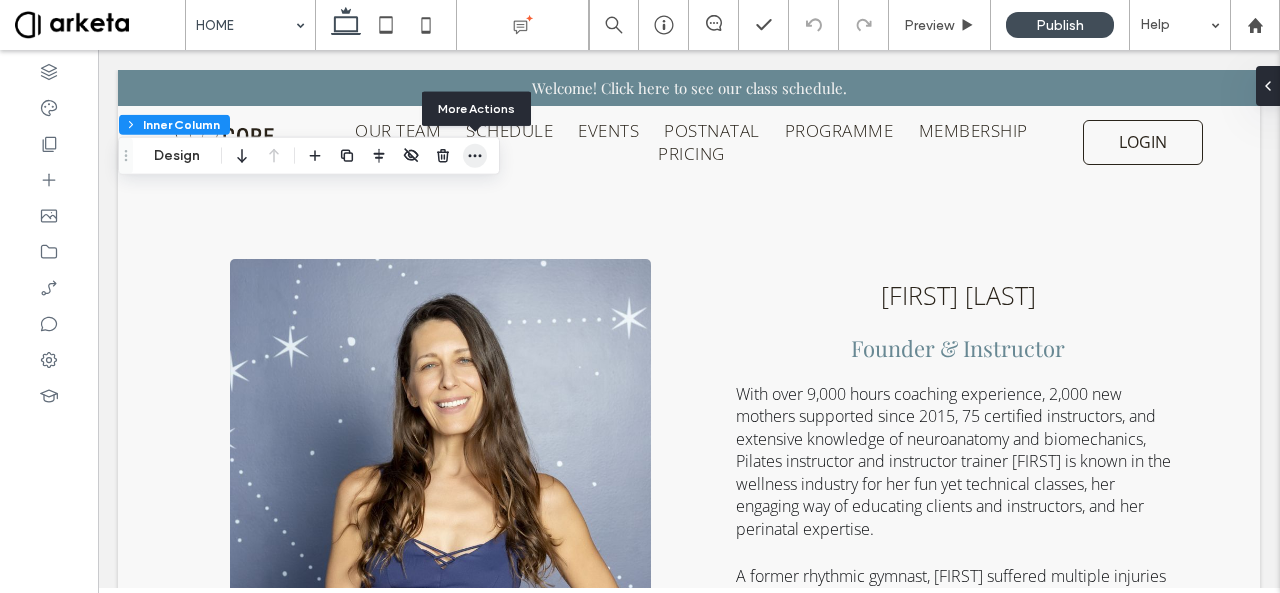 click at bounding box center [475, 156] 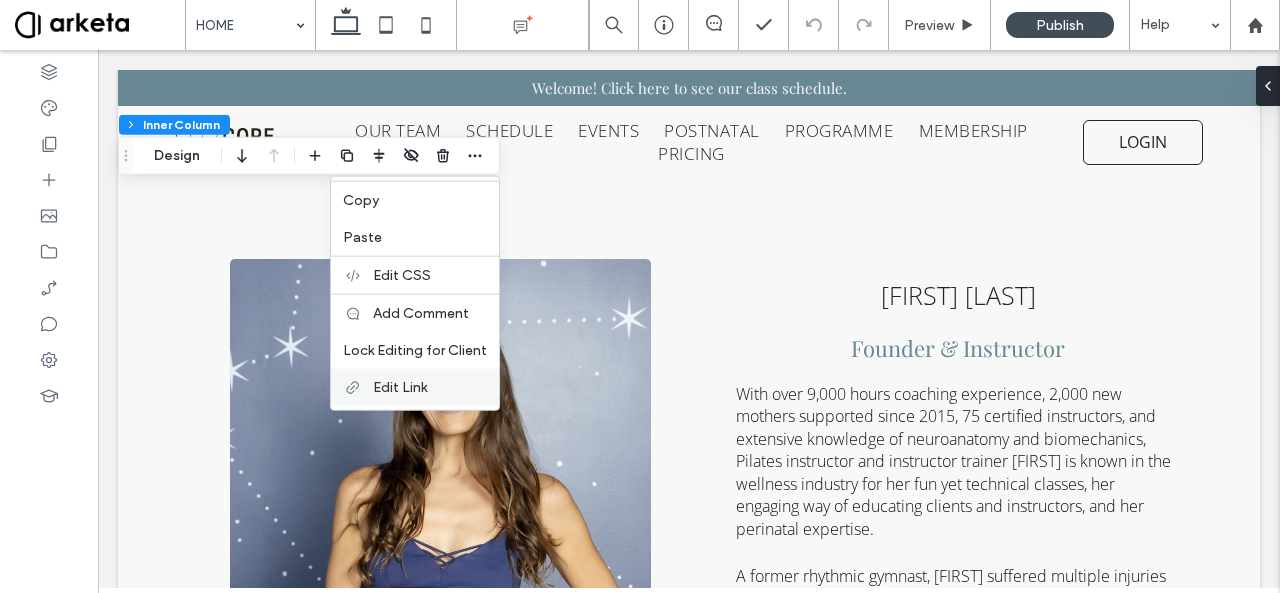 click on "Edit Link" at bounding box center (430, 387) 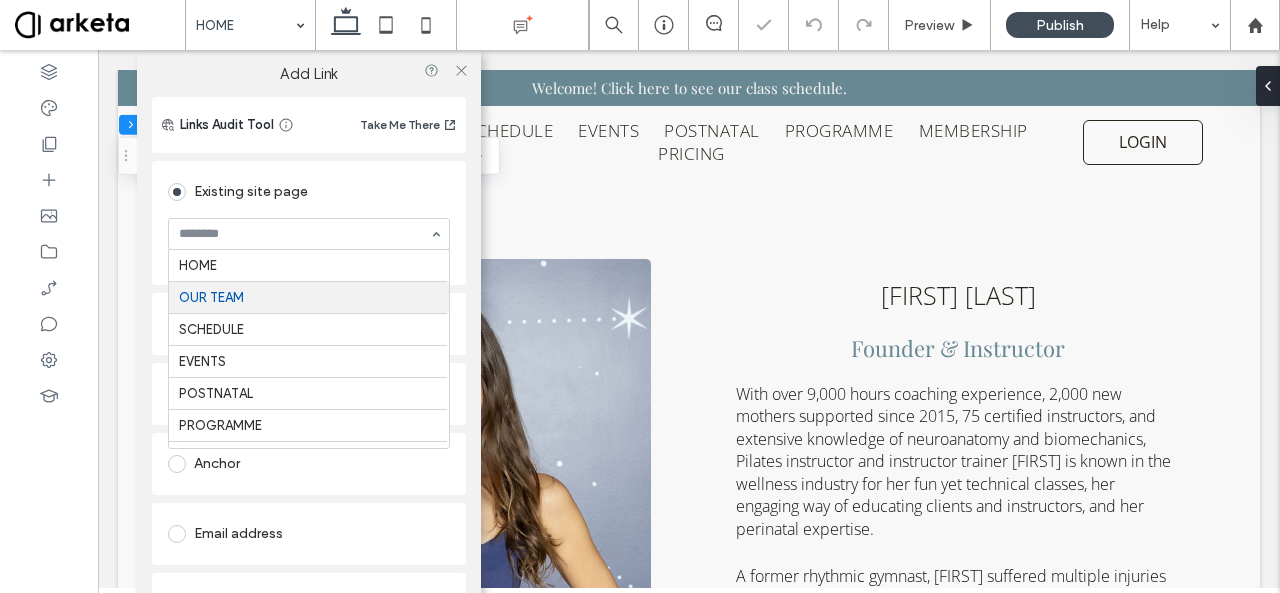 scroll, scrollTop: 33, scrollLeft: 0, axis: vertical 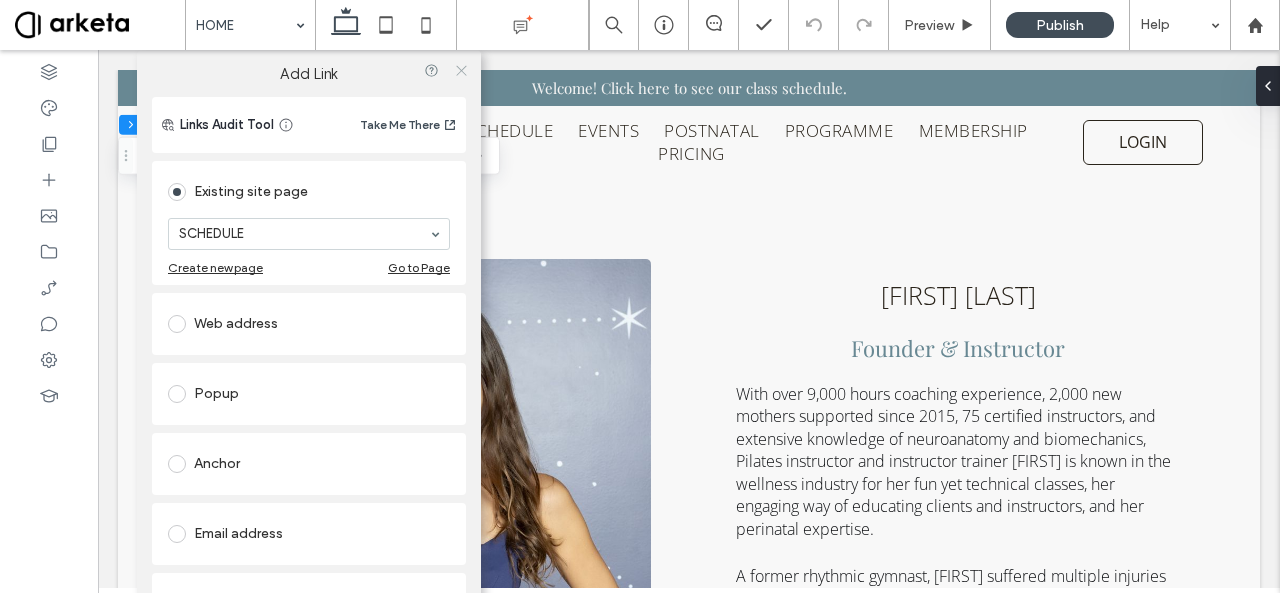 click 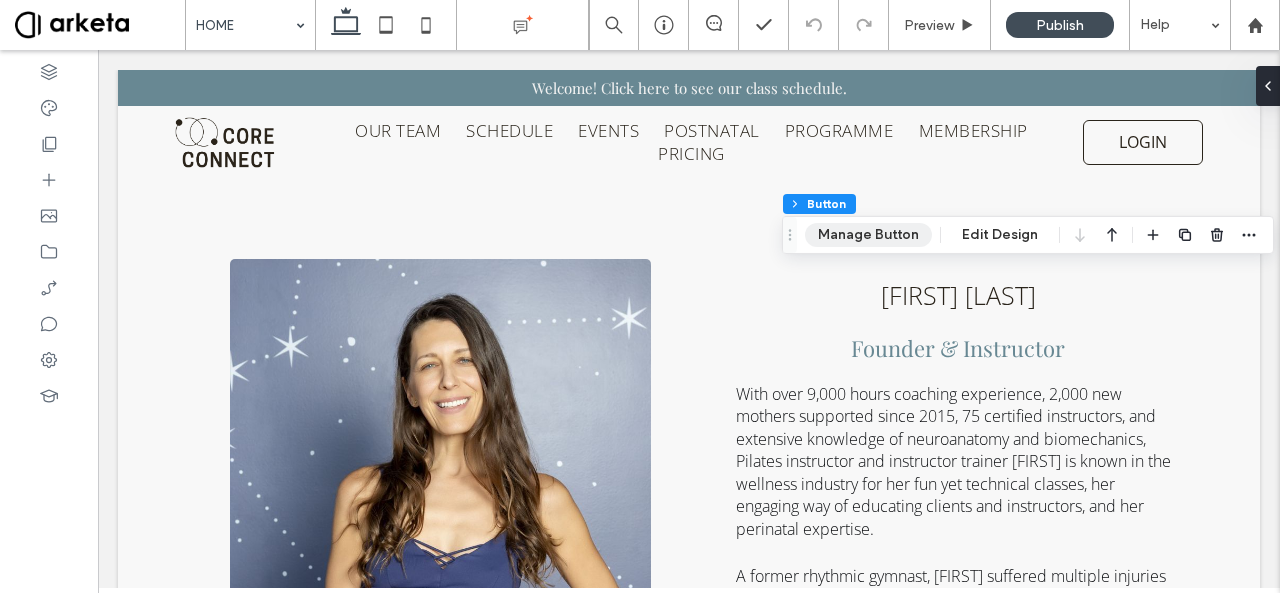 type on "**" 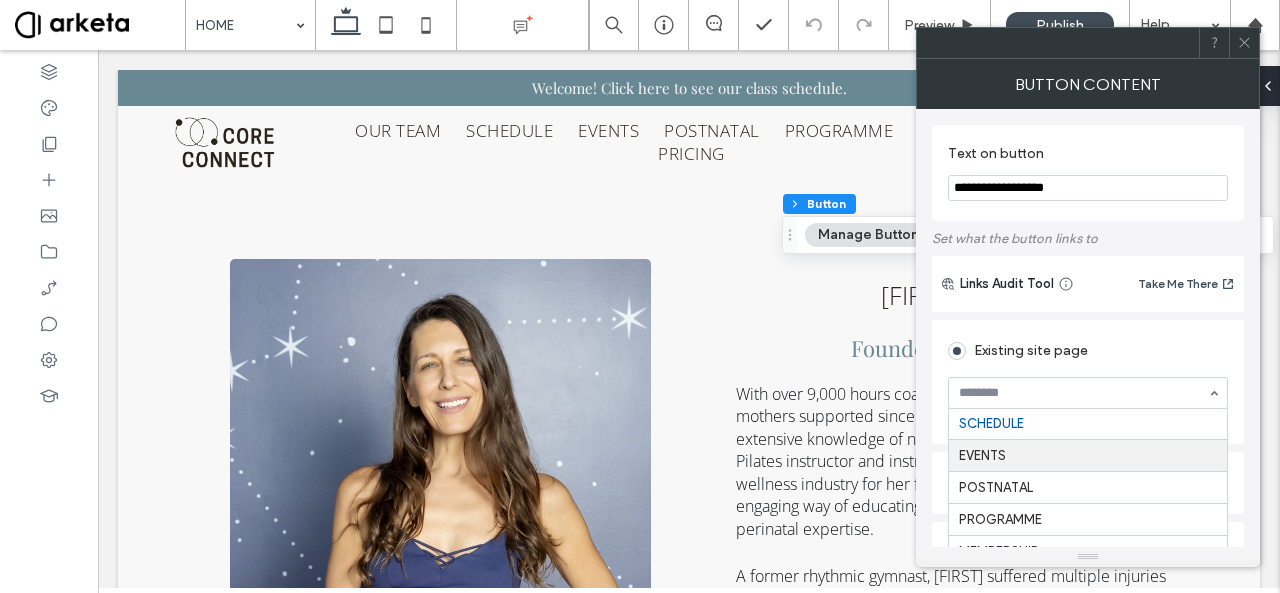 scroll, scrollTop: 95, scrollLeft: 0, axis: vertical 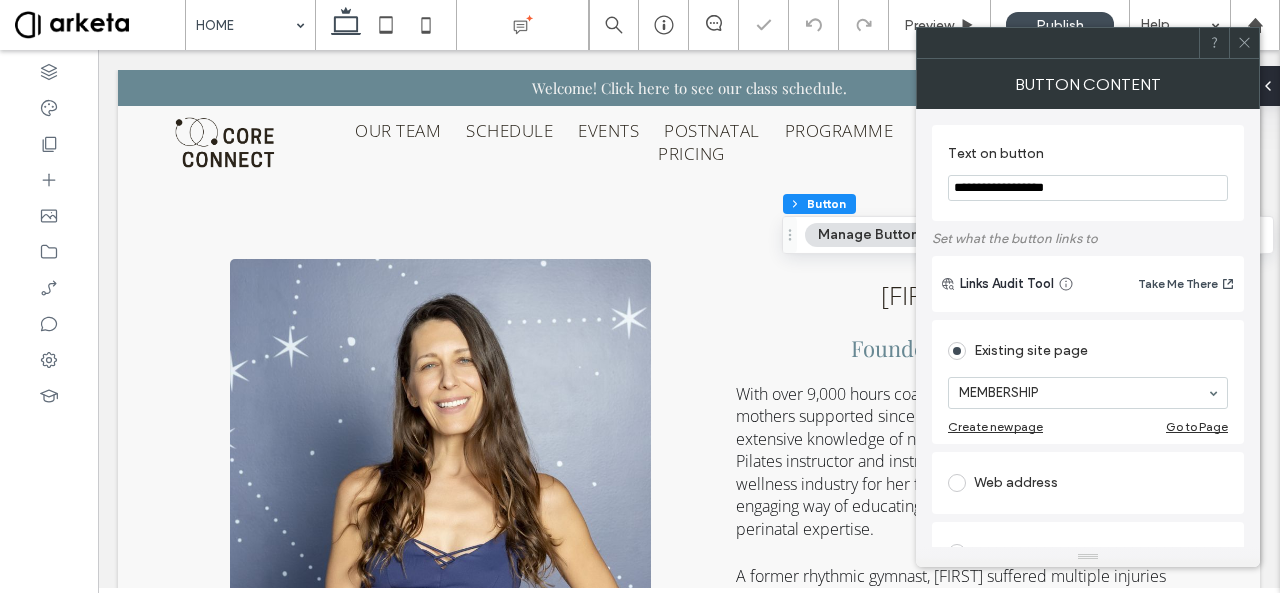 click on "Web address" at bounding box center (1088, 483) 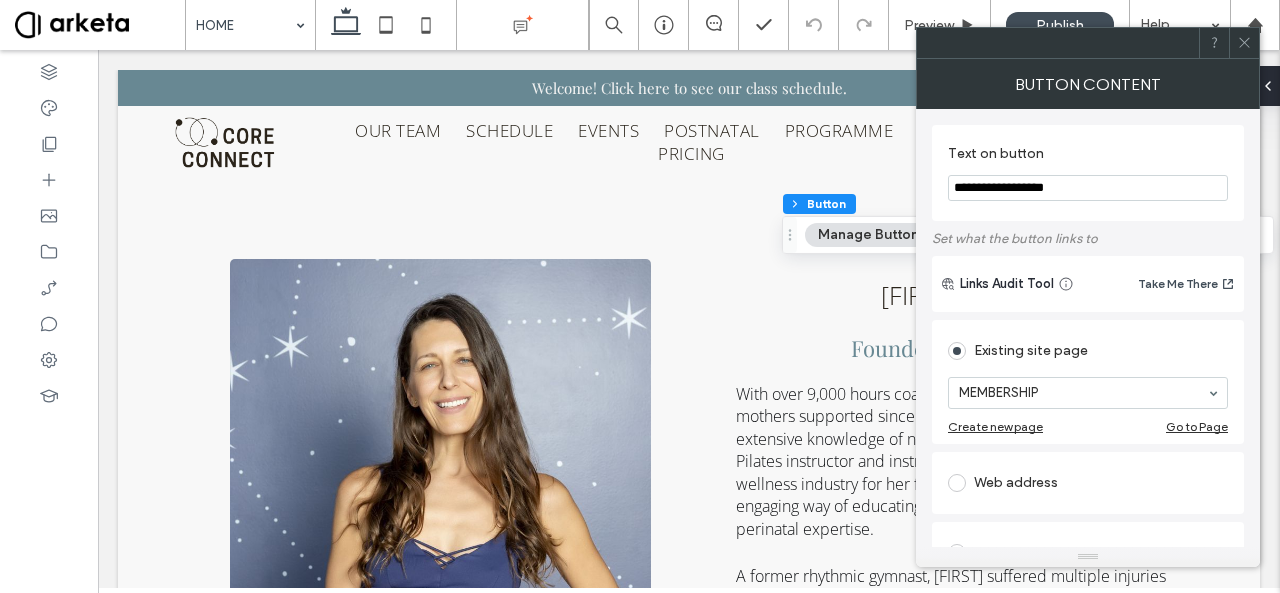 click at bounding box center (1244, 43) 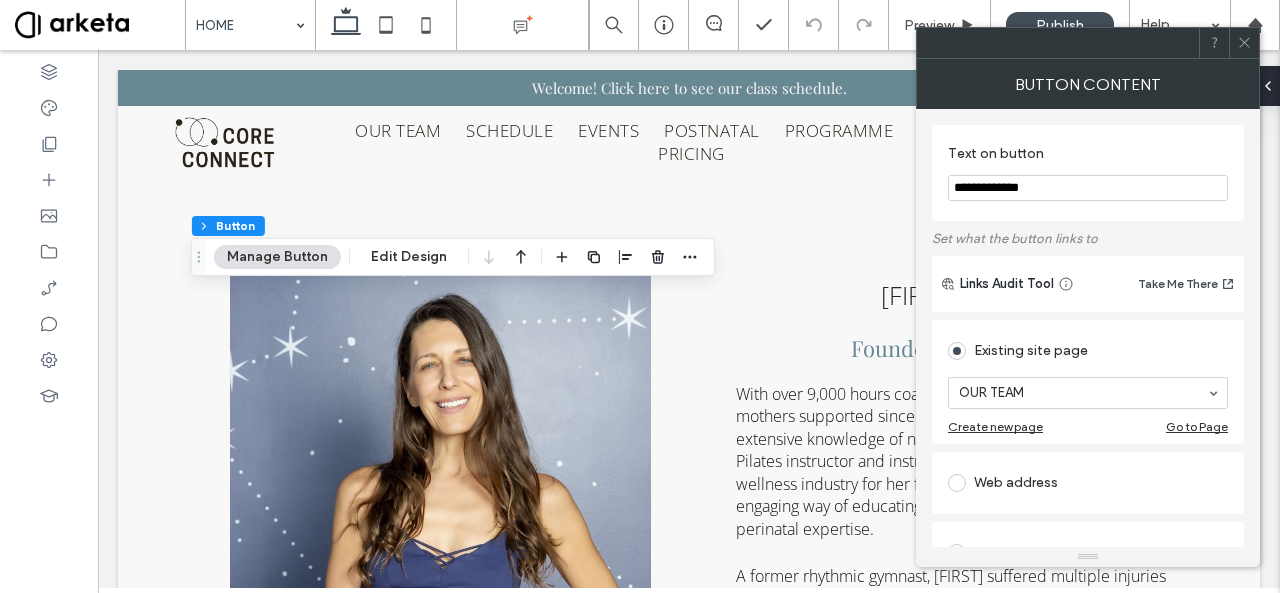 type on "**" 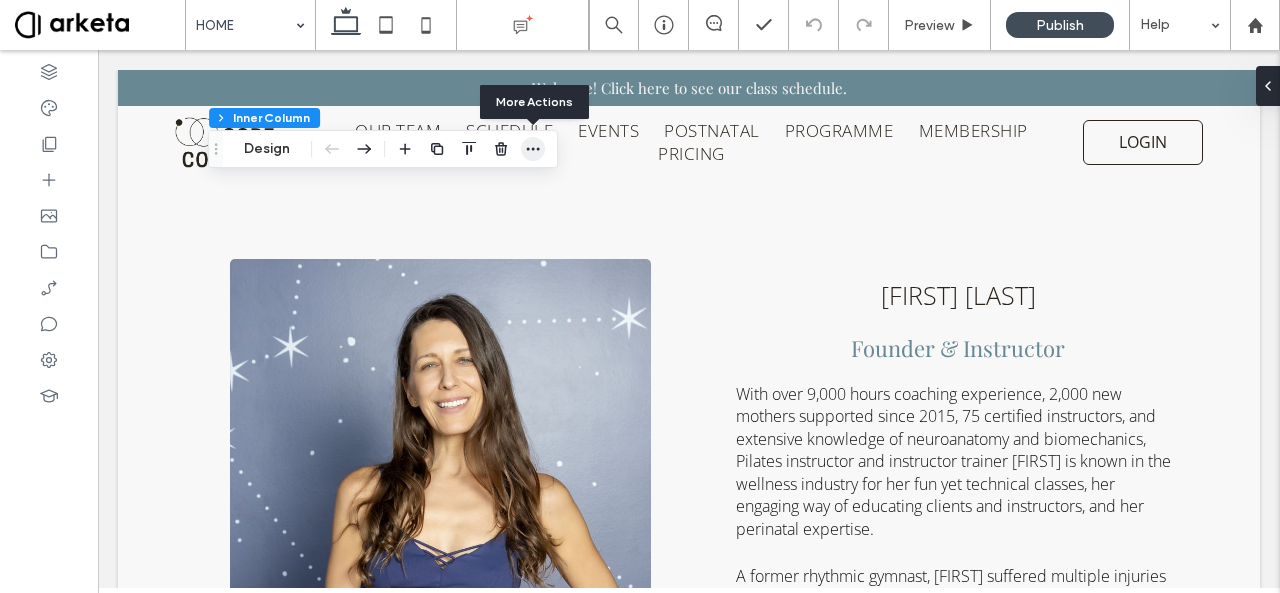 click 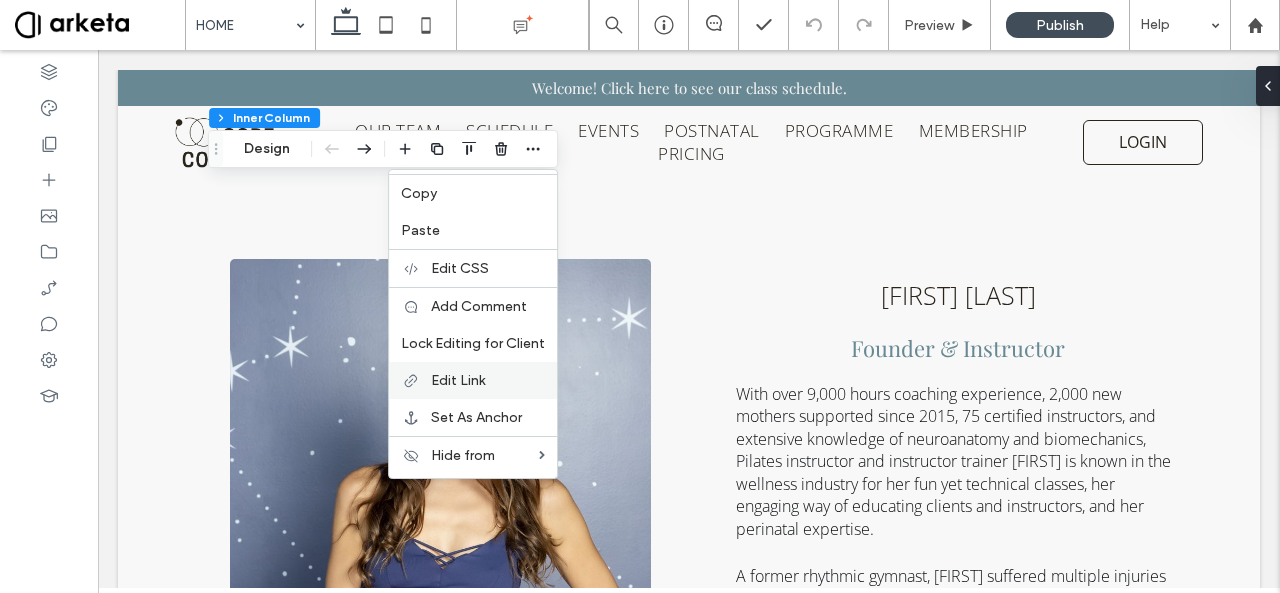 click on "Edit Link" at bounding box center (458, 380) 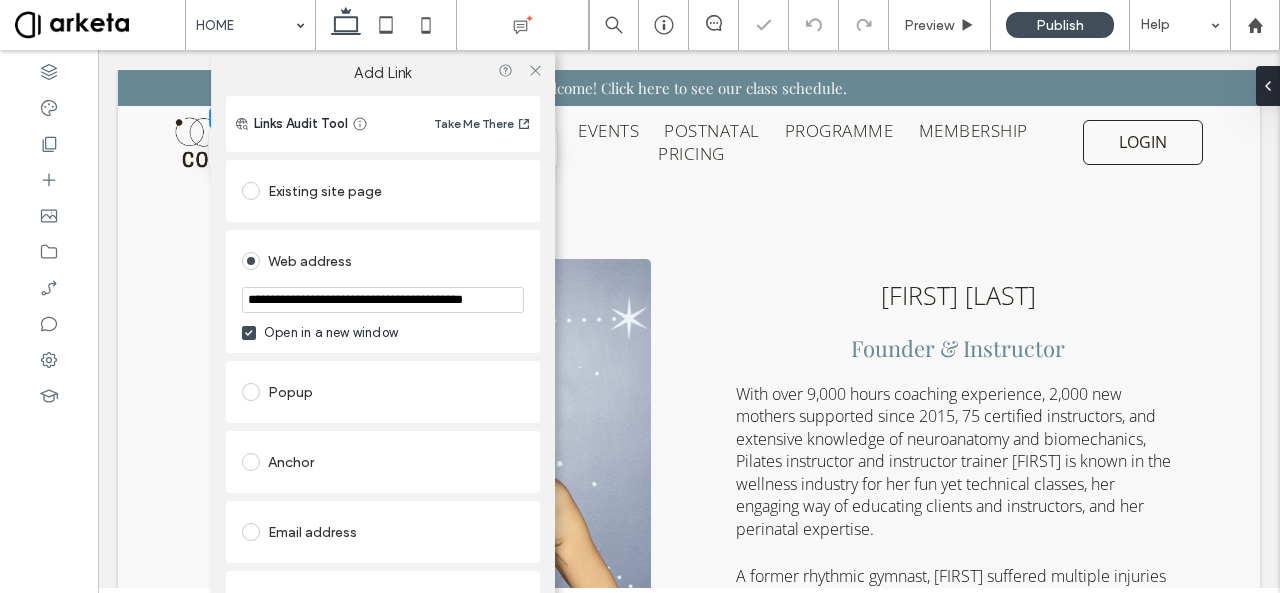 click on "**********" at bounding box center (383, 300) 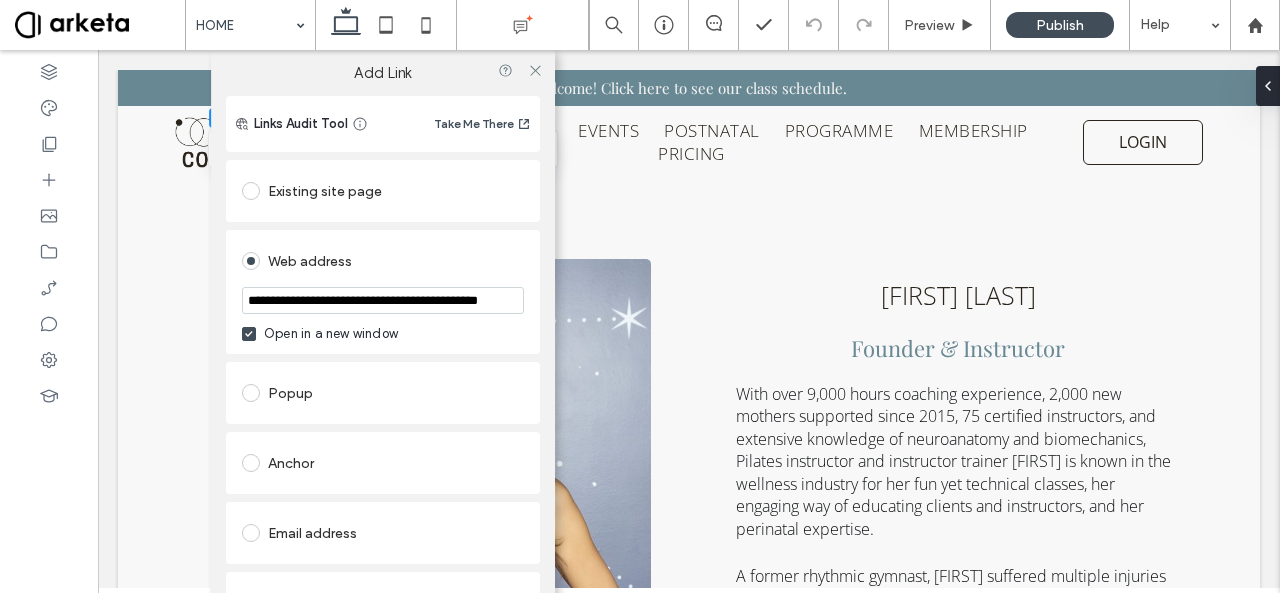 scroll, scrollTop: 0, scrollLeft: 16, axis: horizontal 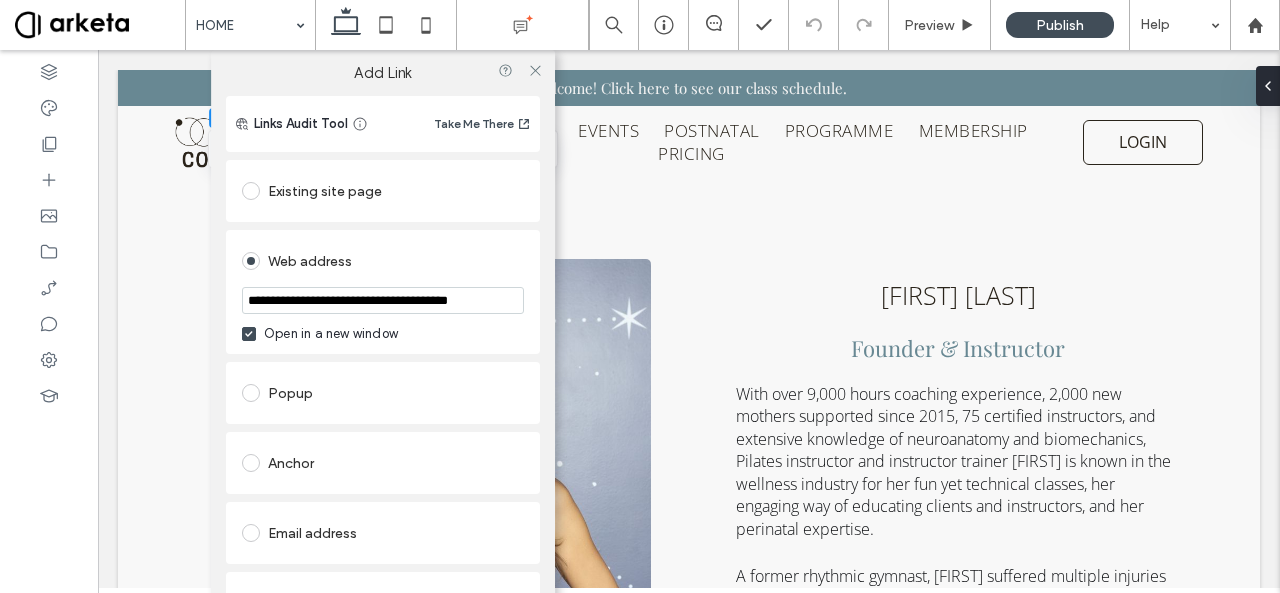 click on "**********" at bounding box center (383, 300) 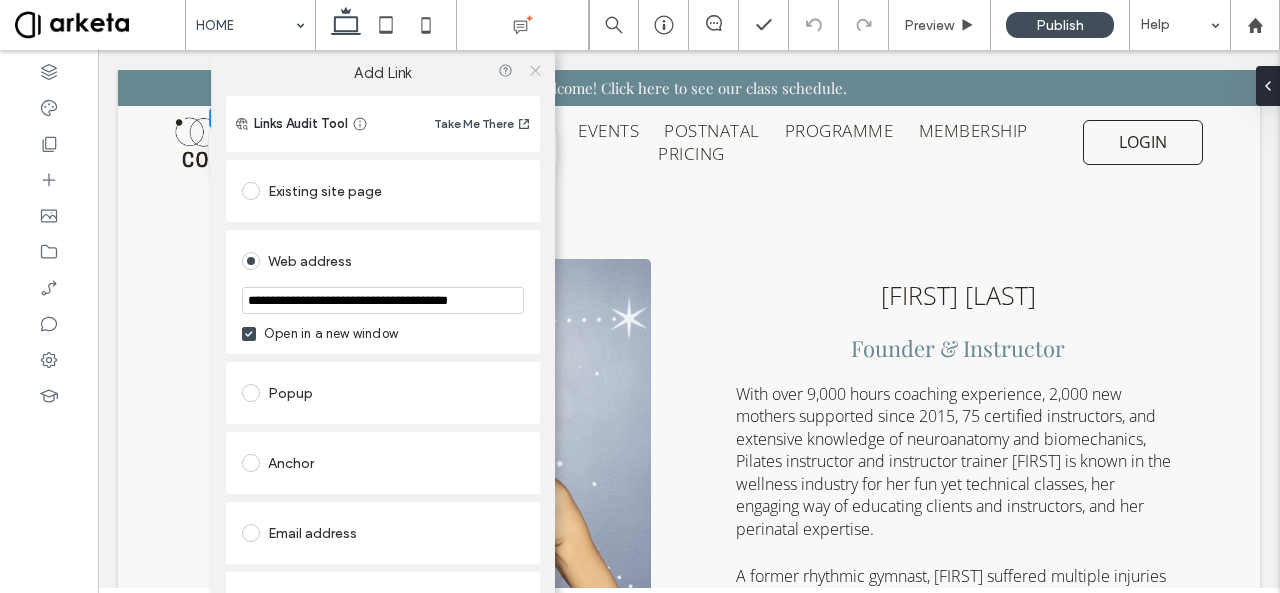 type on "**********" 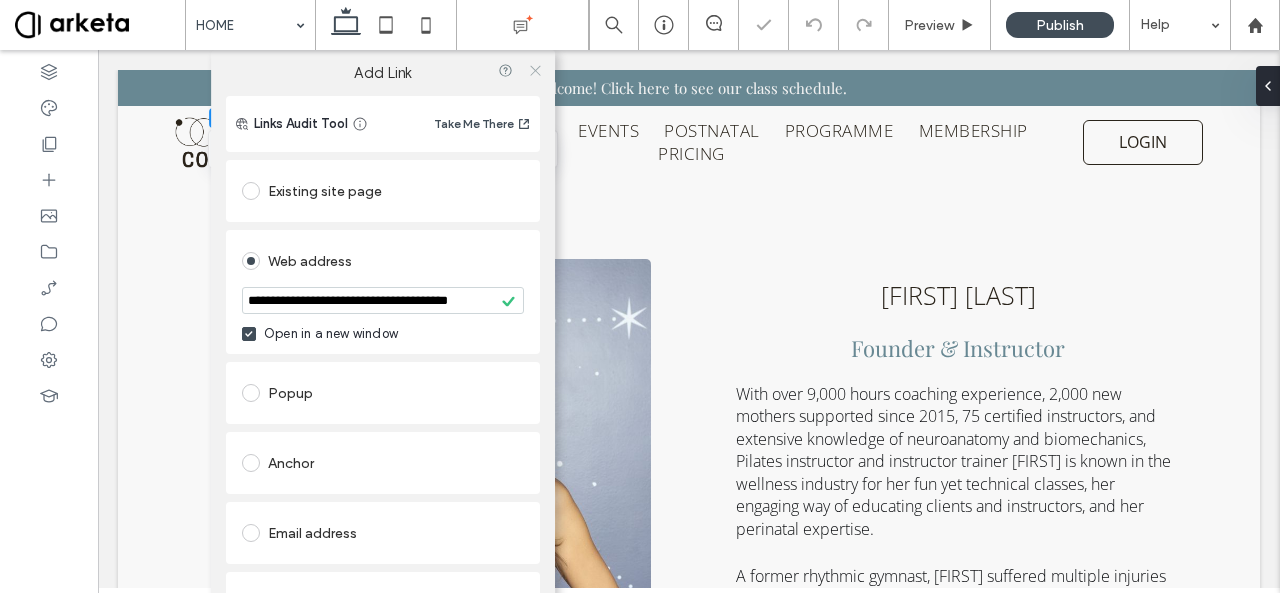click 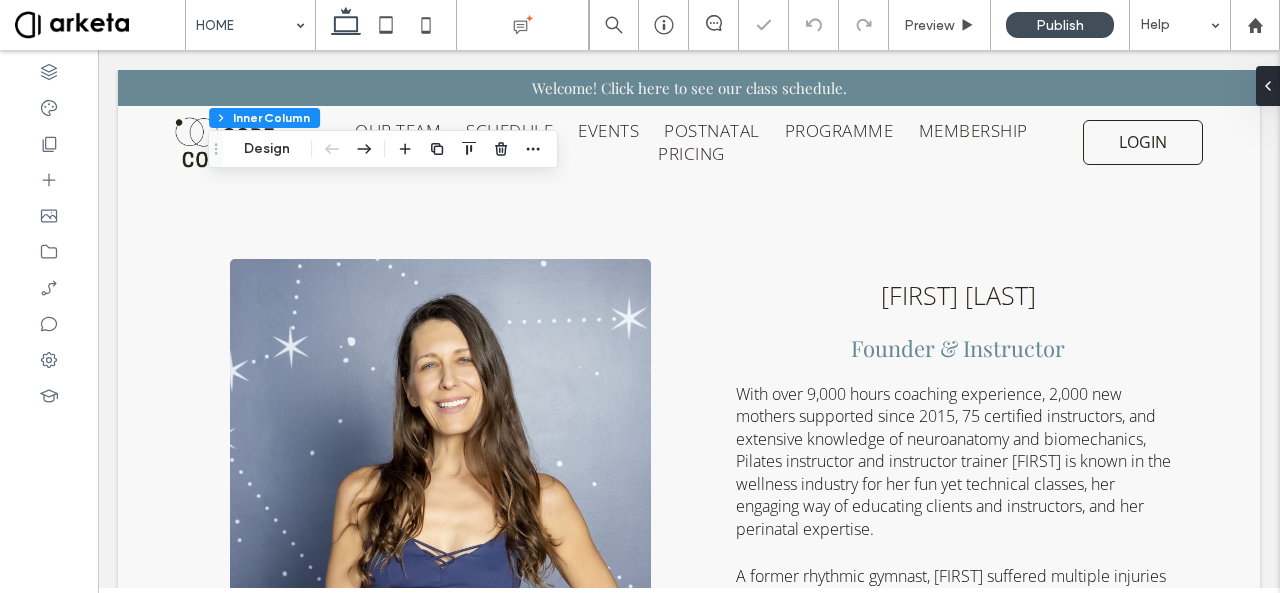 scroll, scrollTop: 0, scrollLeft: 0, axis: both 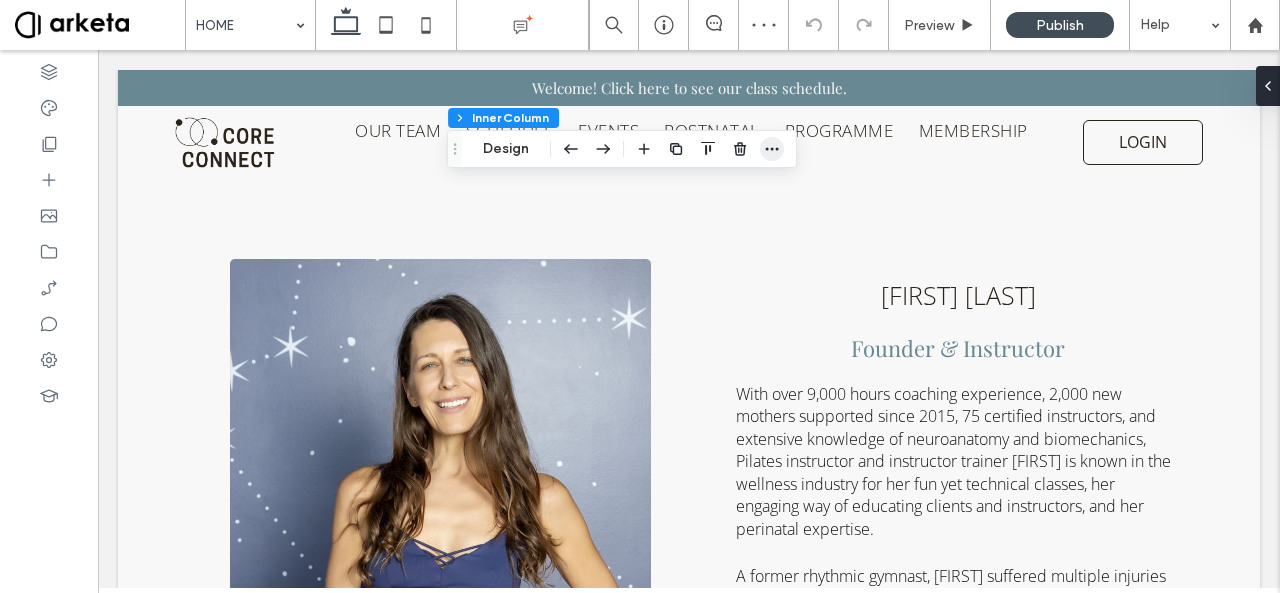 click 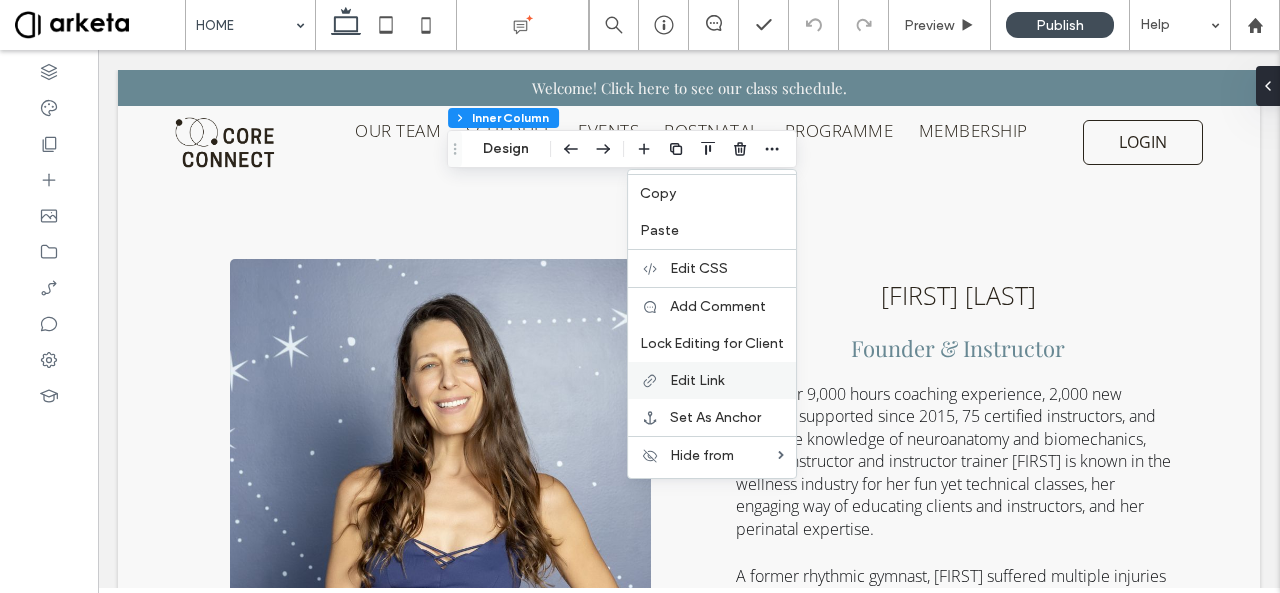 click on "Edit Link" at bounding box center (697, 380) 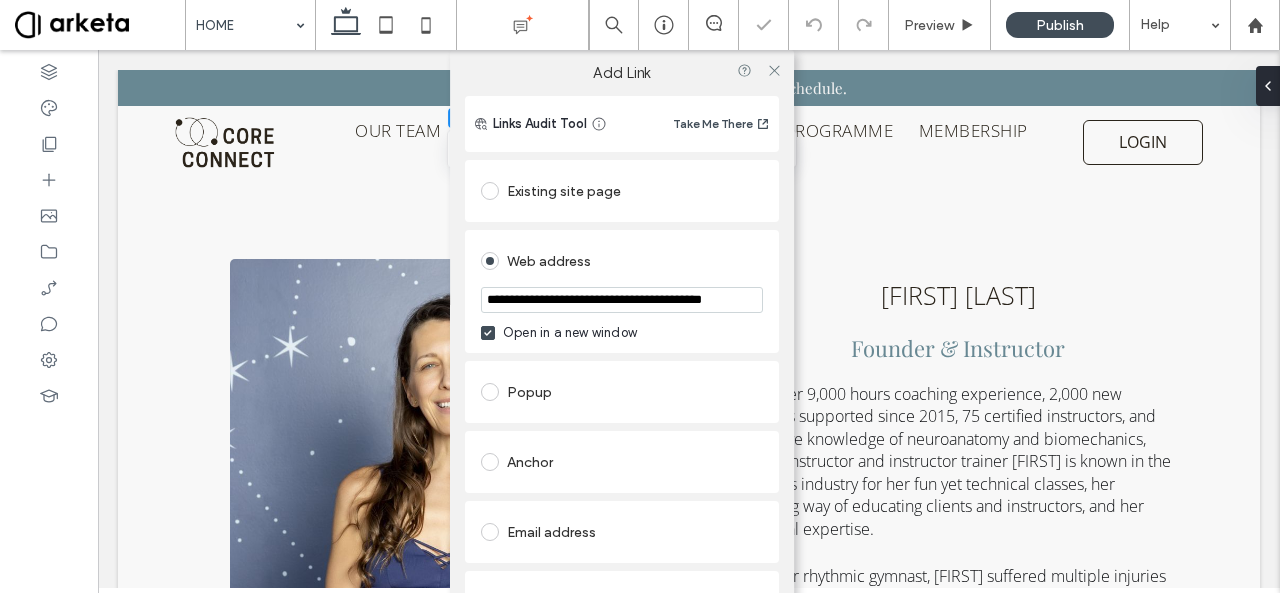 click on "**********" at bounding box center [622, 300] 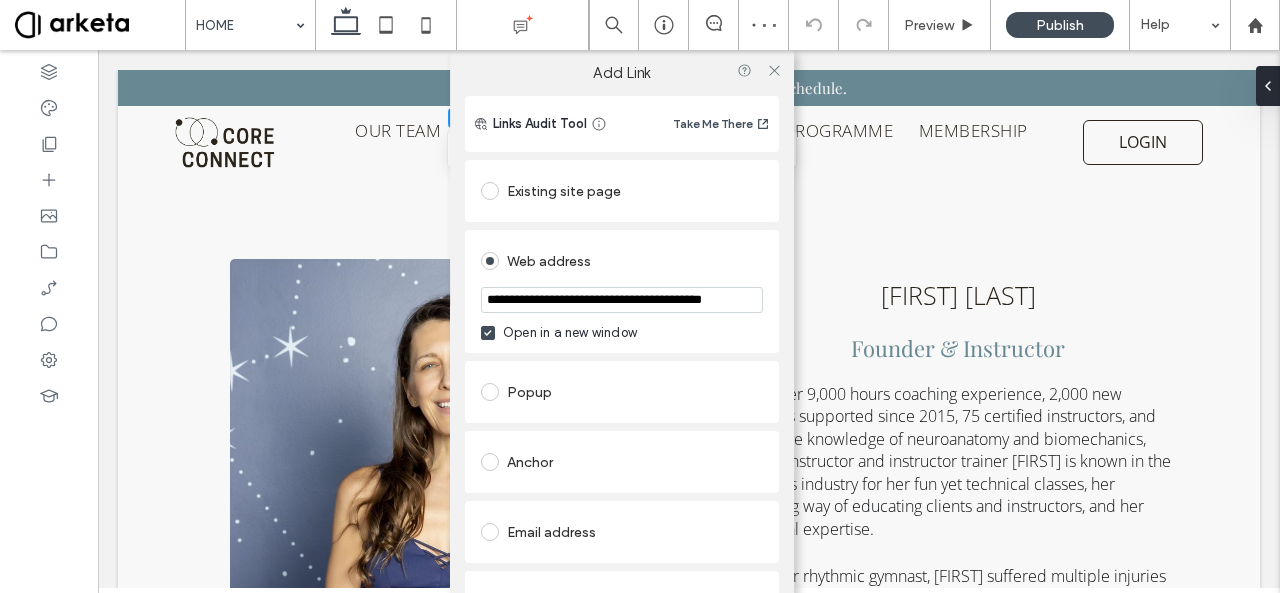 paste 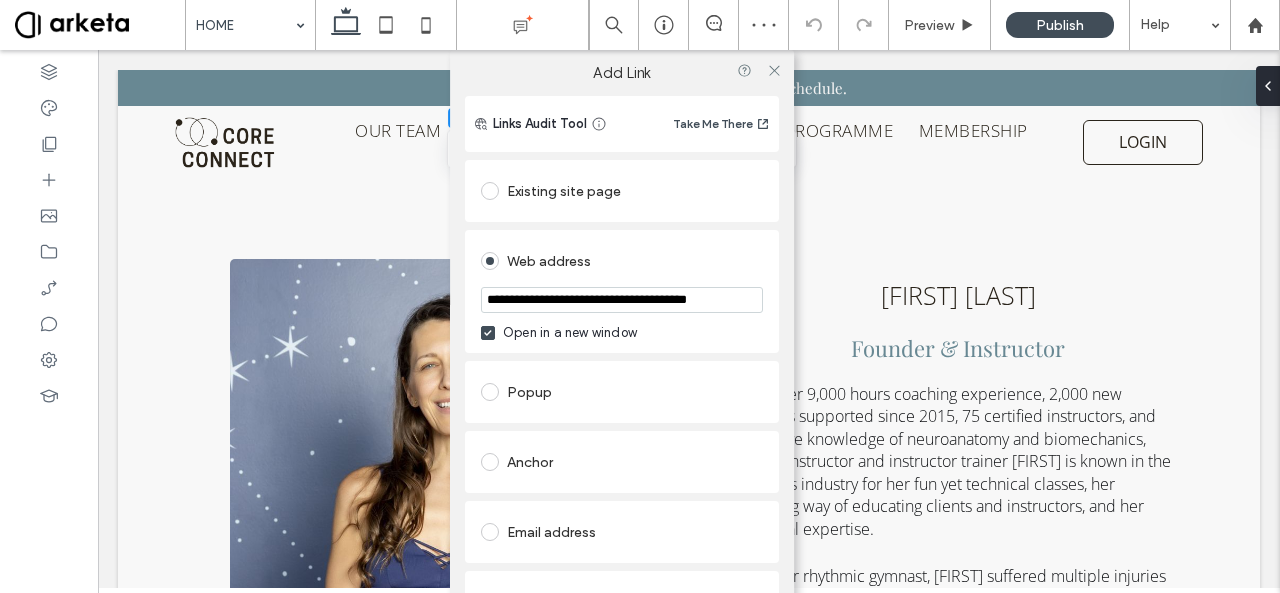 scroll, scrollTop: 0, scrollLeft: 30, axis: horizontal 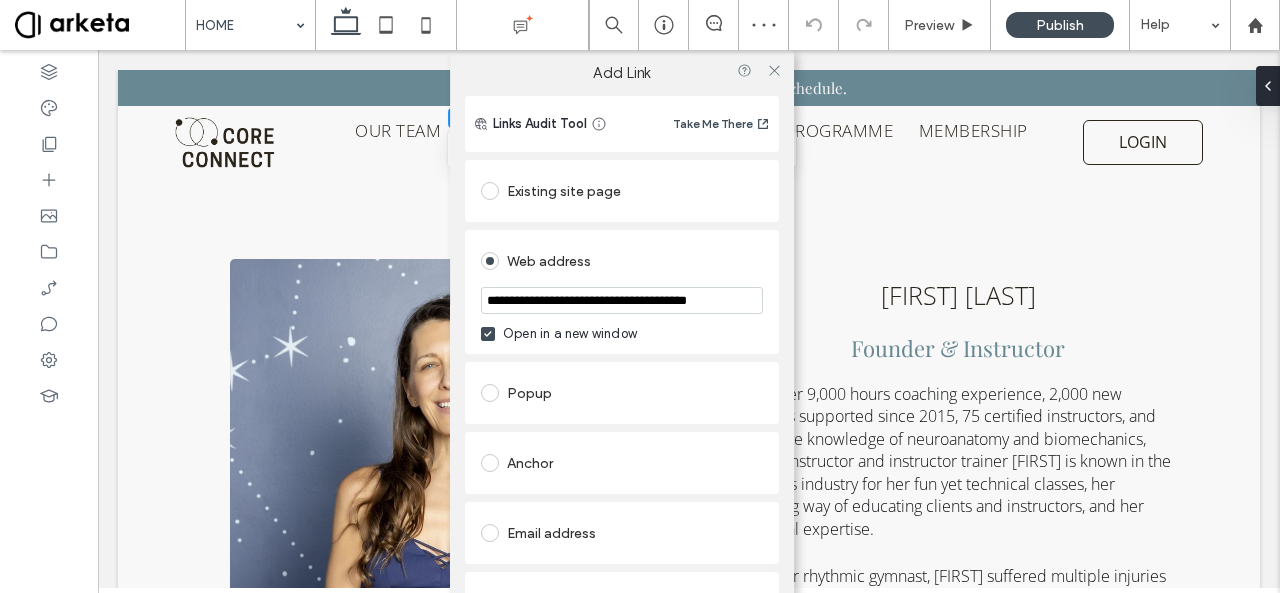 type on "**********" 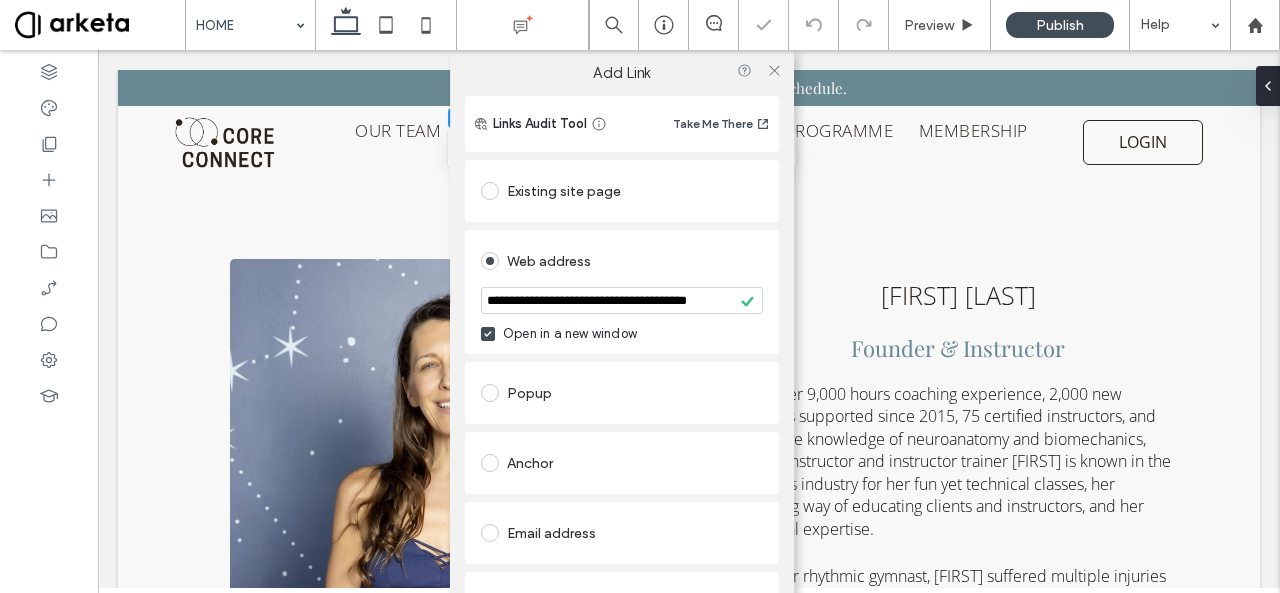 click on "**********" at bounding box center [622, 292] 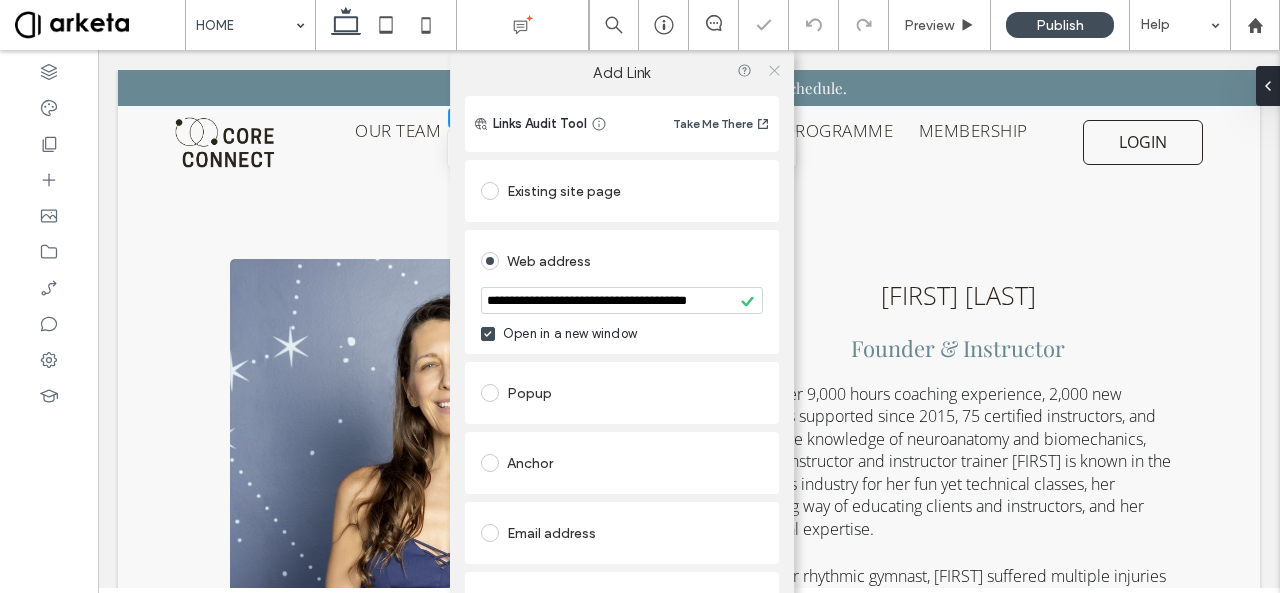 click 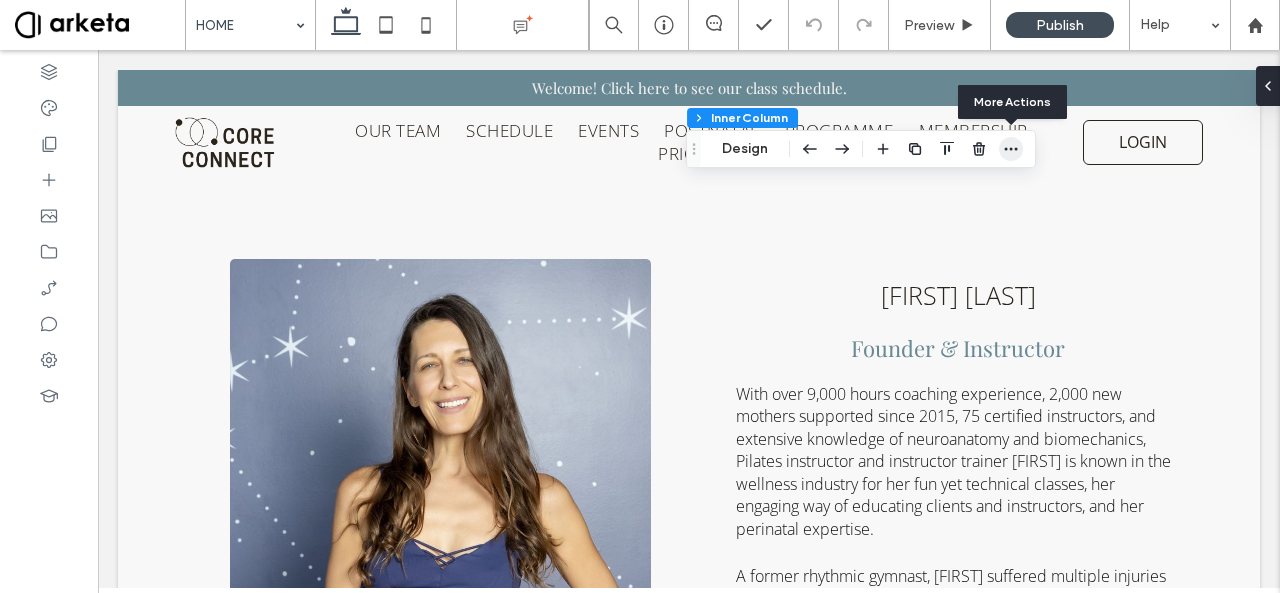 click 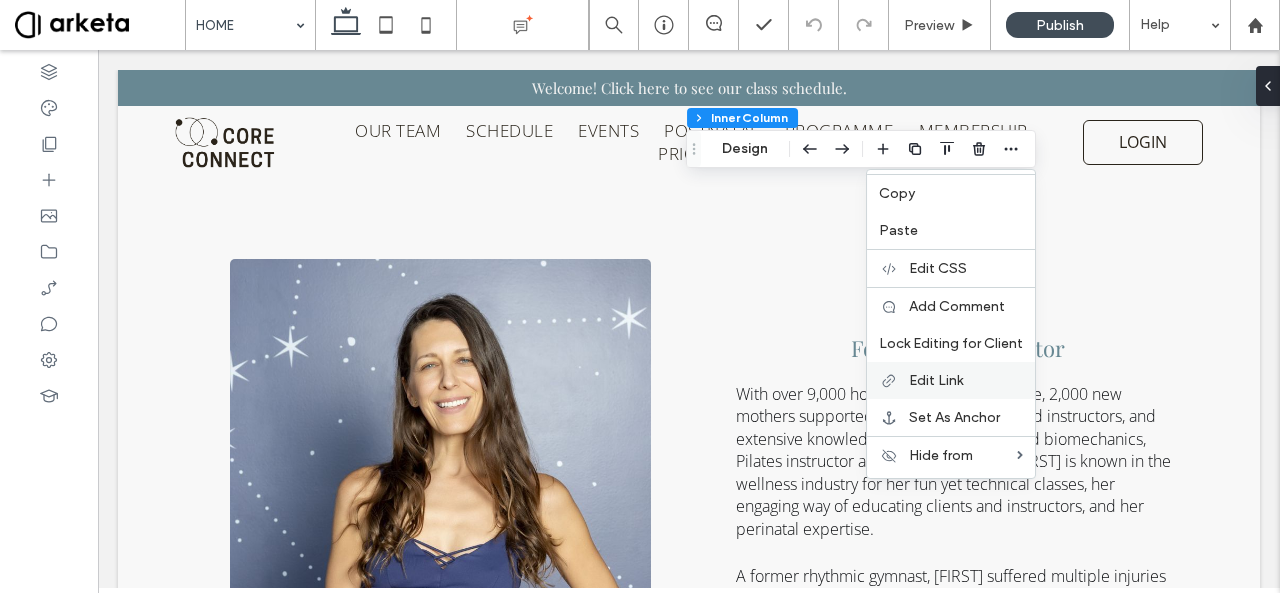click on "Edit Link" at bounding box center (951, 380) 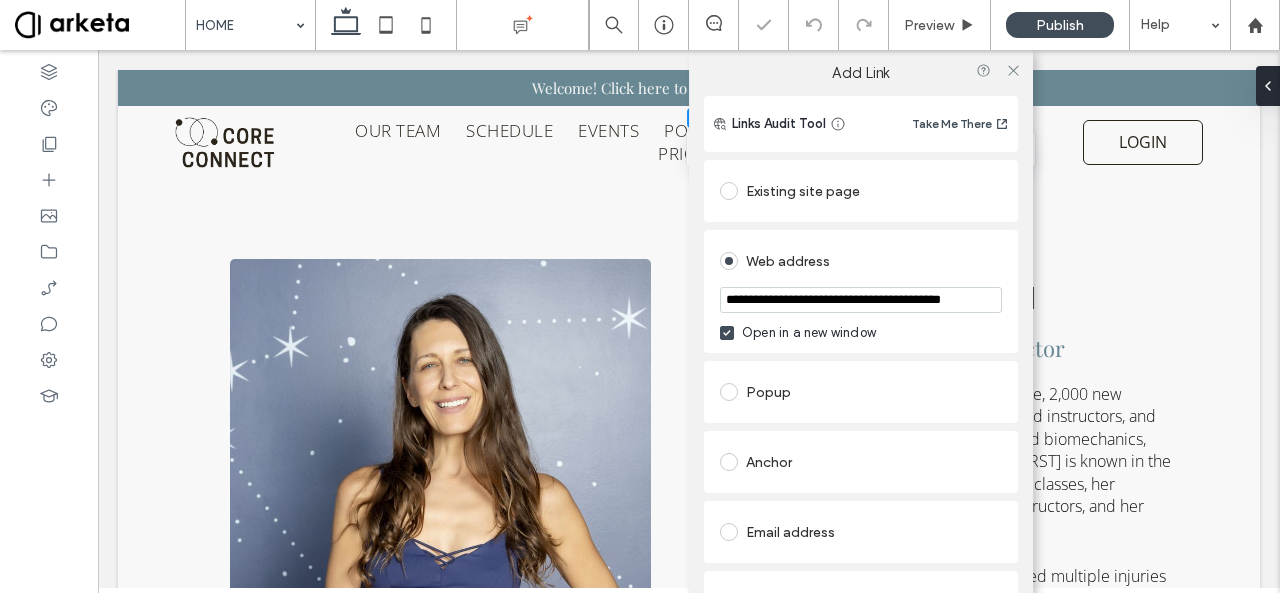 click on "**********" at bounding box center [861, 300] 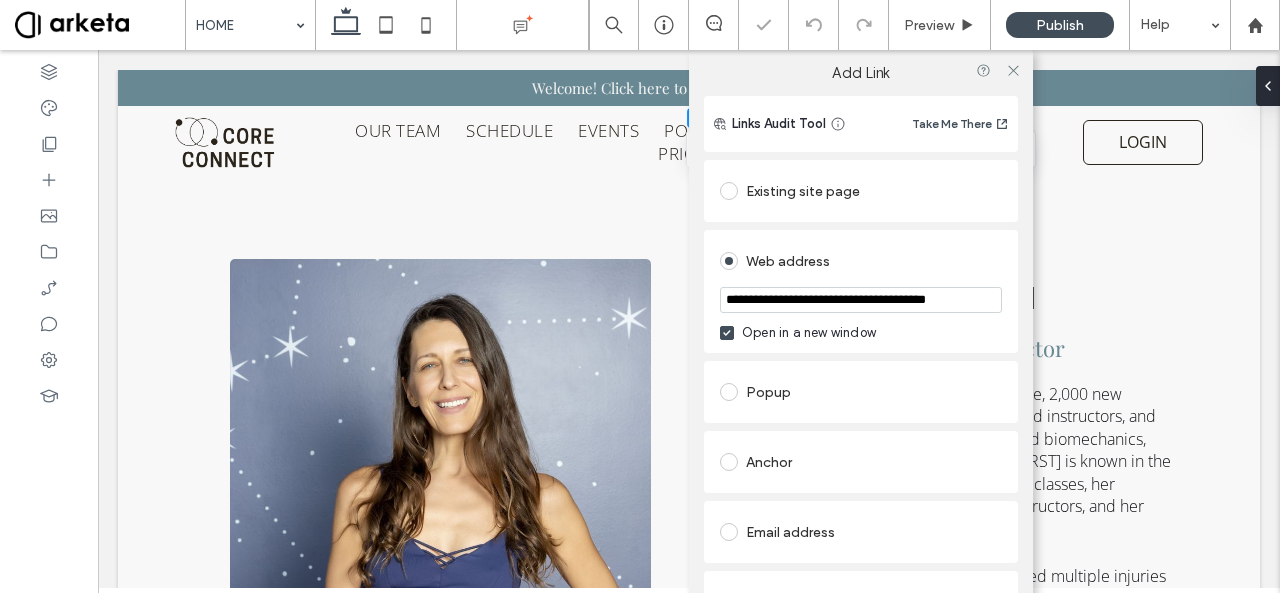 scroll, scrollTop: 0, scrollLeft: 30, axis: horizontal 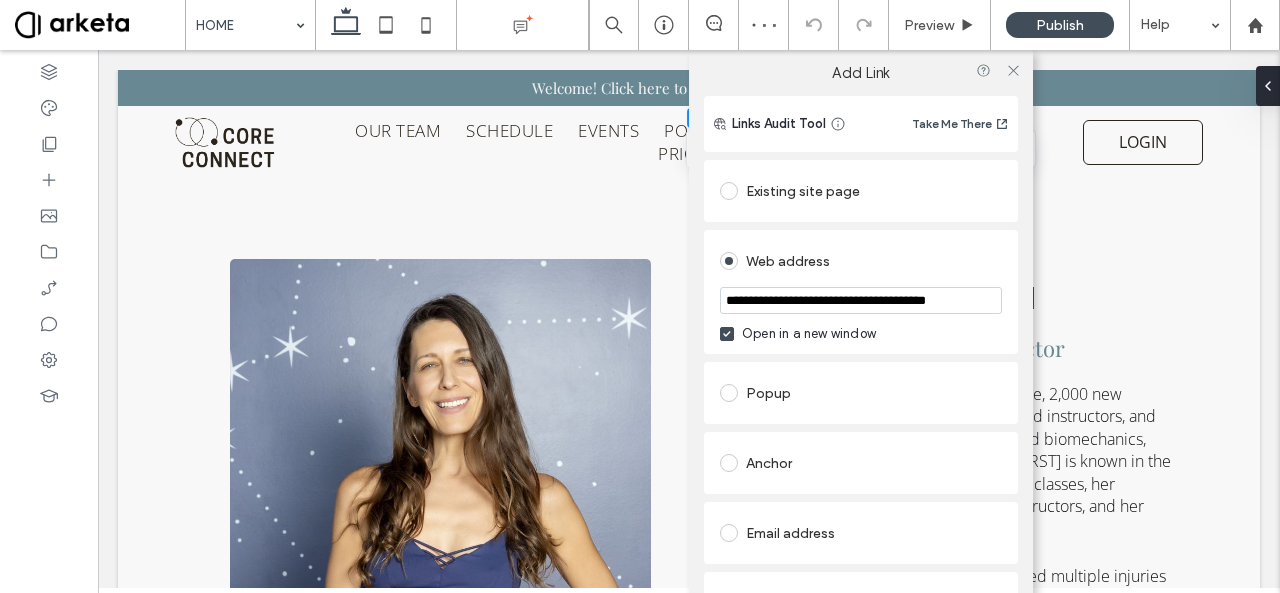 type on "**********" 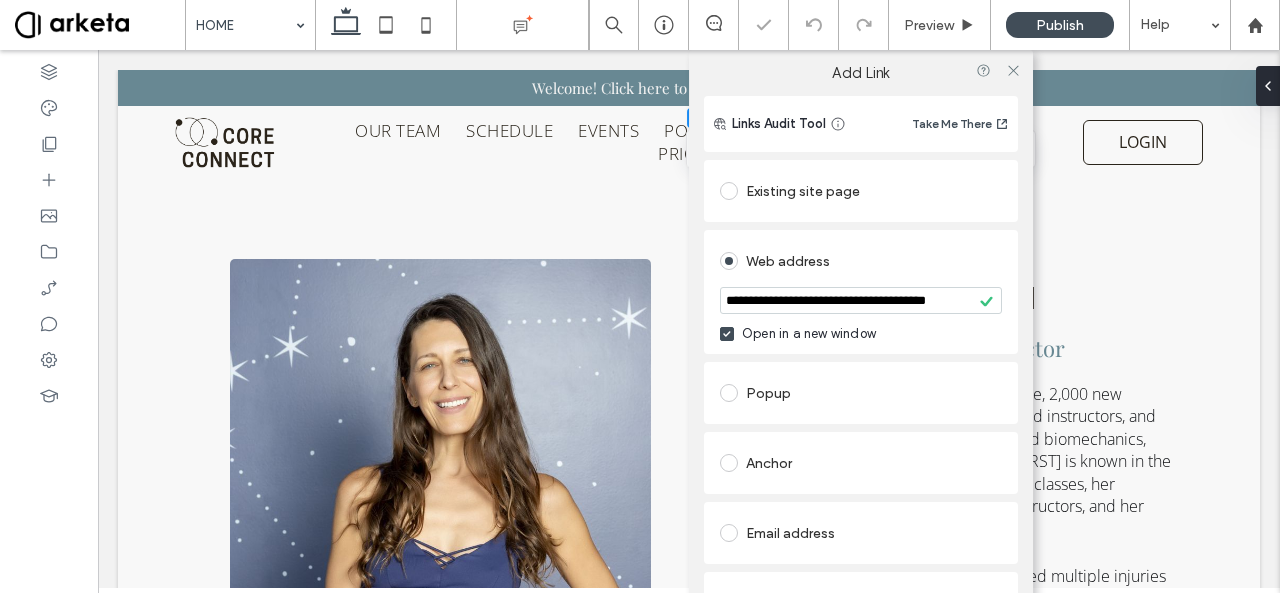 scroll, scrollTop: 0, scrollLeft: 0, axis: both 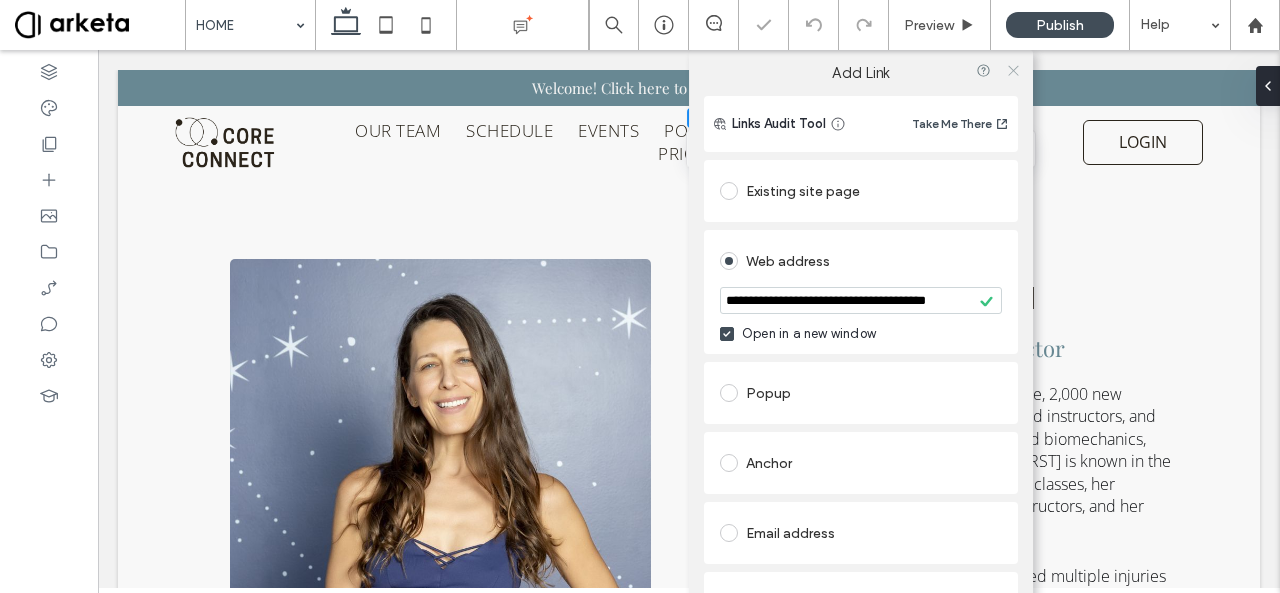 click 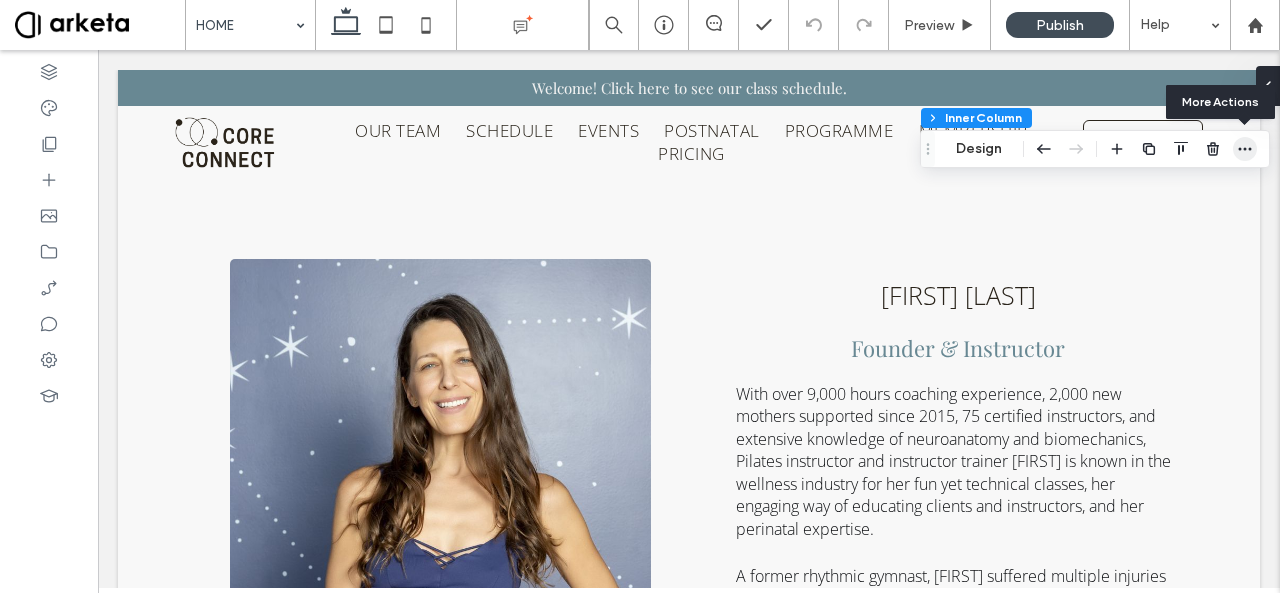 click 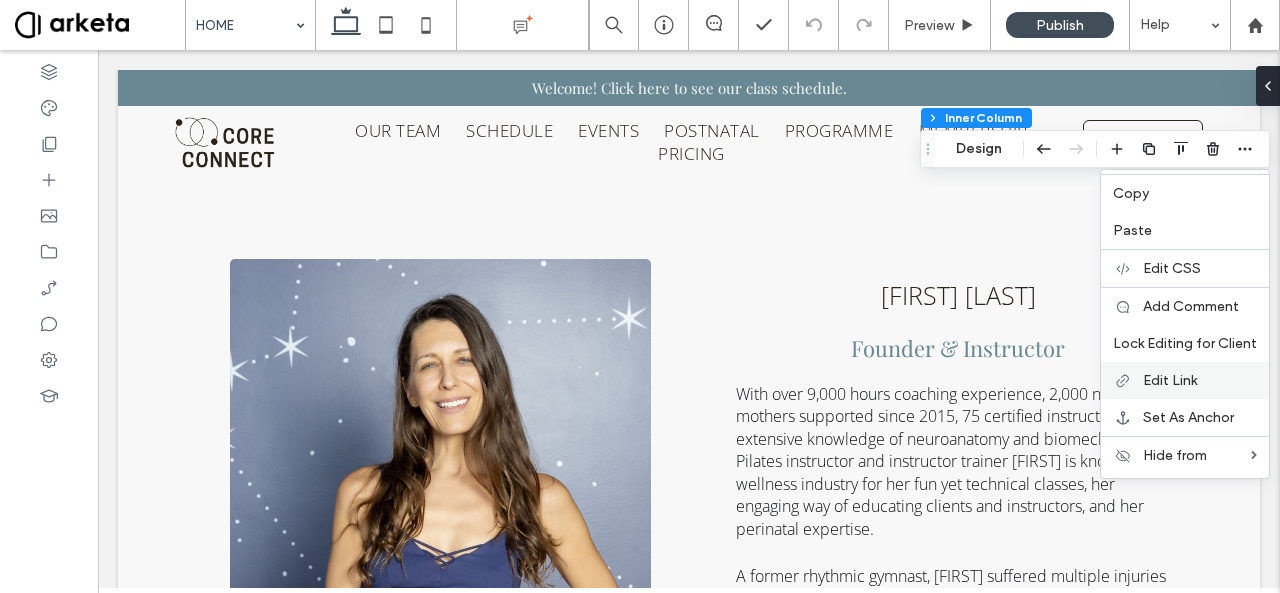 click on "Edit Link" at bounding box center (1170, 380) 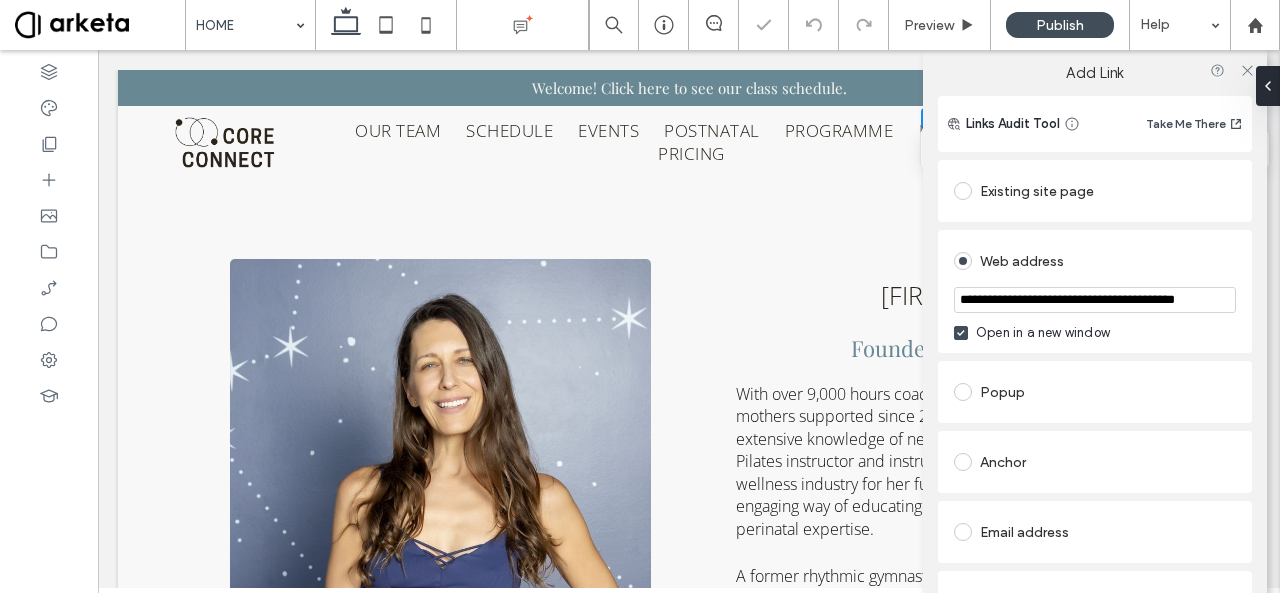 click on "**********" at bounding box center (1095, 300) 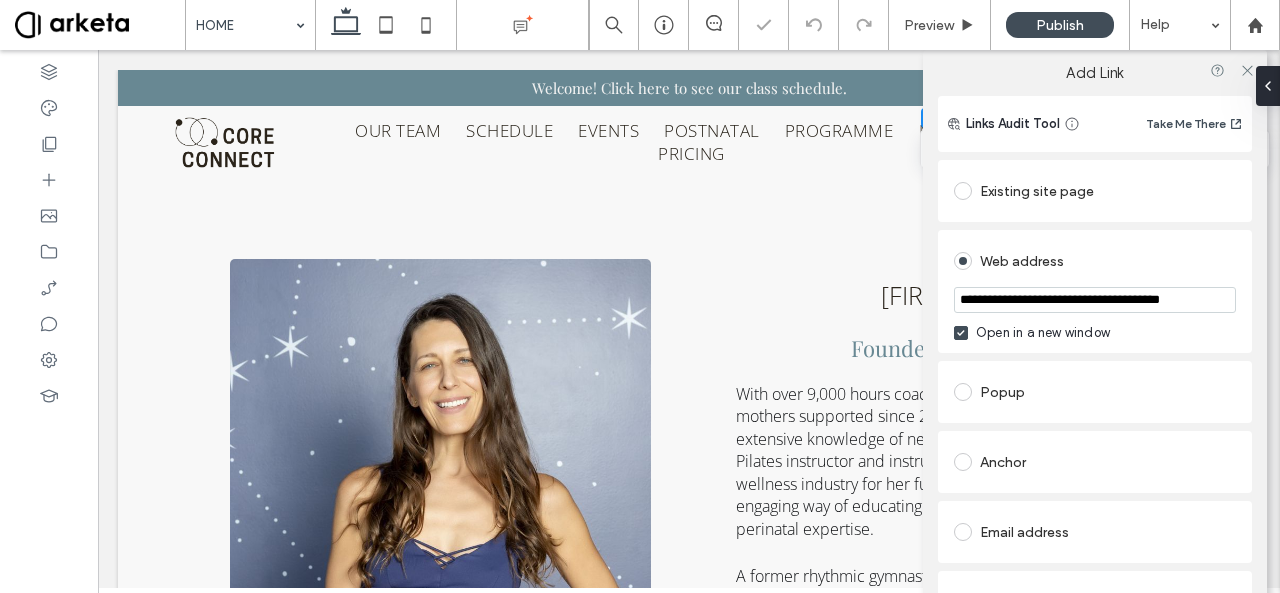 scroll, scrollTop: 0, scrollLeft: 30, axis: horizontal 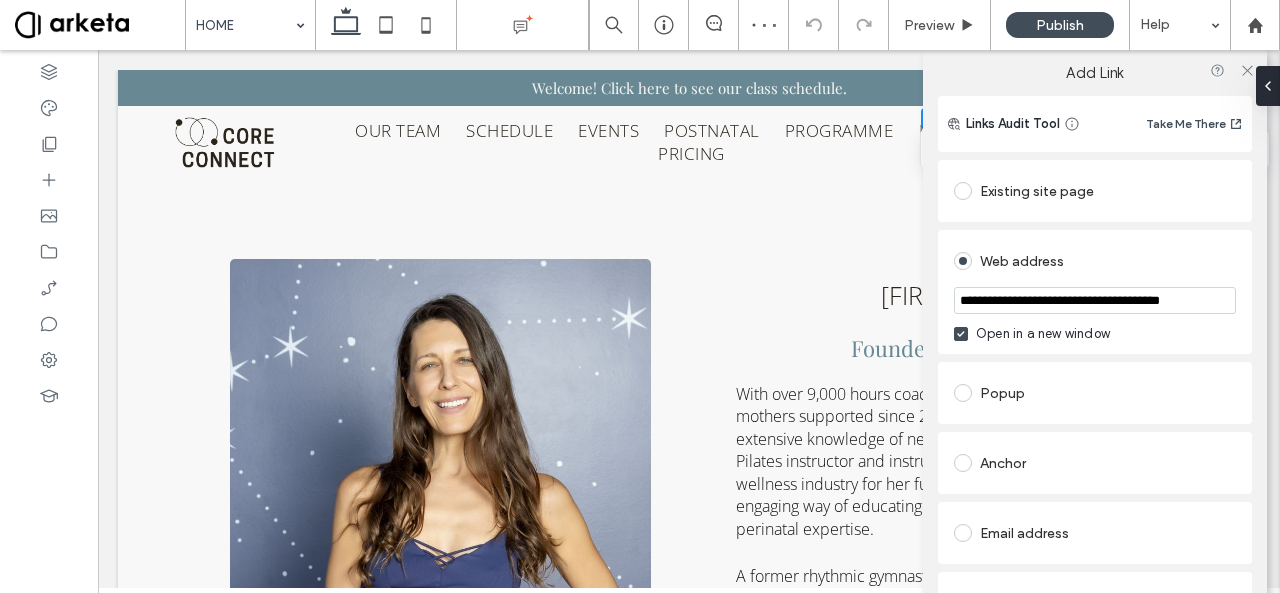 type on "**********" 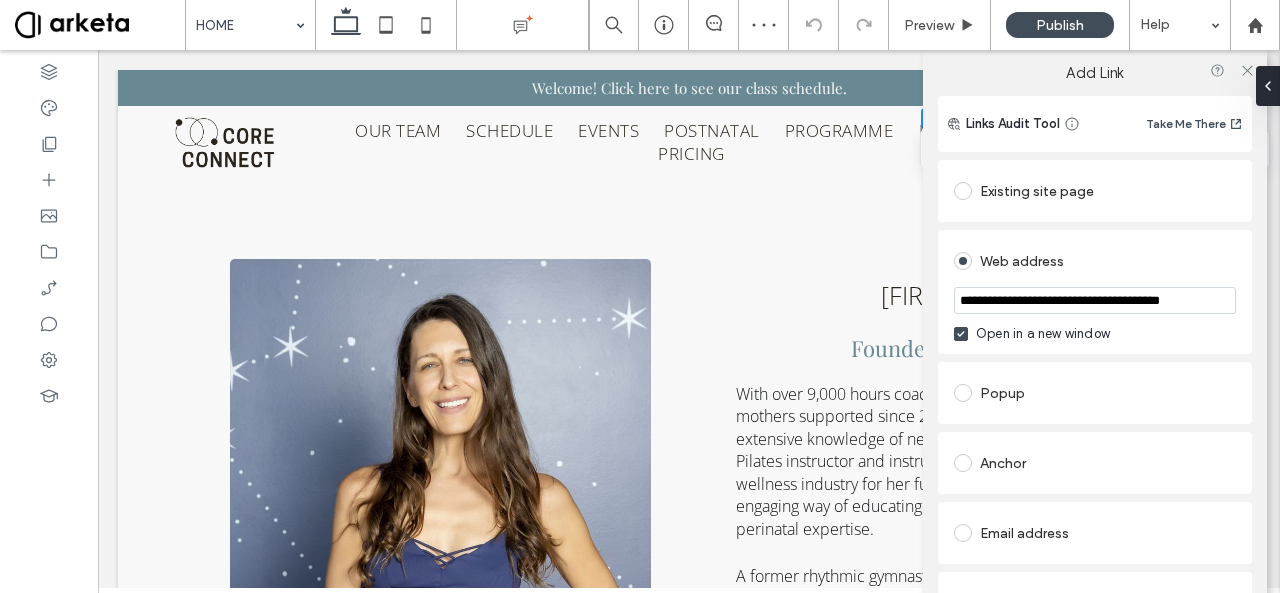 scroll, scrollTop: 0, scrollLeft: 0, axis: both 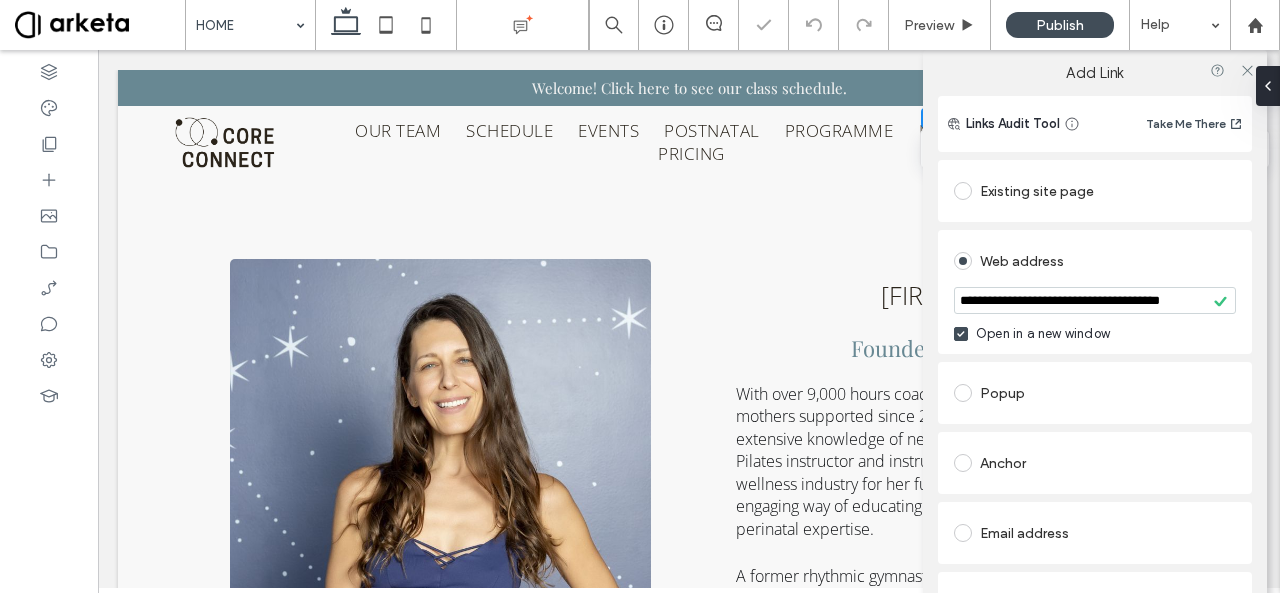 click on "**********" at bounding box center (1095, 292) 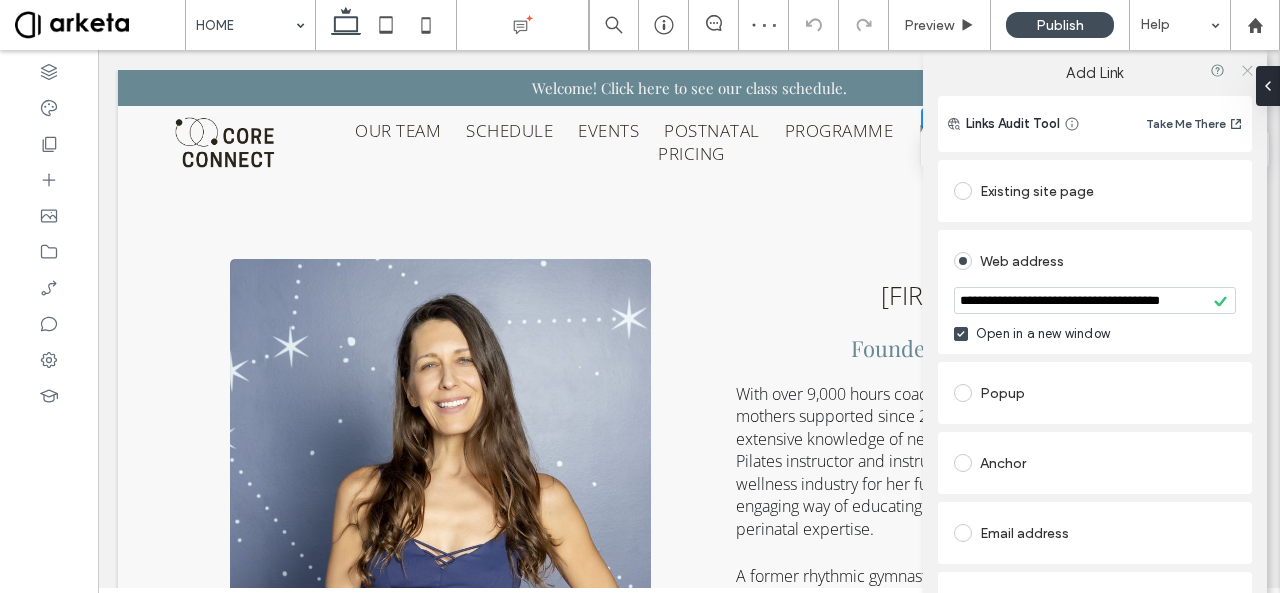 click 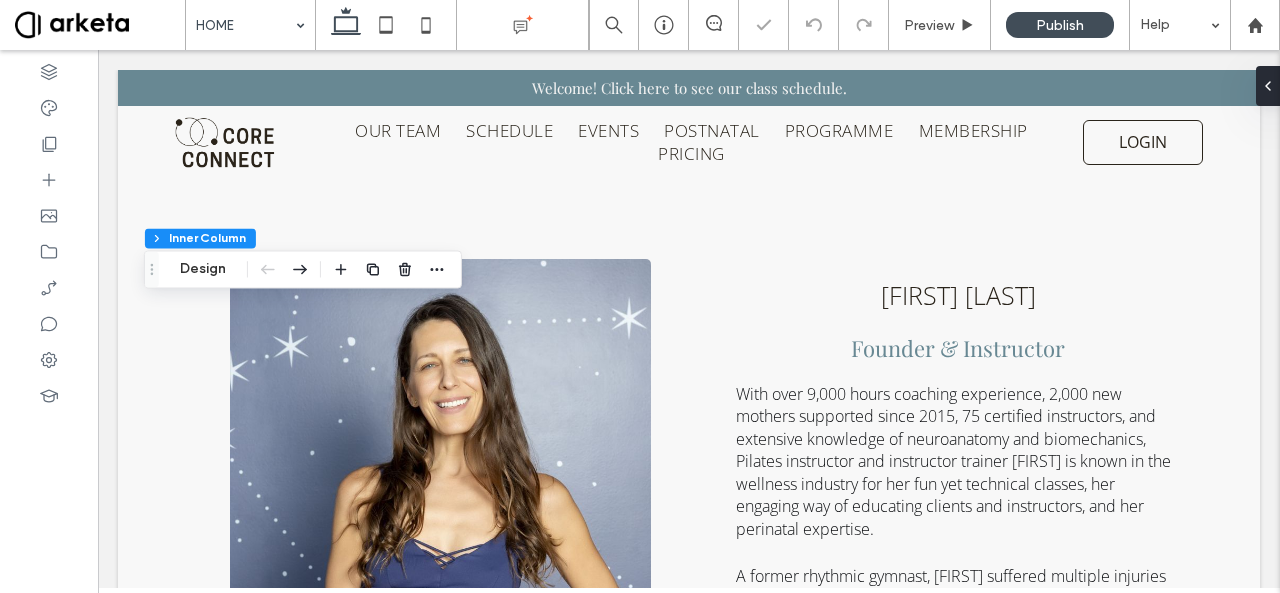 type on "**" 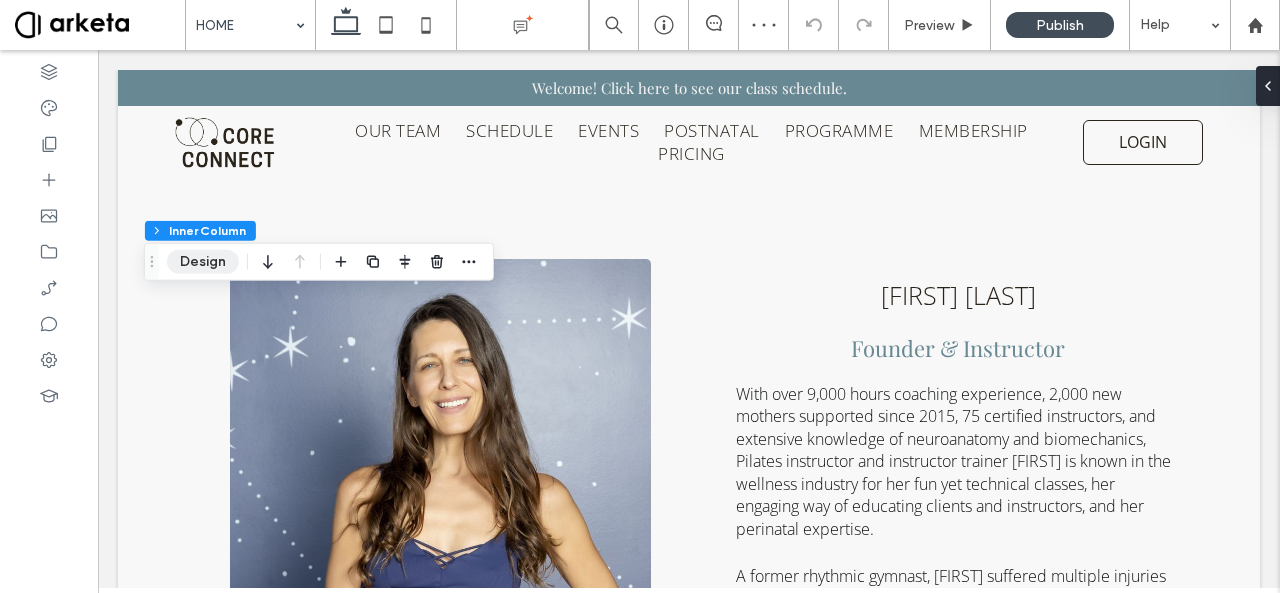 click on "Design" at bounding box center [203, 262] 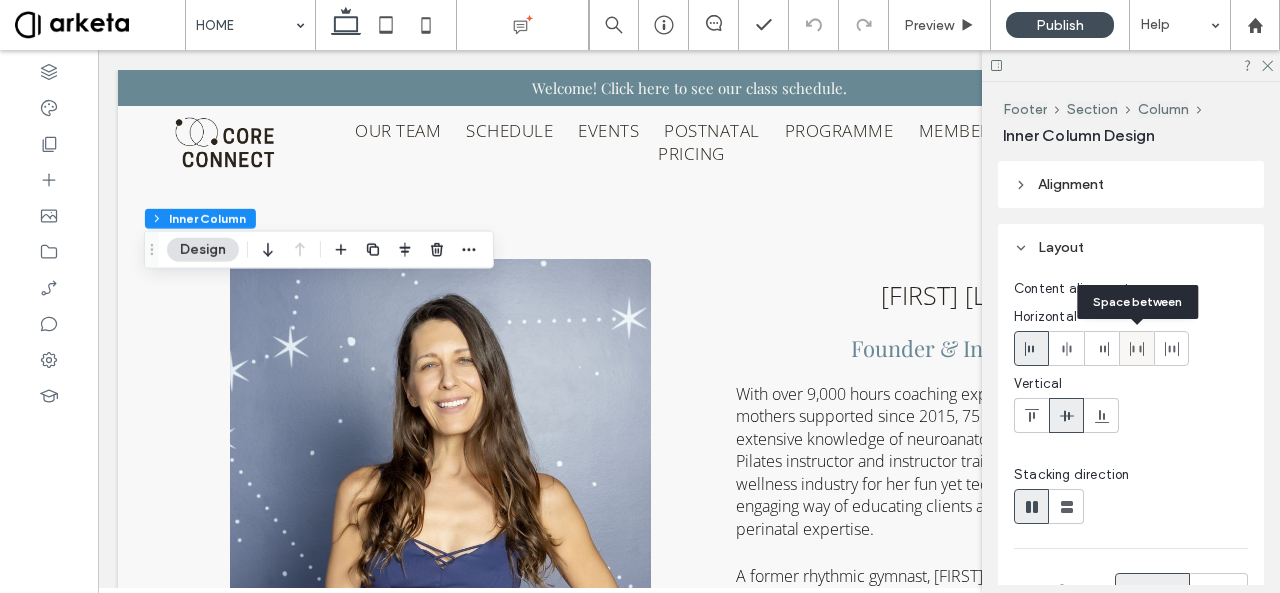 click 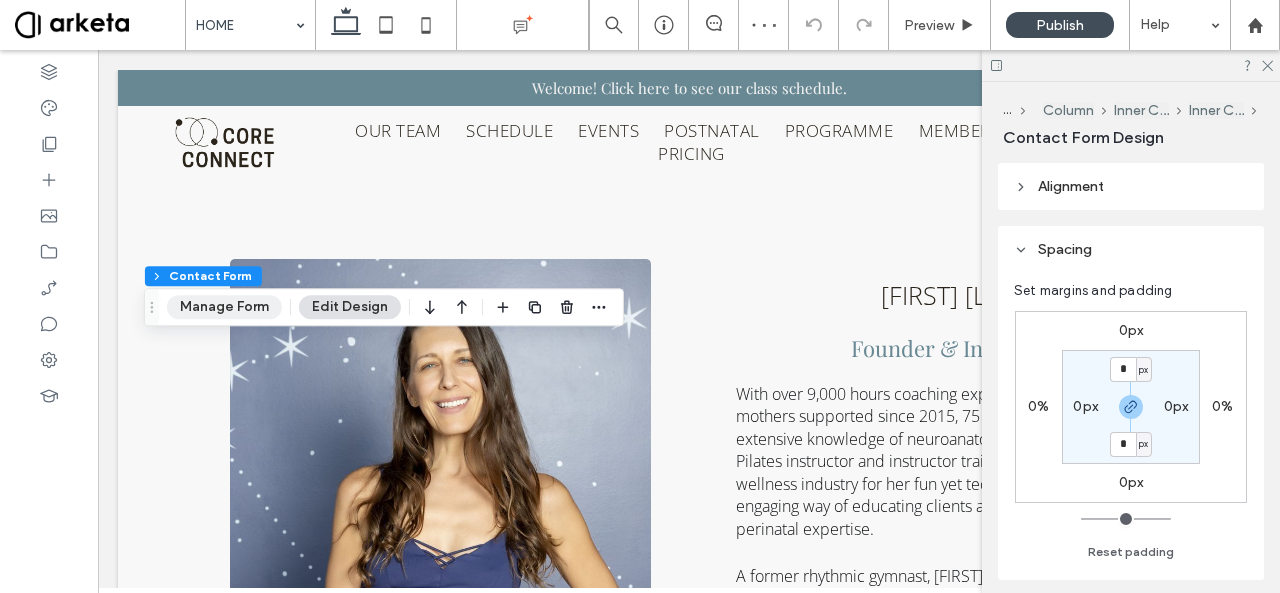 type on "*" 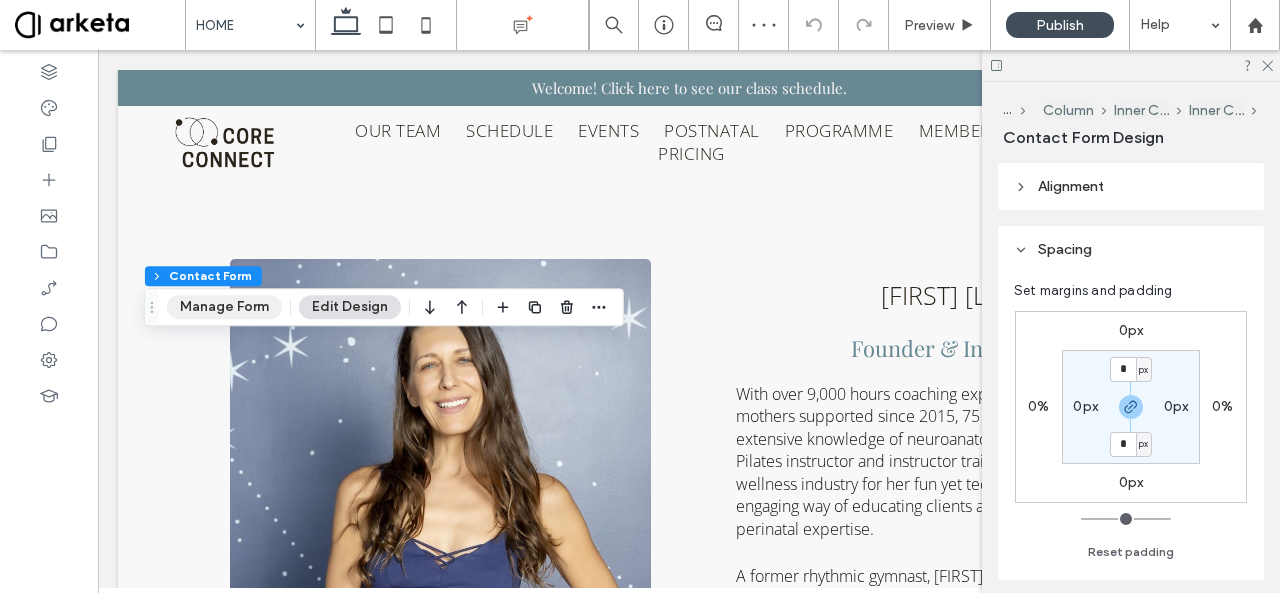type on "***" 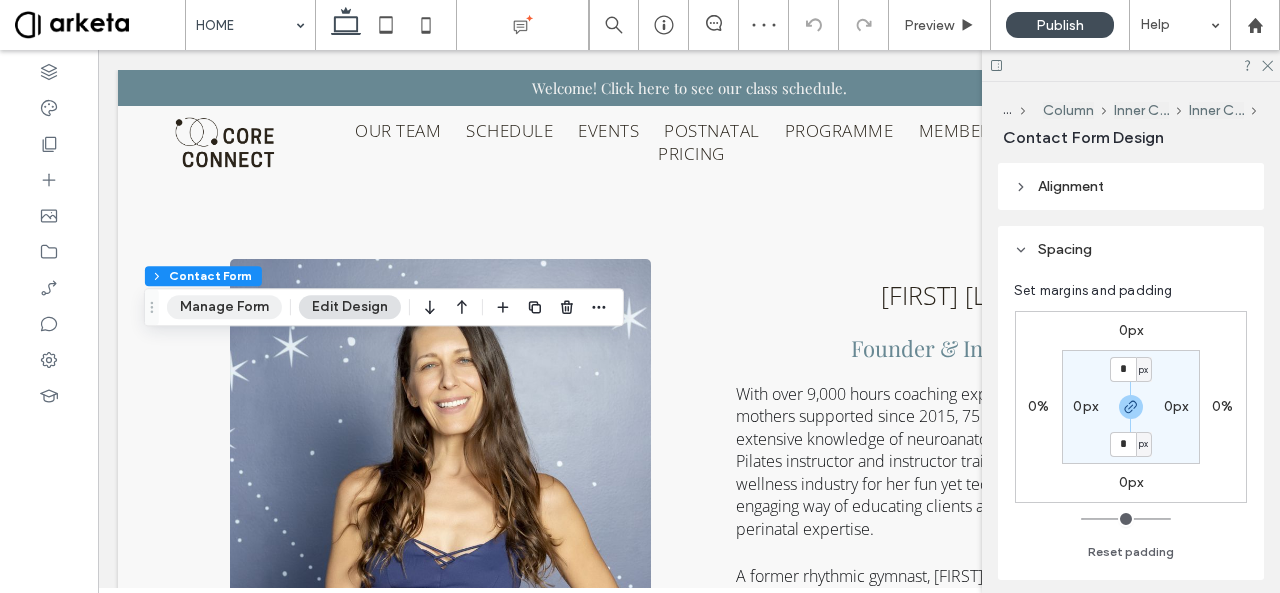type on "*" 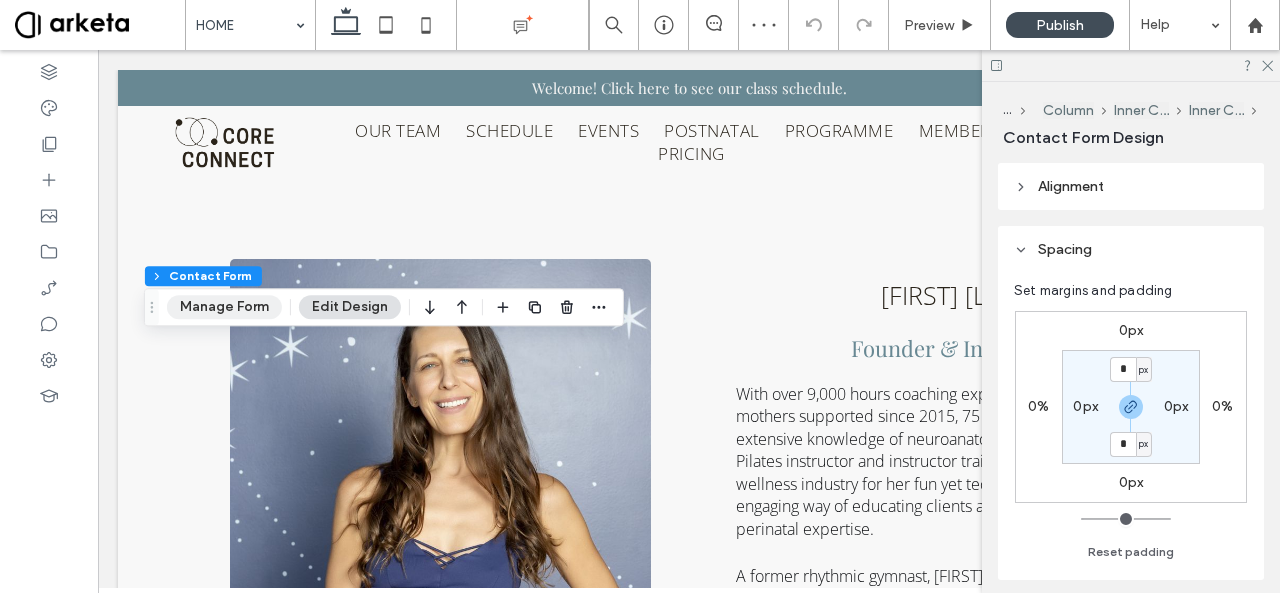 type on "*" 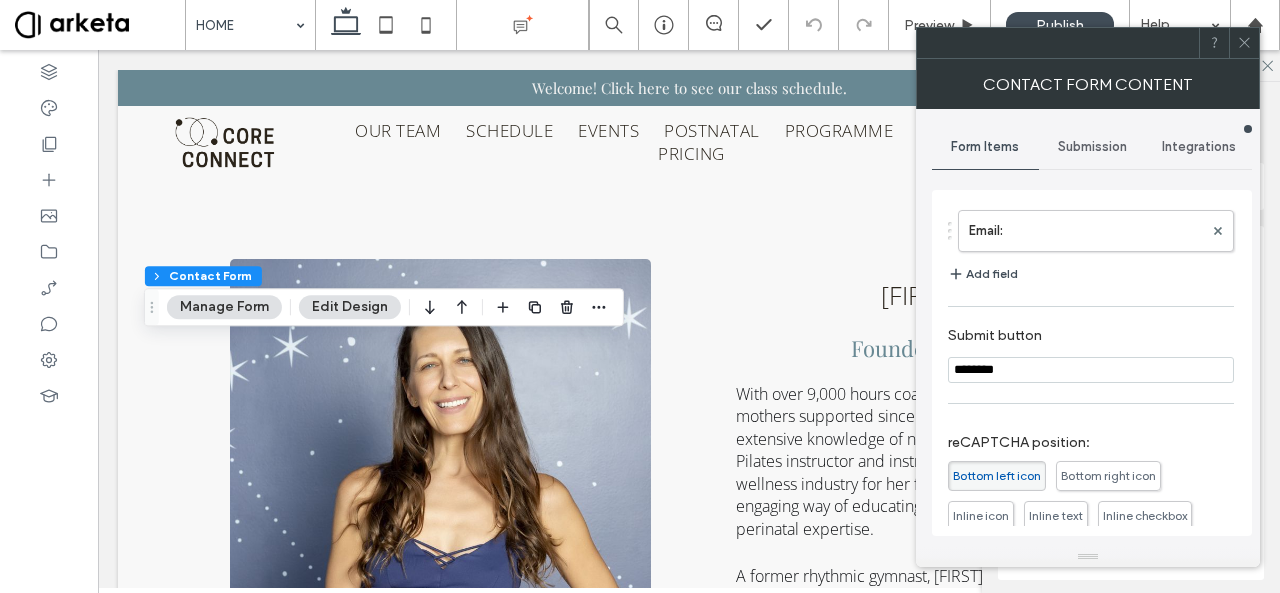 click on "Submission" at bounding box center (1092, 147) 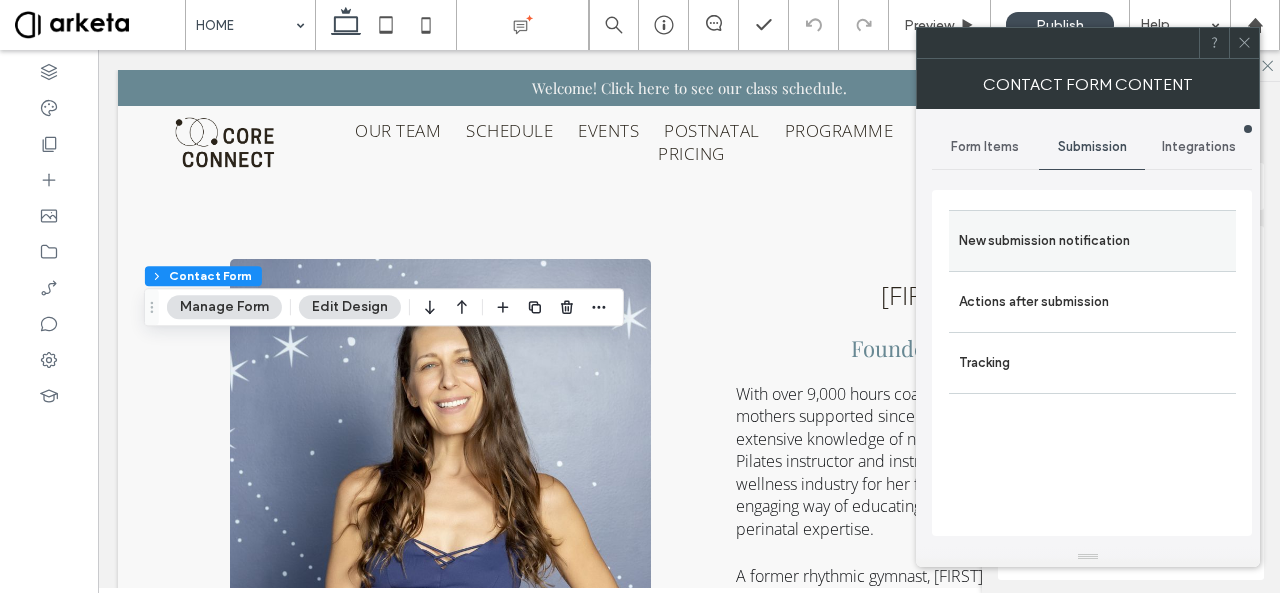 click on "New submission notification" at bounding box center [1092, 241] 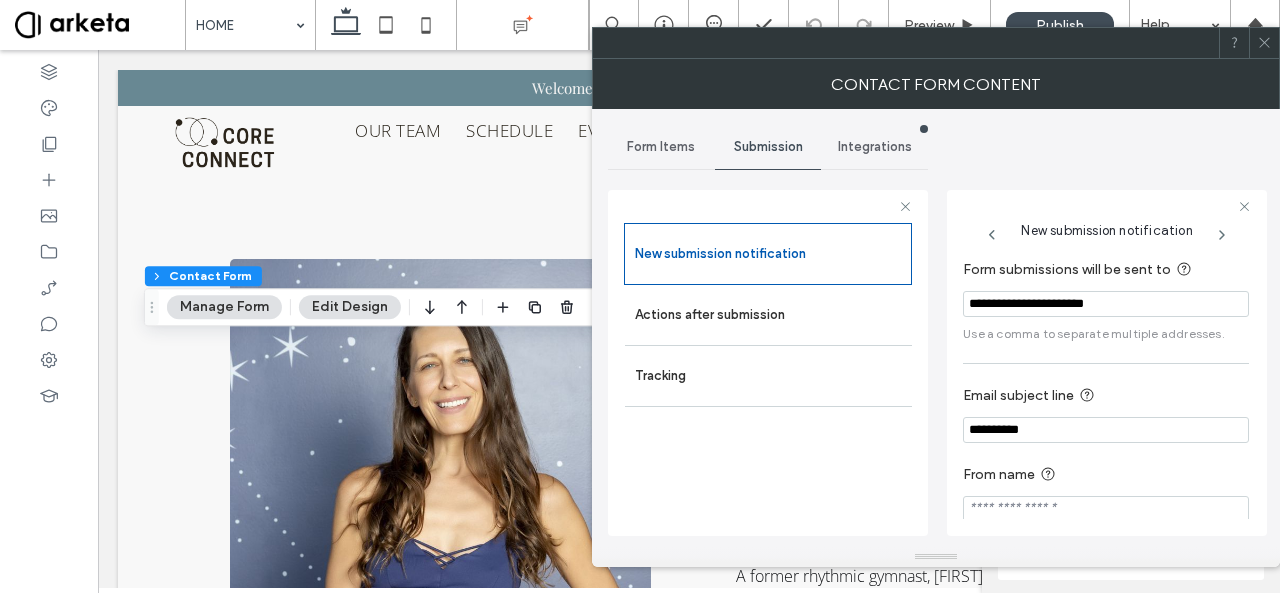 click on "**********" at bounding box center (1106, 304) 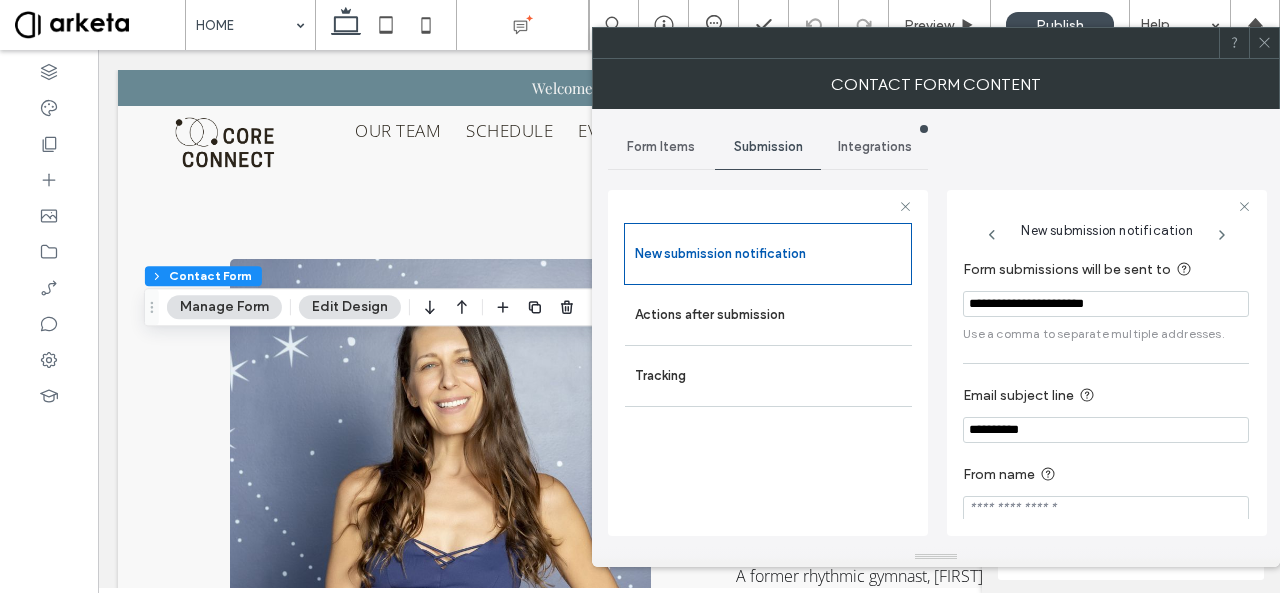 click on "**********" at bounding box center (1106, 304) 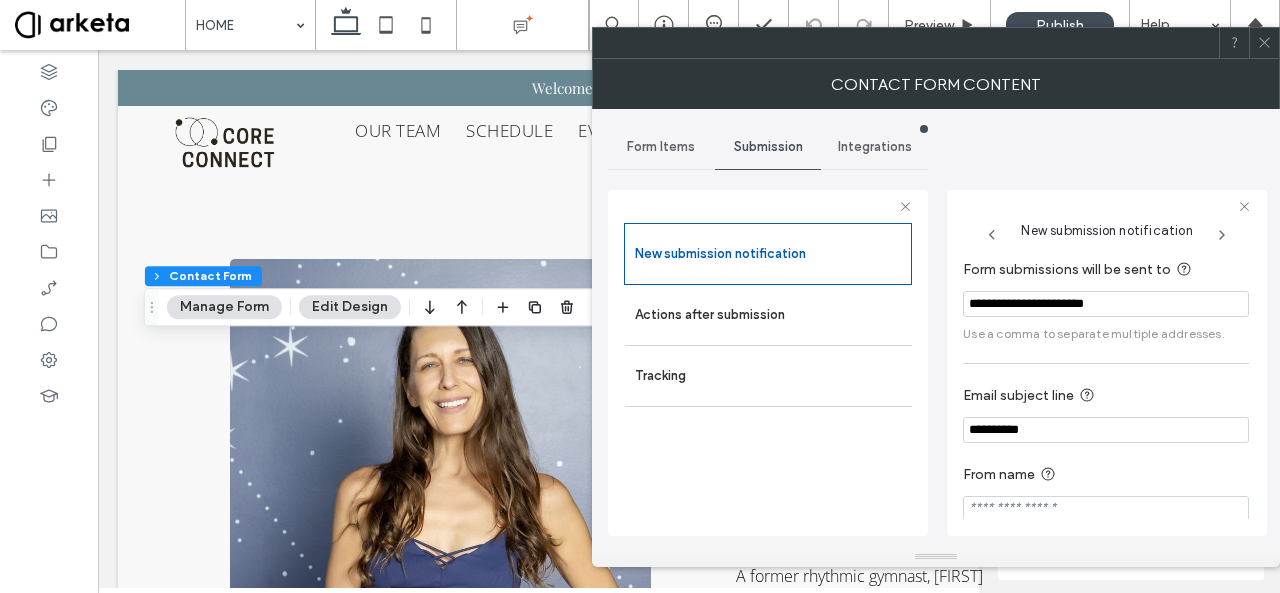 click on "**********" at bounding box center [1106, 304] 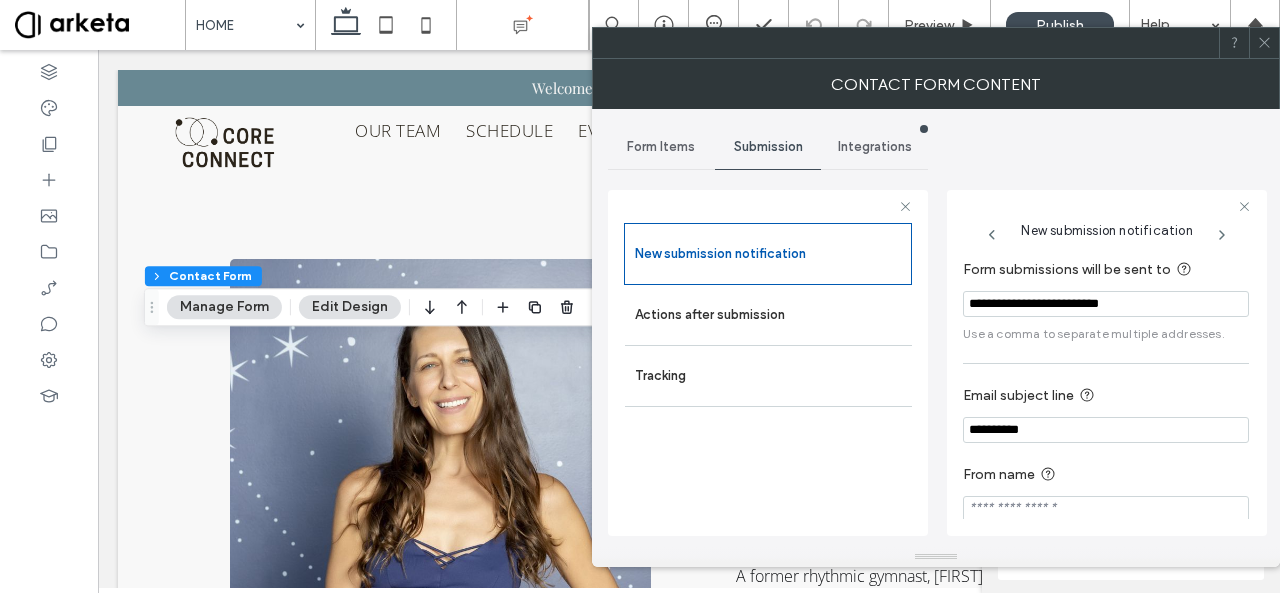 type on "**********" 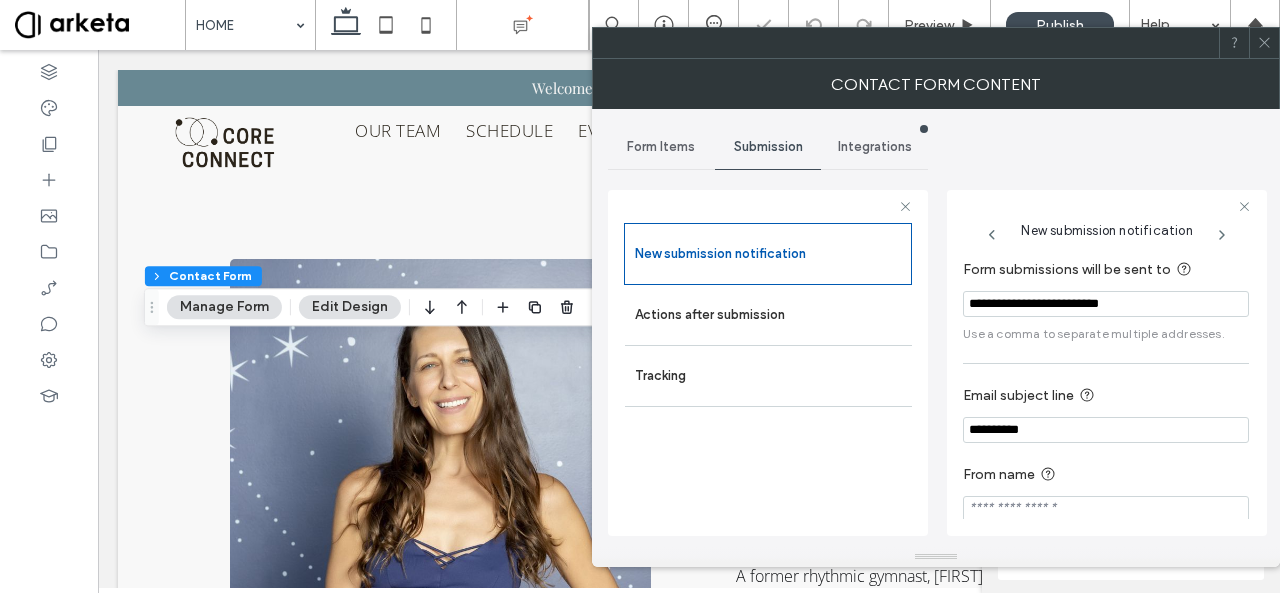 click on "**********" at bounding box center [1106, 300] 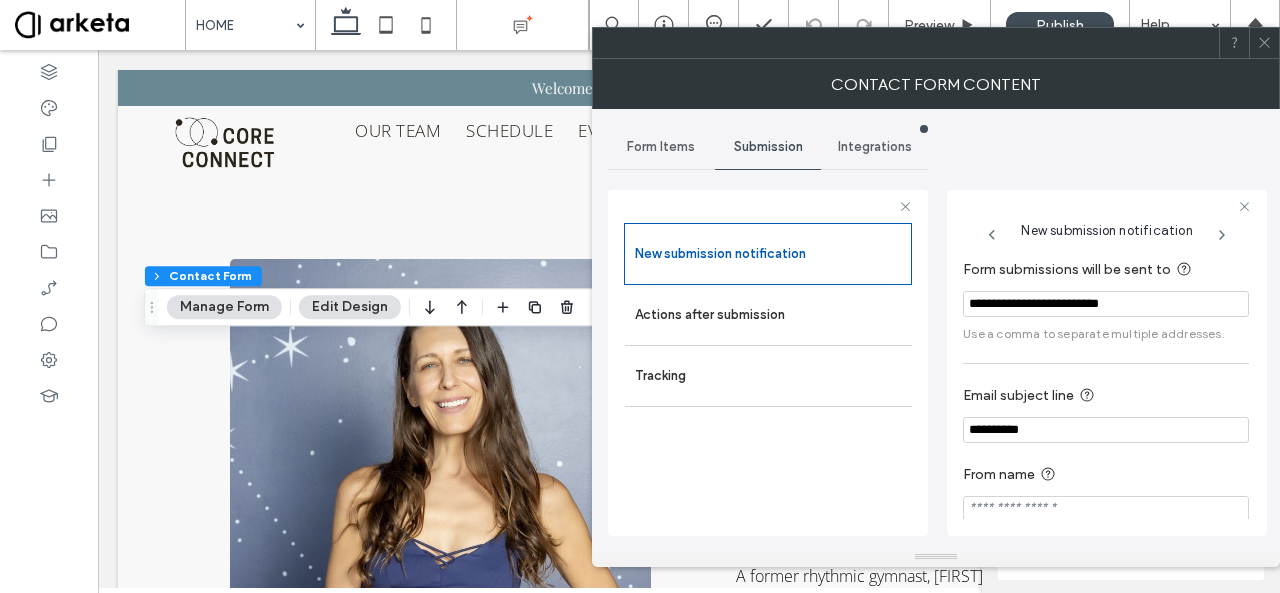 click 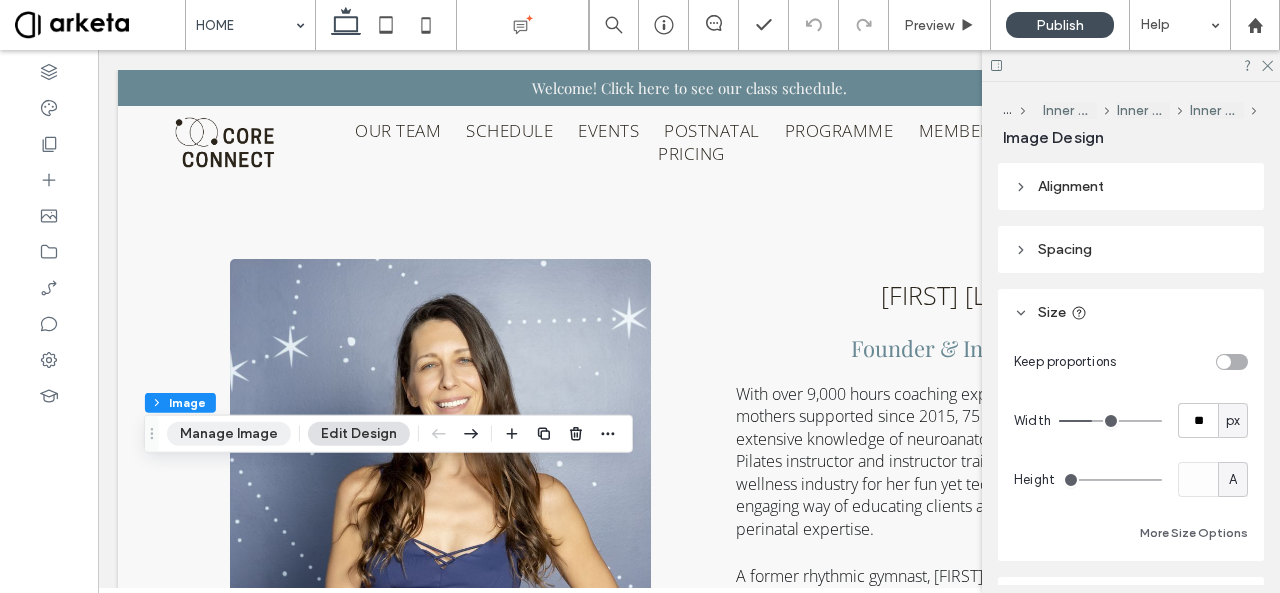 click on "Manage Image" at bounding box center [229, 434] 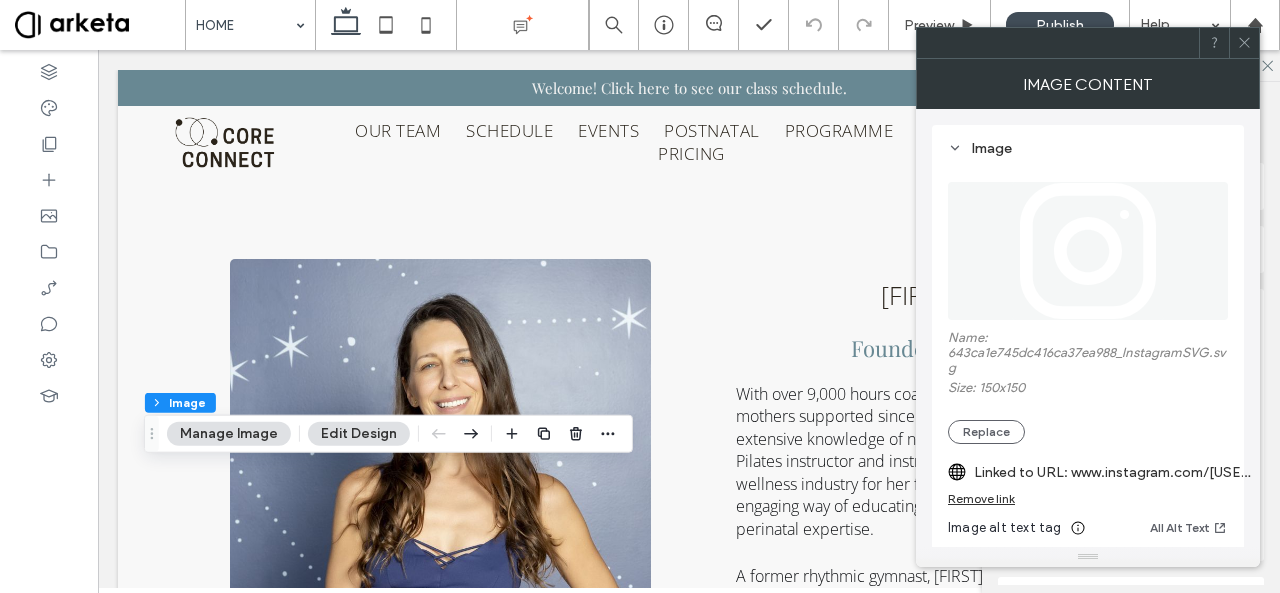 click on "Remove link" at bounding box center [981, 498] 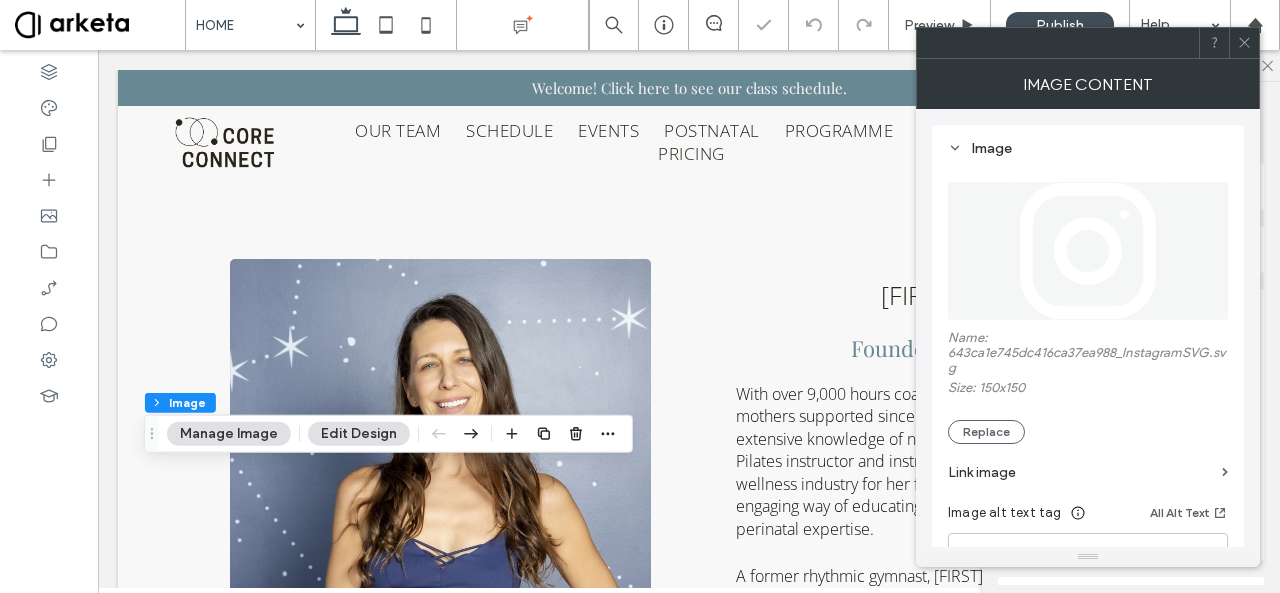 click on "Link image" at bounding box center (1081, 472) 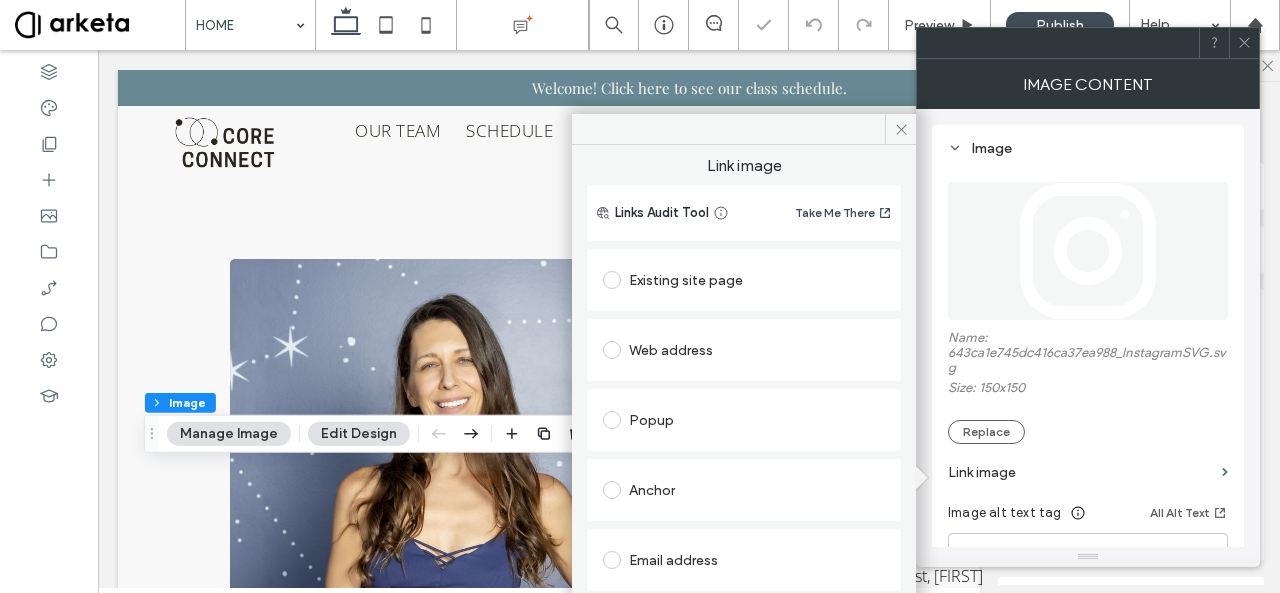 click on "Web address" at bounding box center (744, 350) 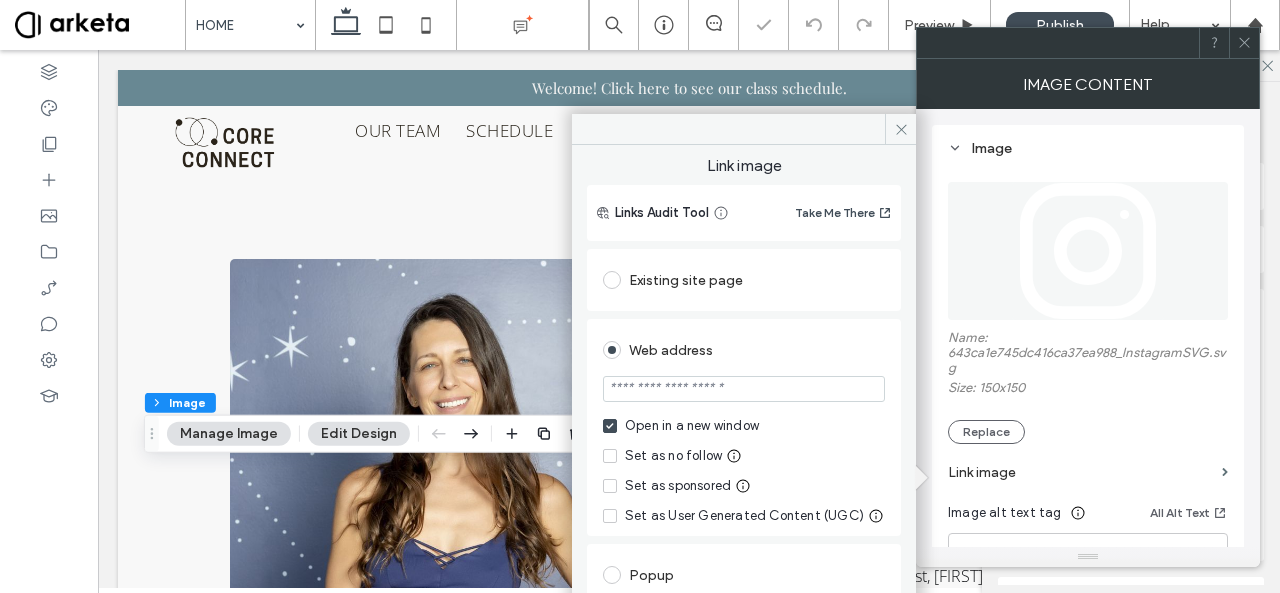 click at bounding box center [744, 389] 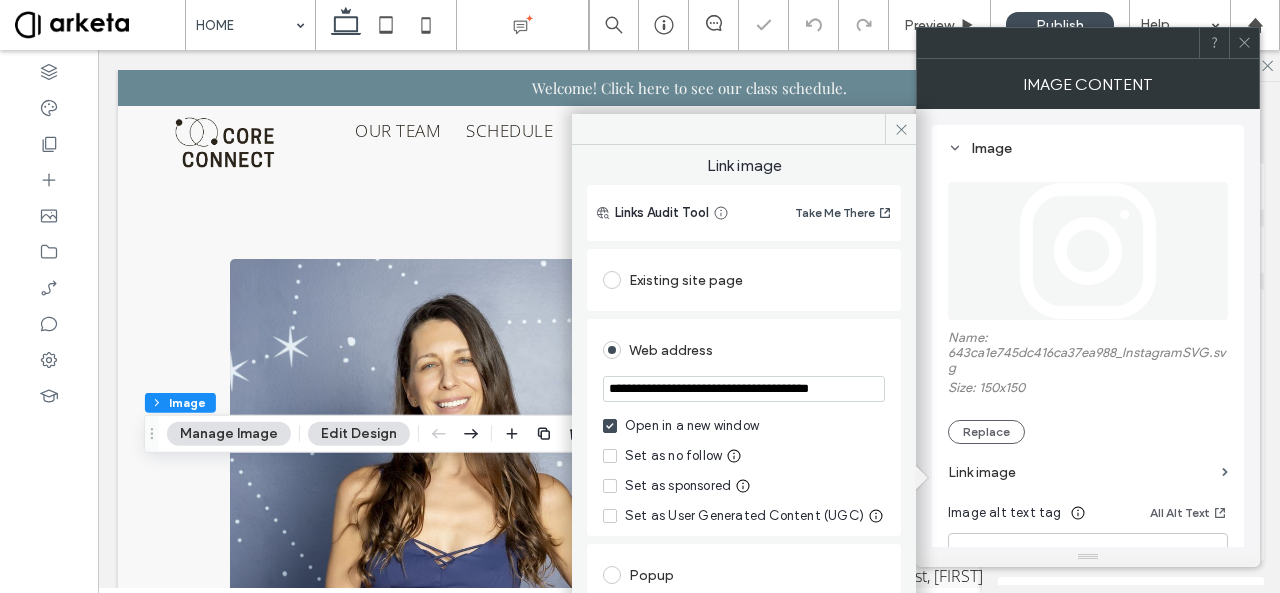 scroll, scrollTop: 0, scrollLeft: 41, axis: horizontal 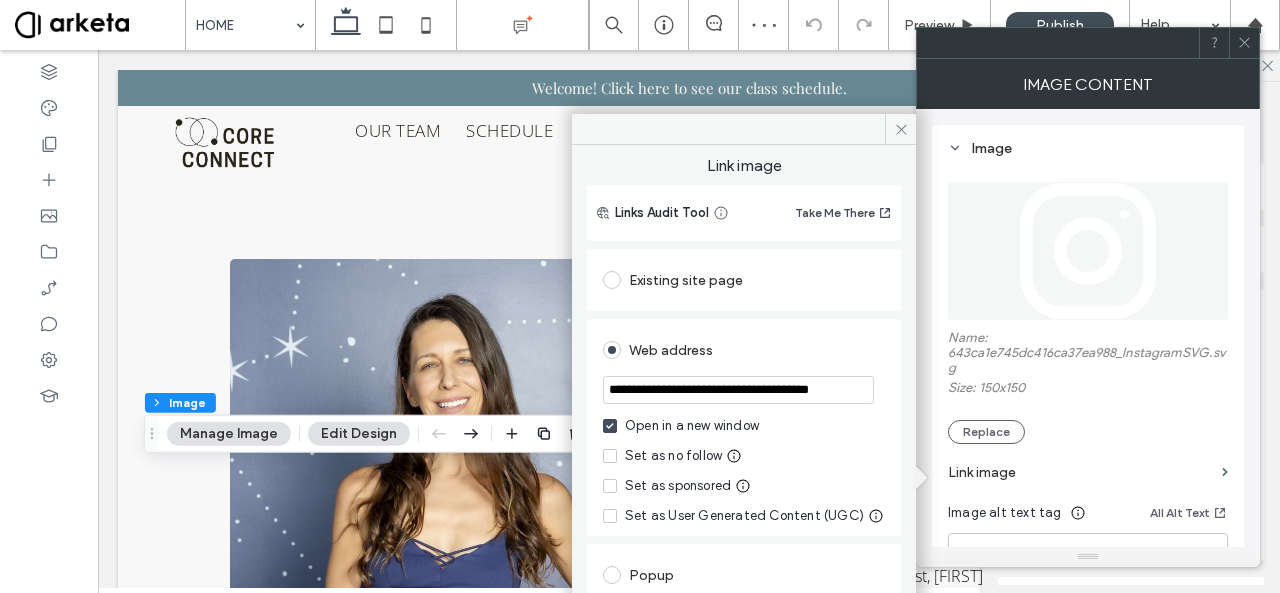 type on "**********" 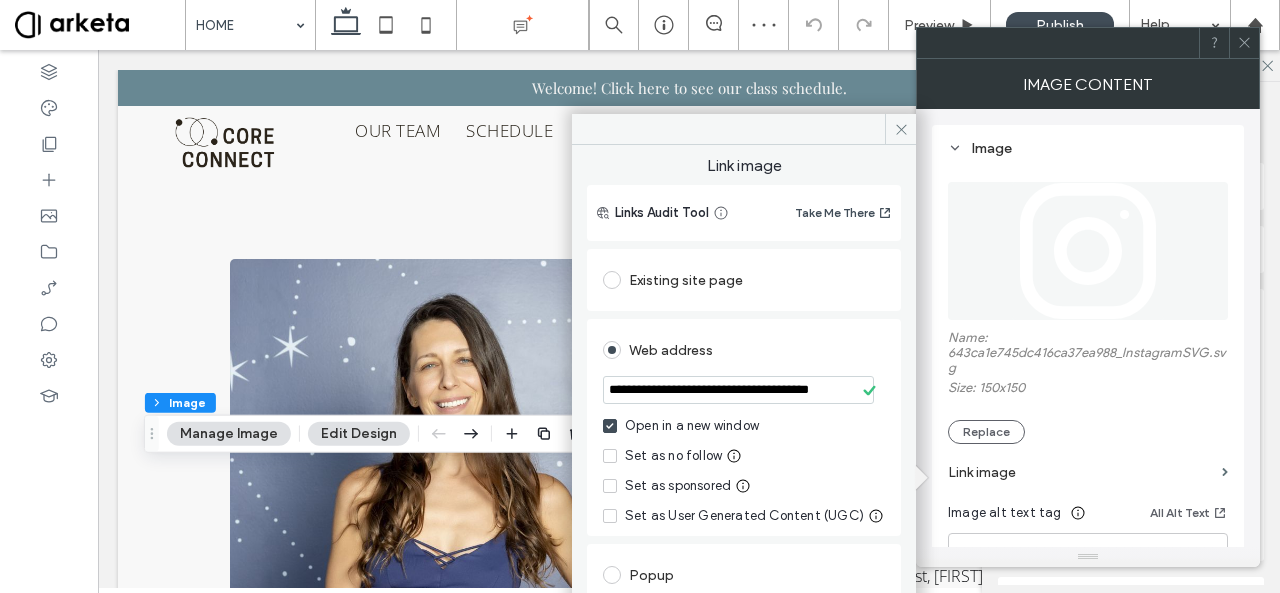 scroll, scrollTop: 0, scrollLeft: 0, axis: both 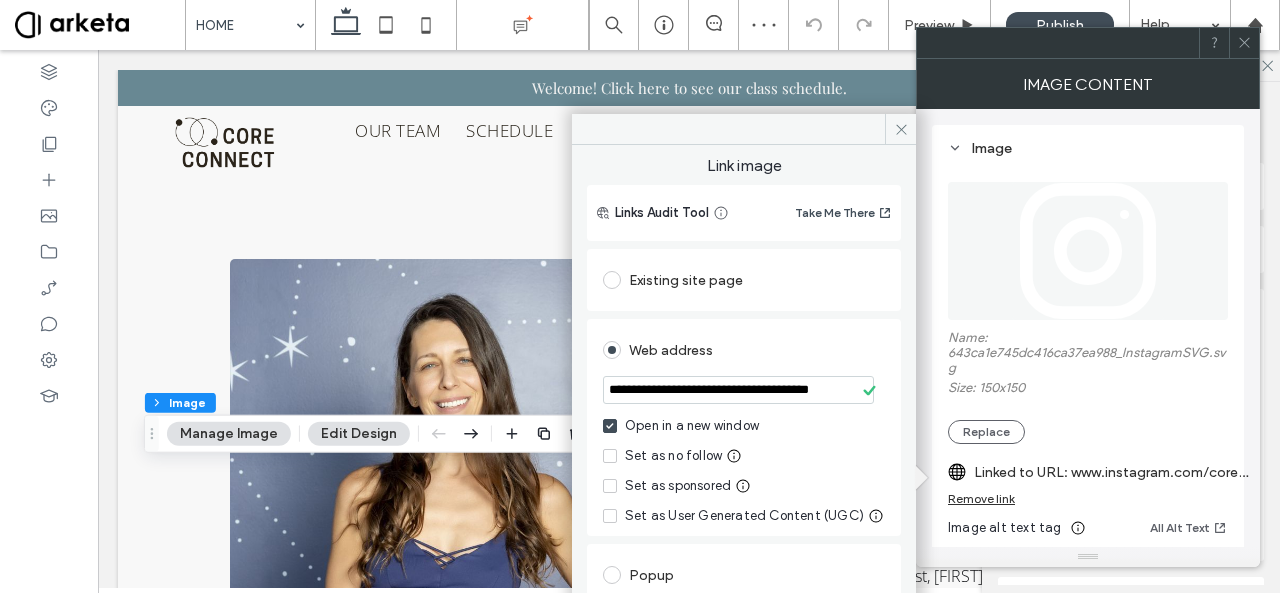 click at bounding box center [1244, 43] 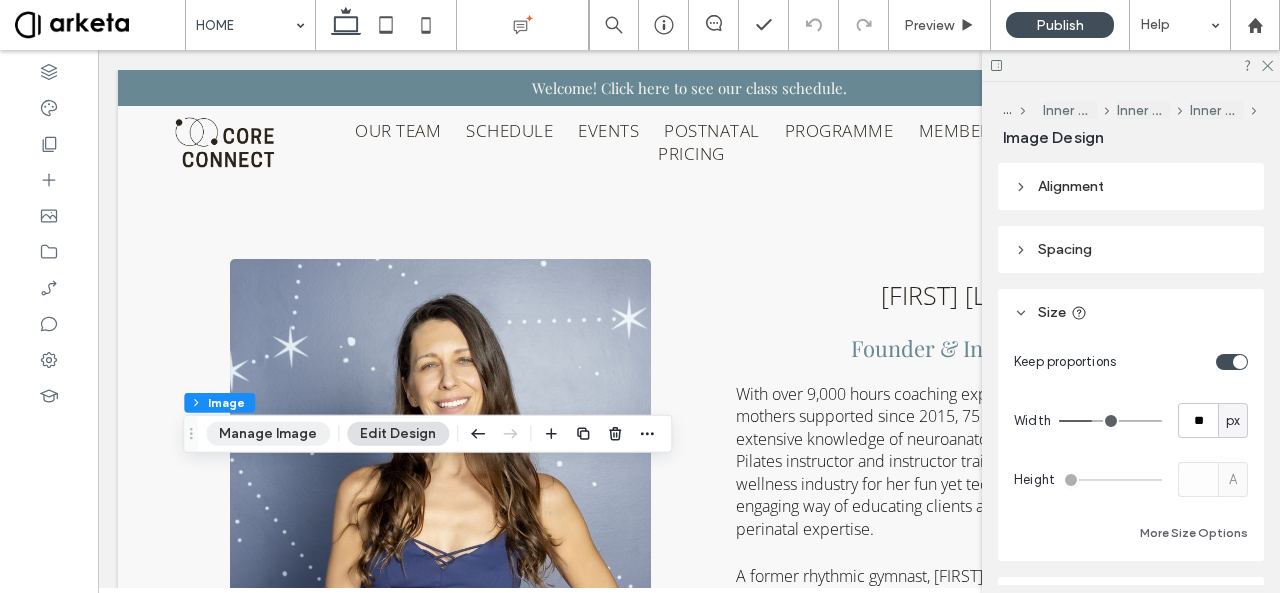 click on "Manage Image" at bounding box center (268, 434) 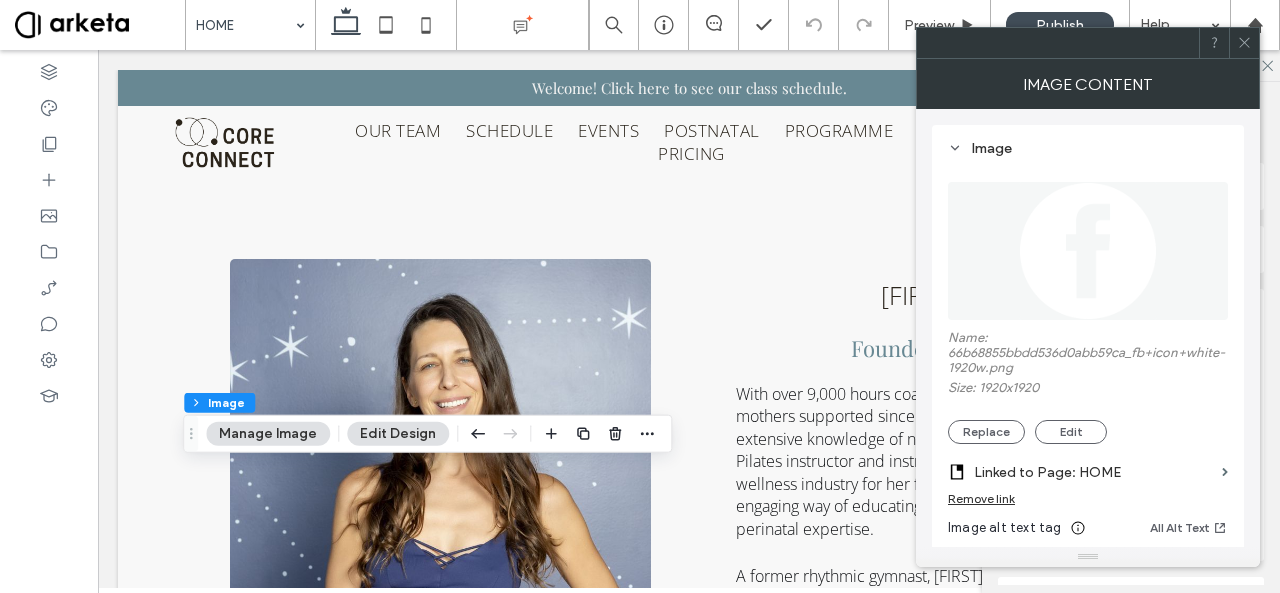 click on "Linked to Page: HOME" at bounding box center [1094, 472] 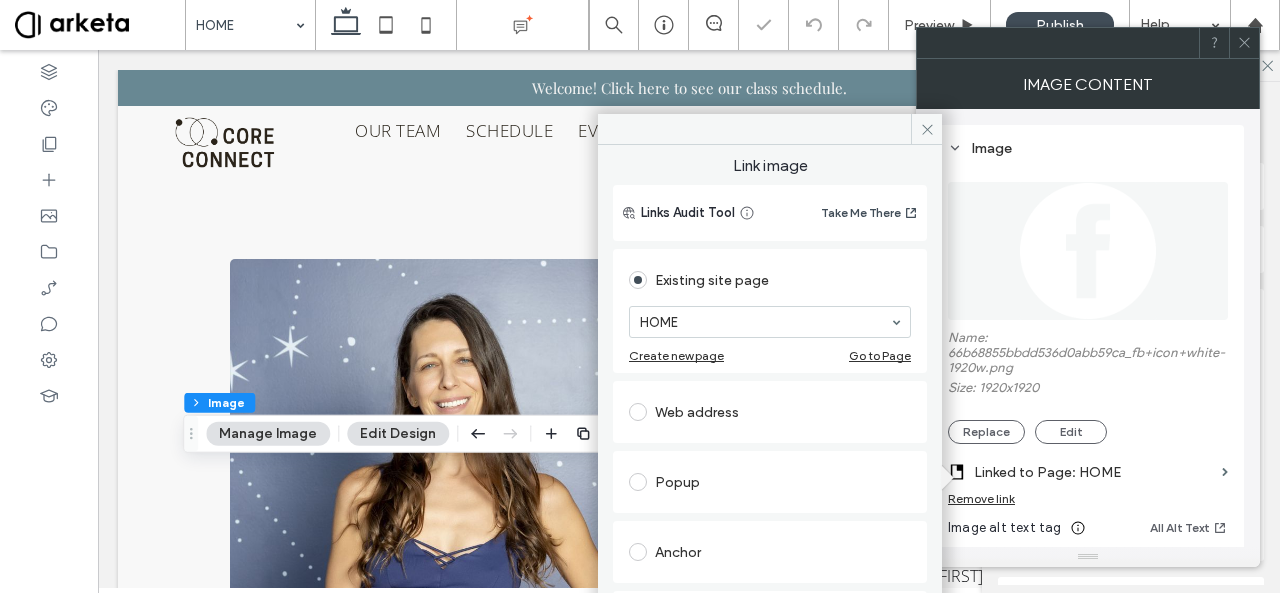 click on "Web address" at bounding box center [770, 412] 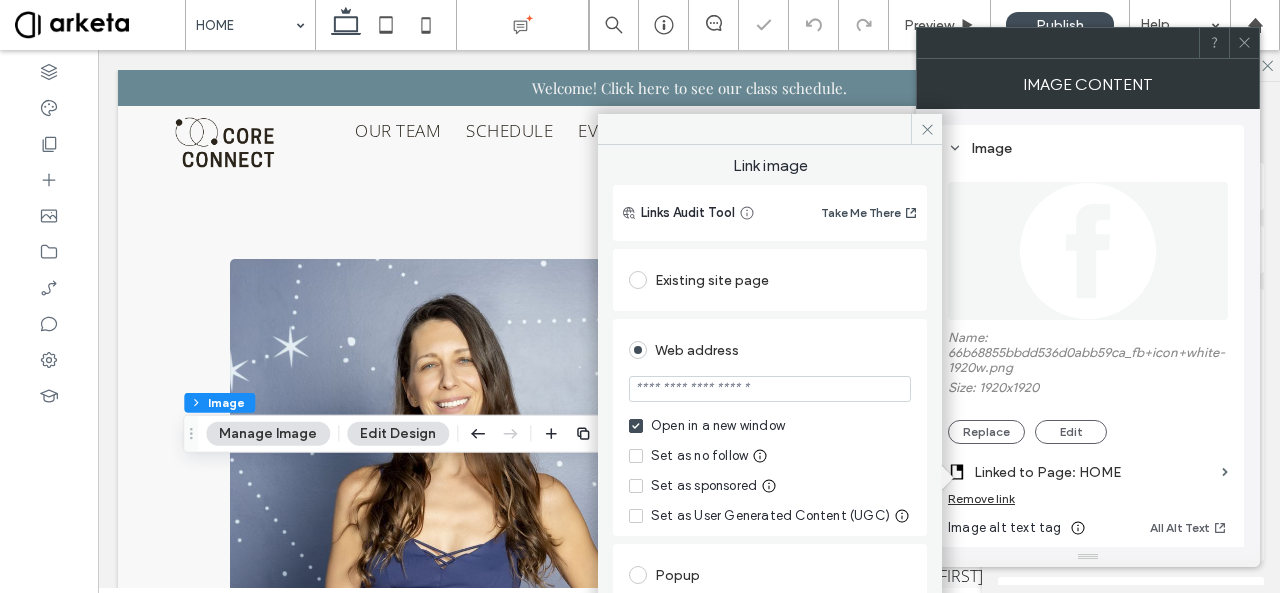 click at bounding box center [770, 389] 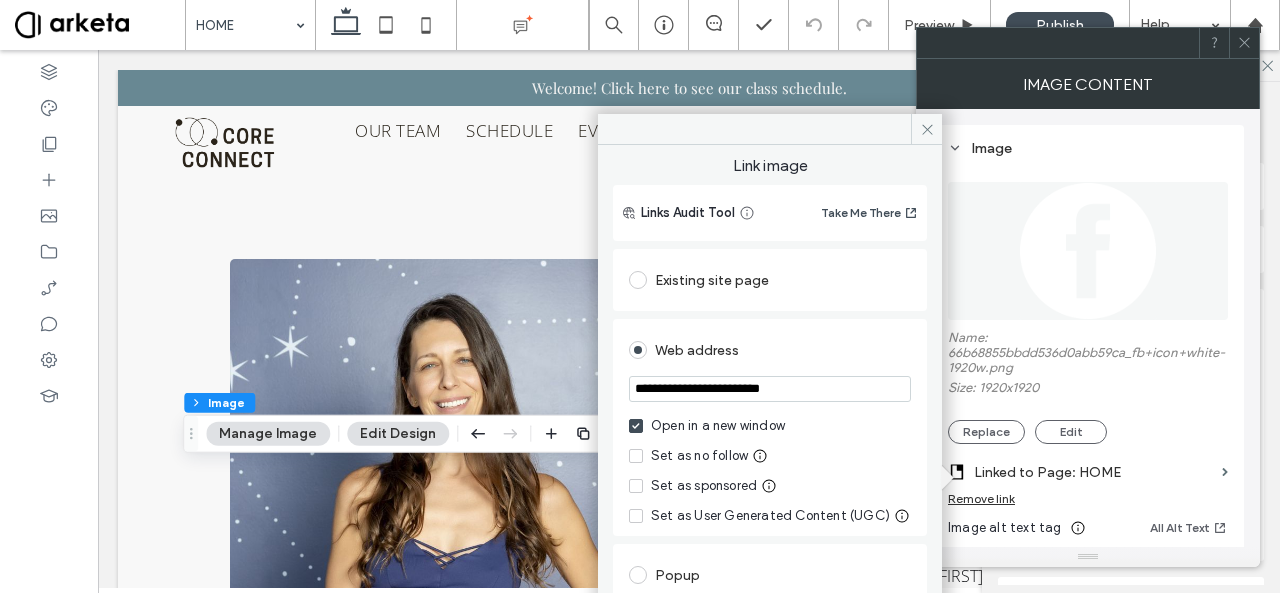 type on "**********" 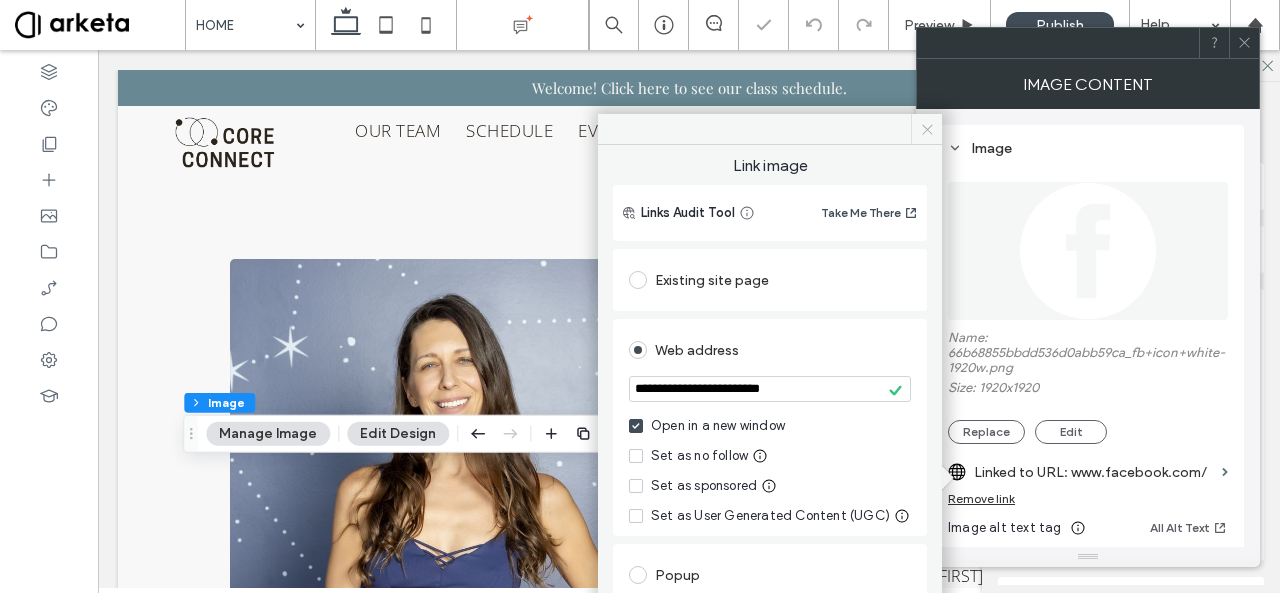 click at bounding box center [926, 129] 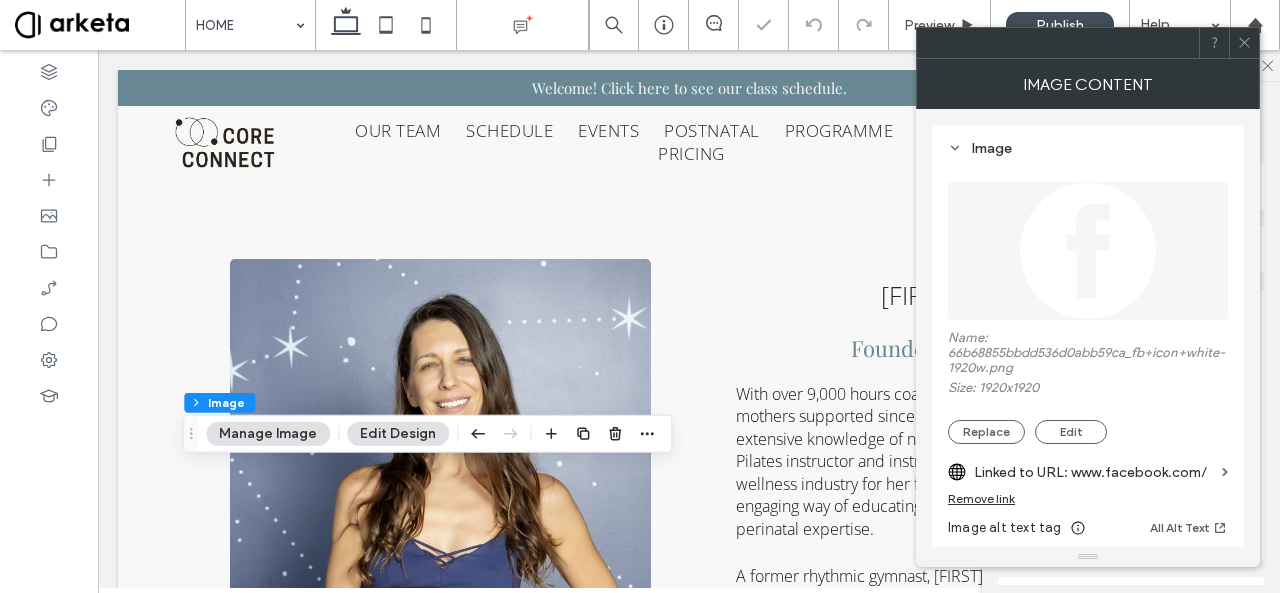 click at bounding box center (1244, 43) 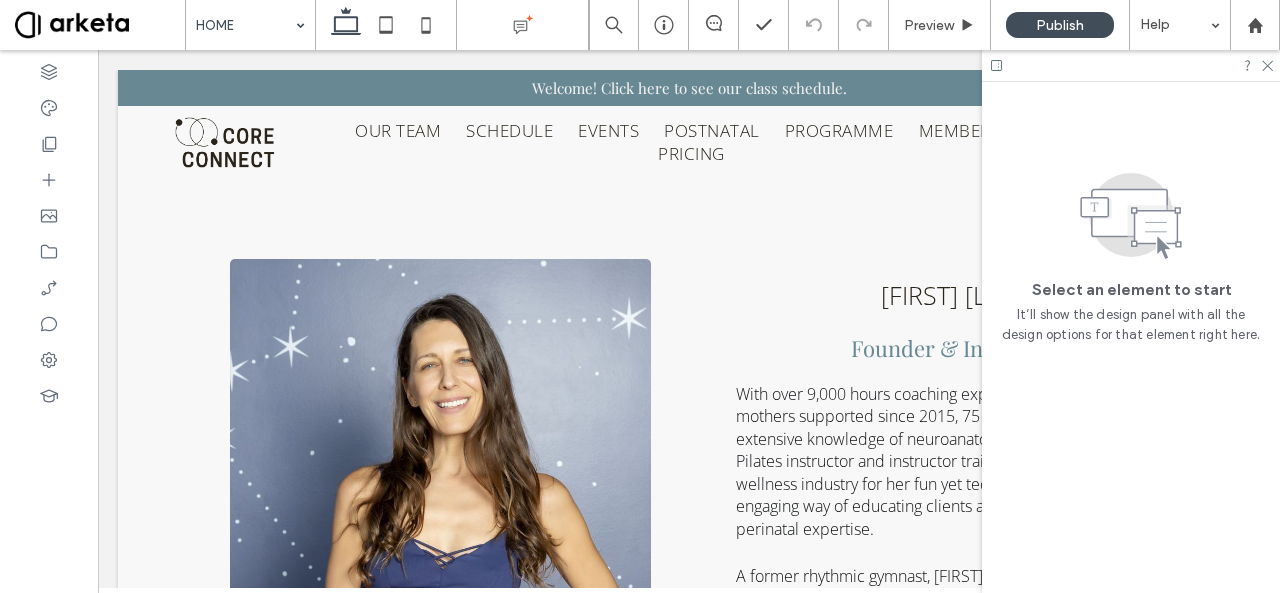 click at bounding box center (1131, 65) 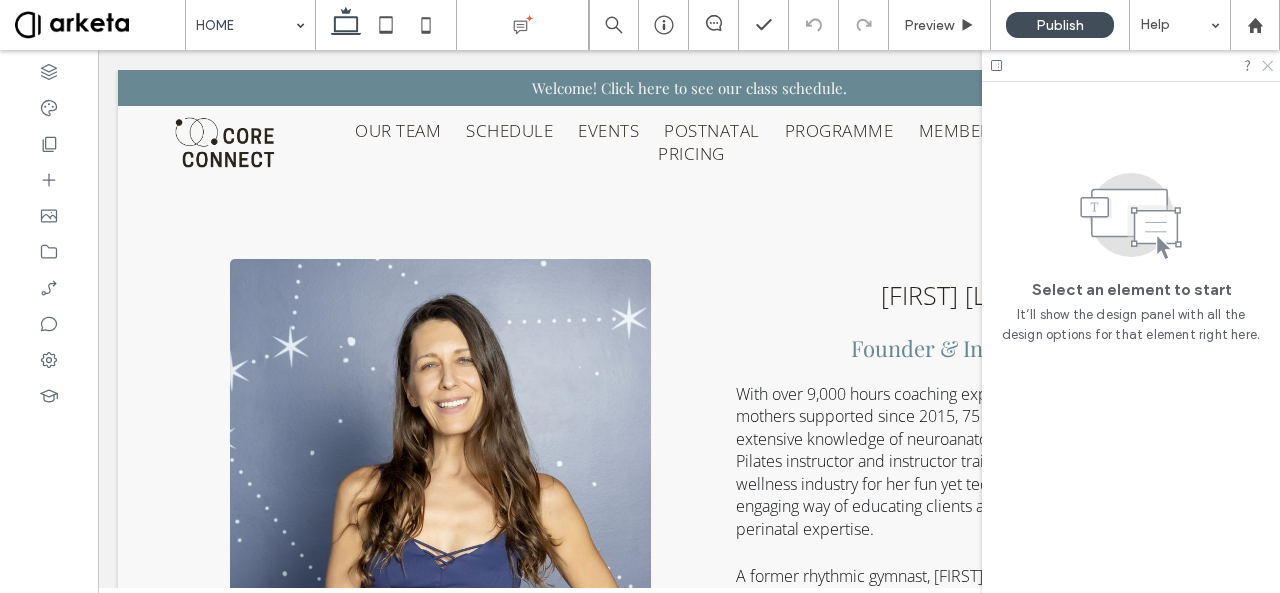 click 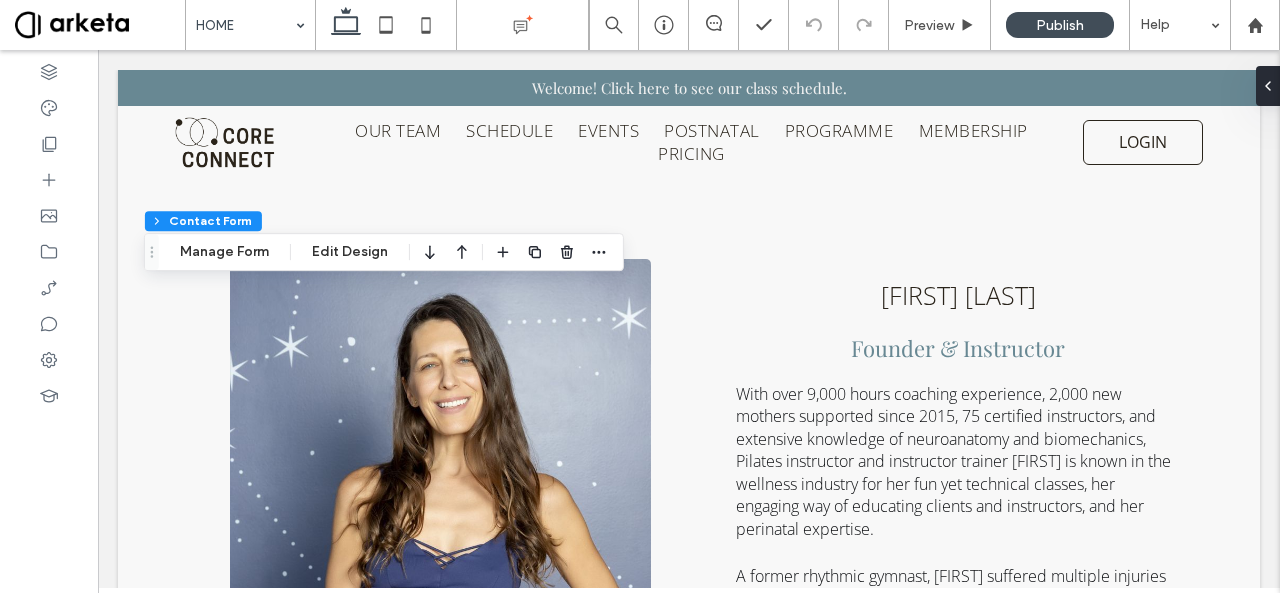 type on "*" 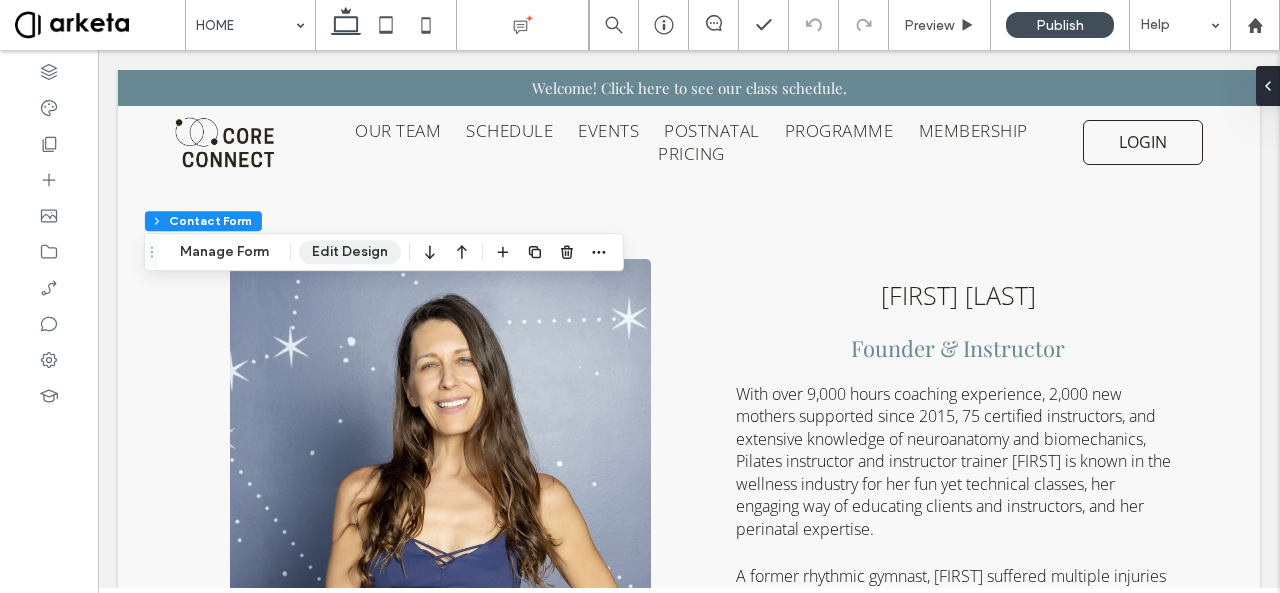 type on "*" 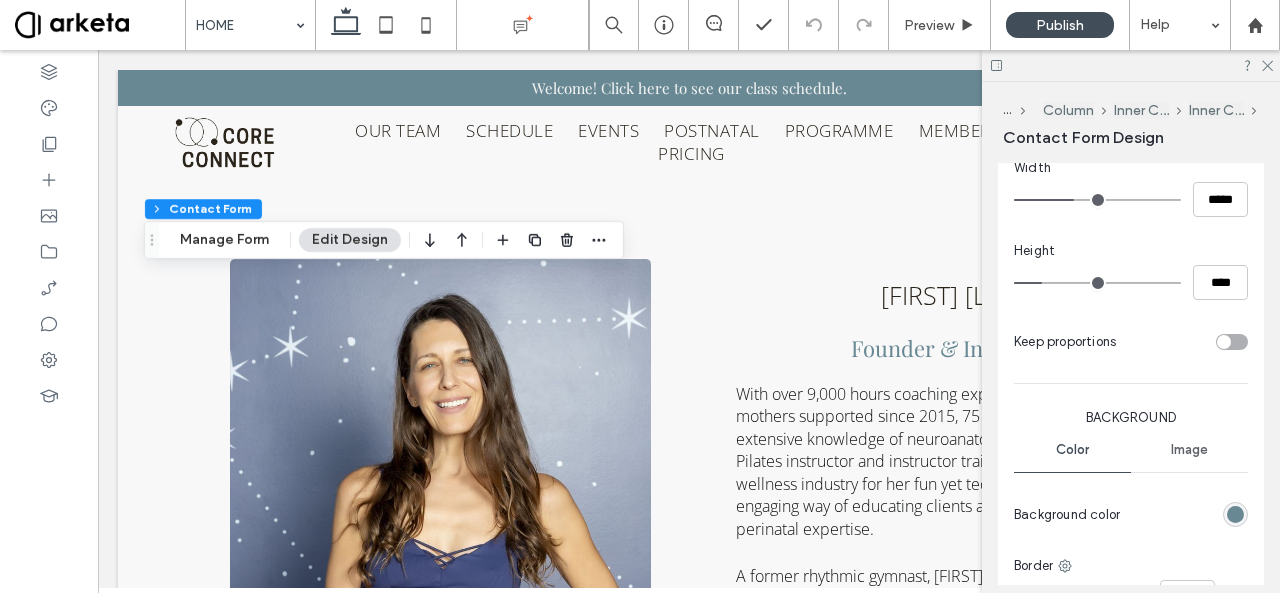 scroll, scrollTop: 2080, scrollLeft: 0, axis: vertical 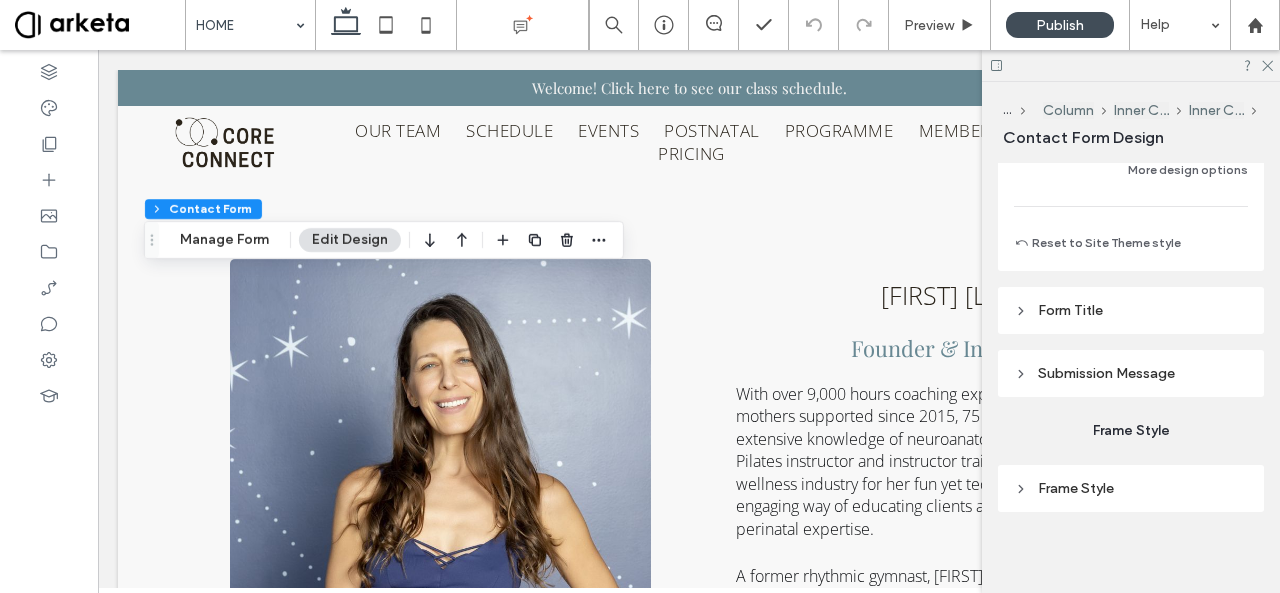 click on "Submission Message" at bounding box center [1106, 373] 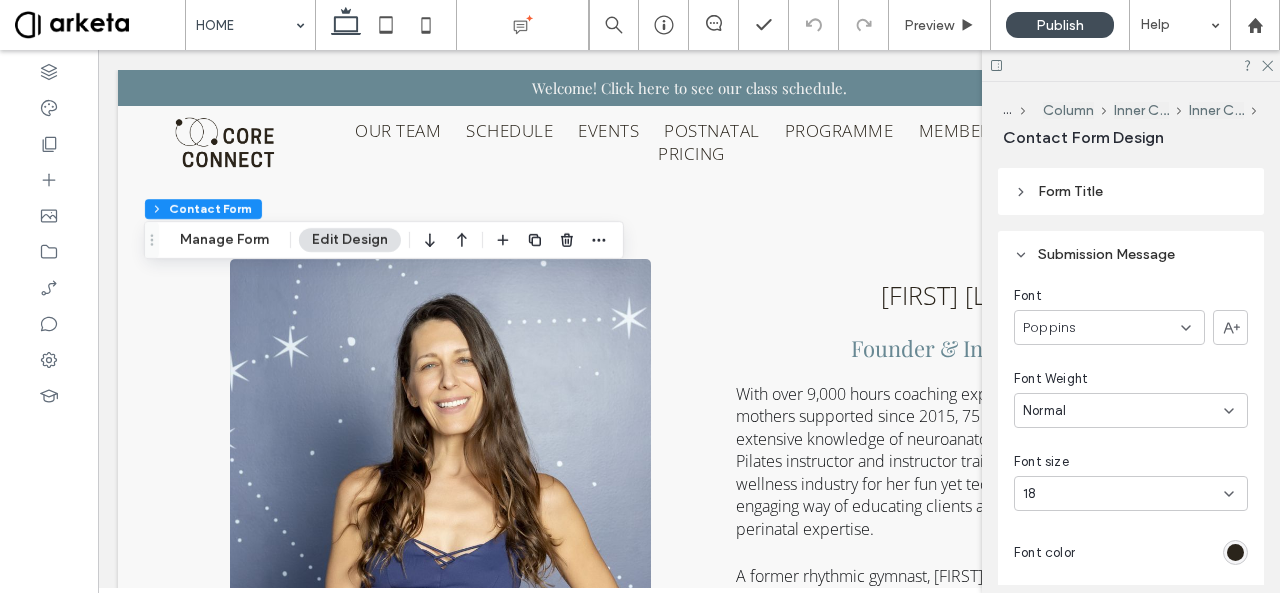 scroll, scrollTop: 2318, scrollLeft: 0, axis: vertical 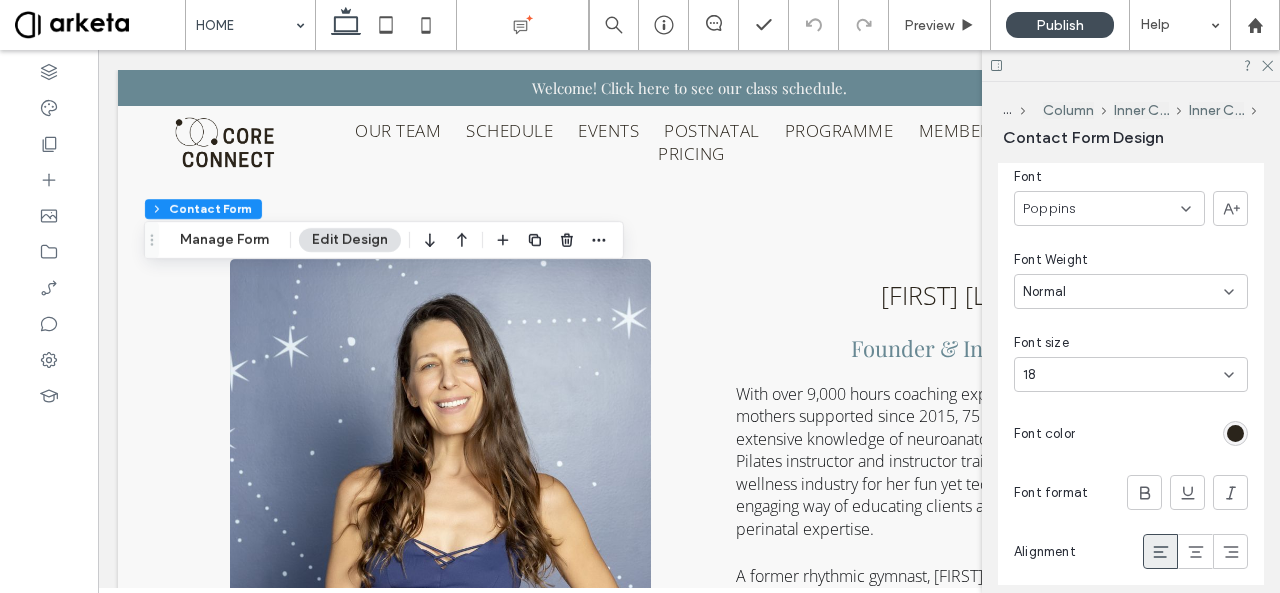 click at bounding box center (1235, 433) 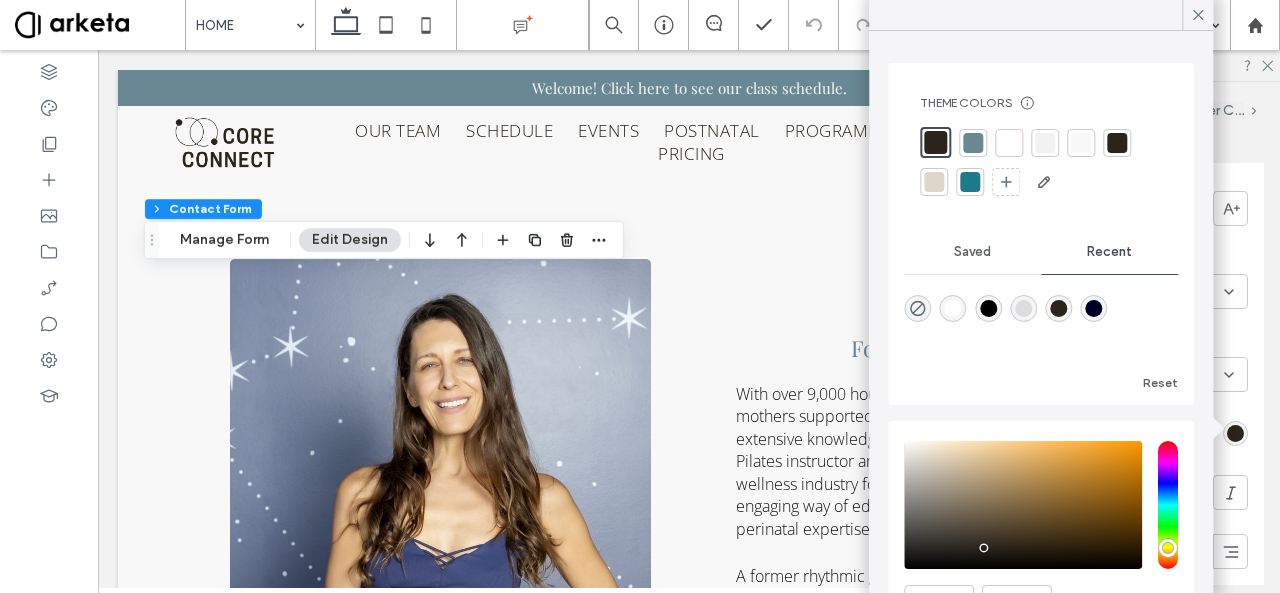 click at bounding box center [953, 308] 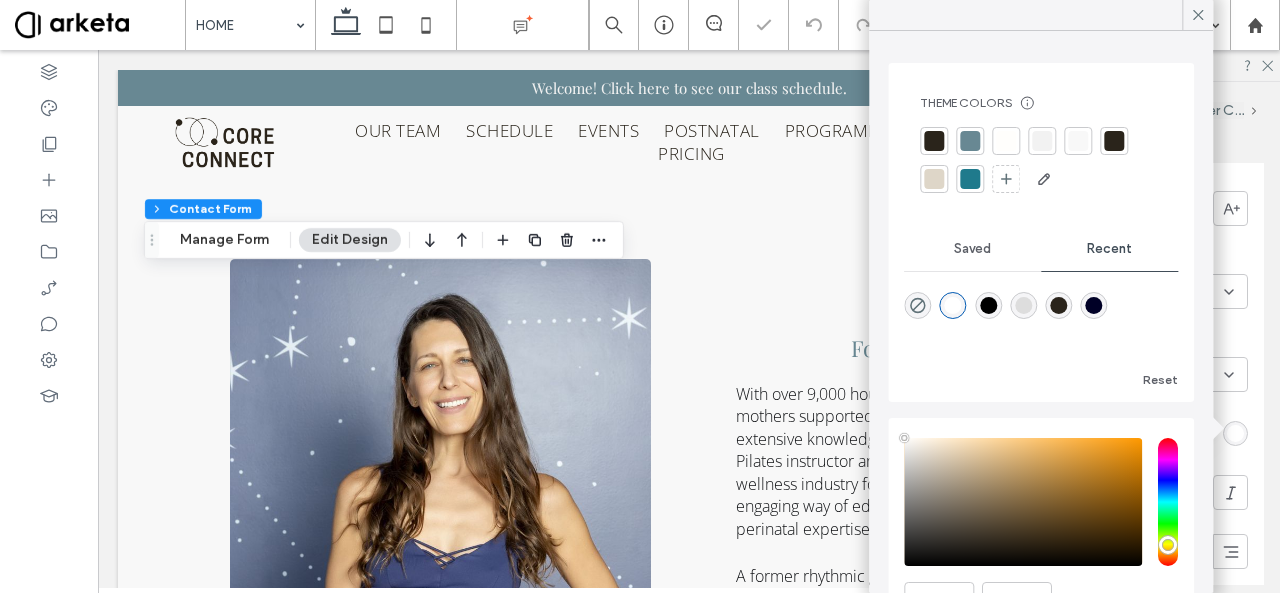 click on "Font Poppins Font Weight Normal Font size 18 Font color Font format Alignment Text direction" at bounding box center (1131, 401) 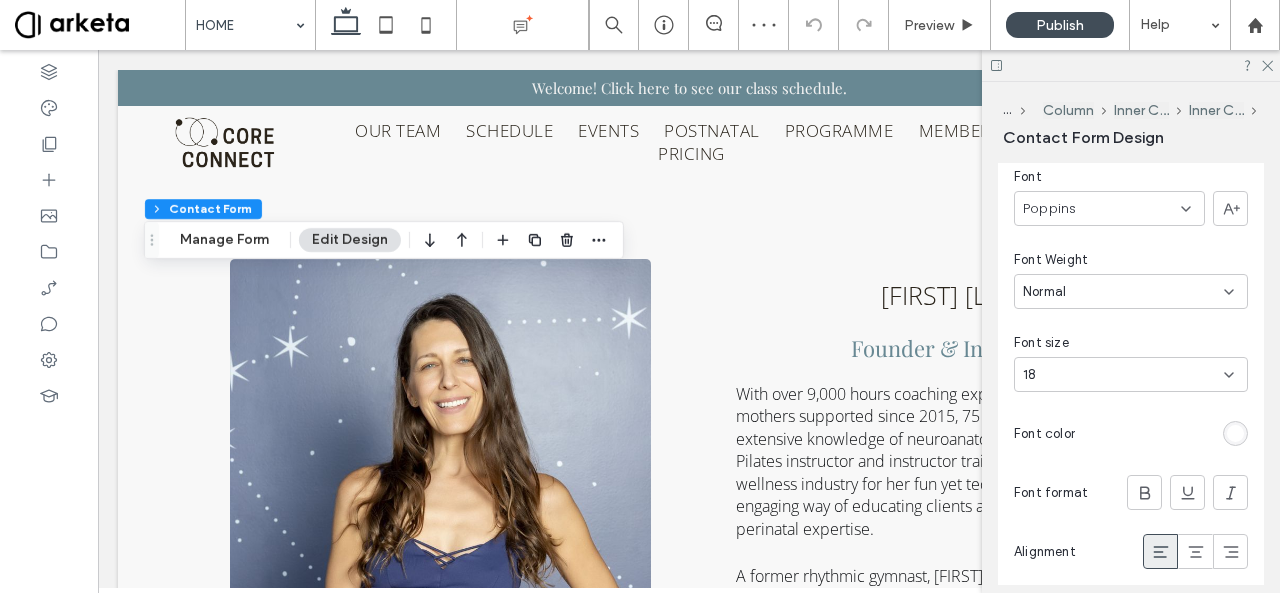 click on "Poppins" at bounding box center [1109, 208] 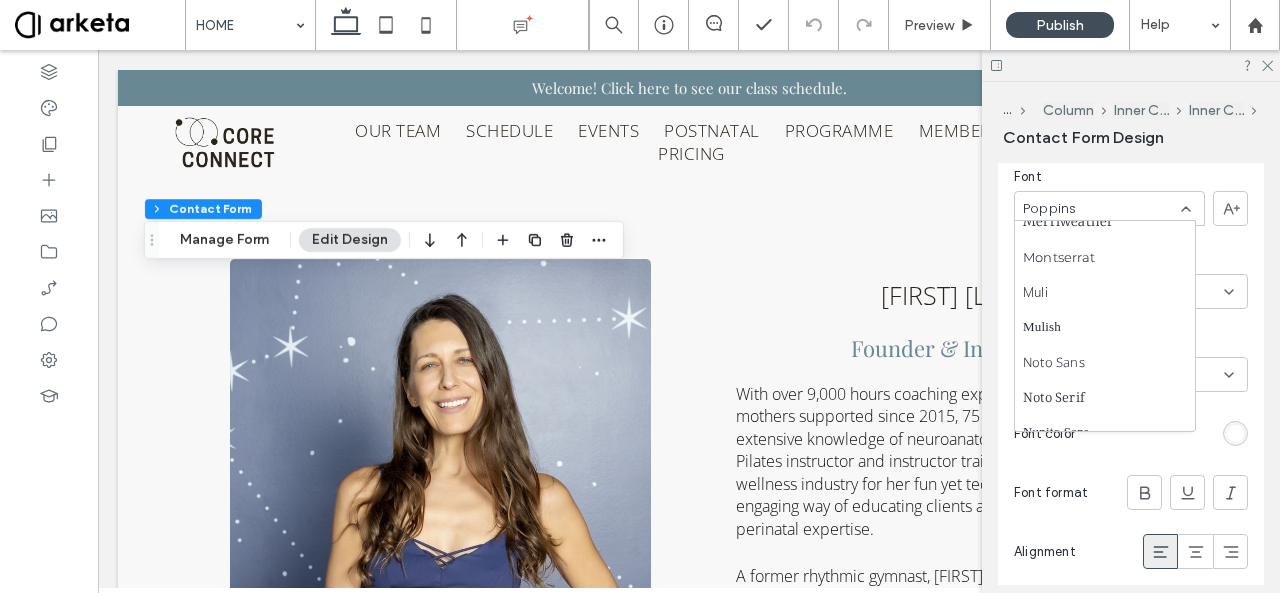 scroll, scrollTop: 1352, scrollLeft: 0, axis: vertical 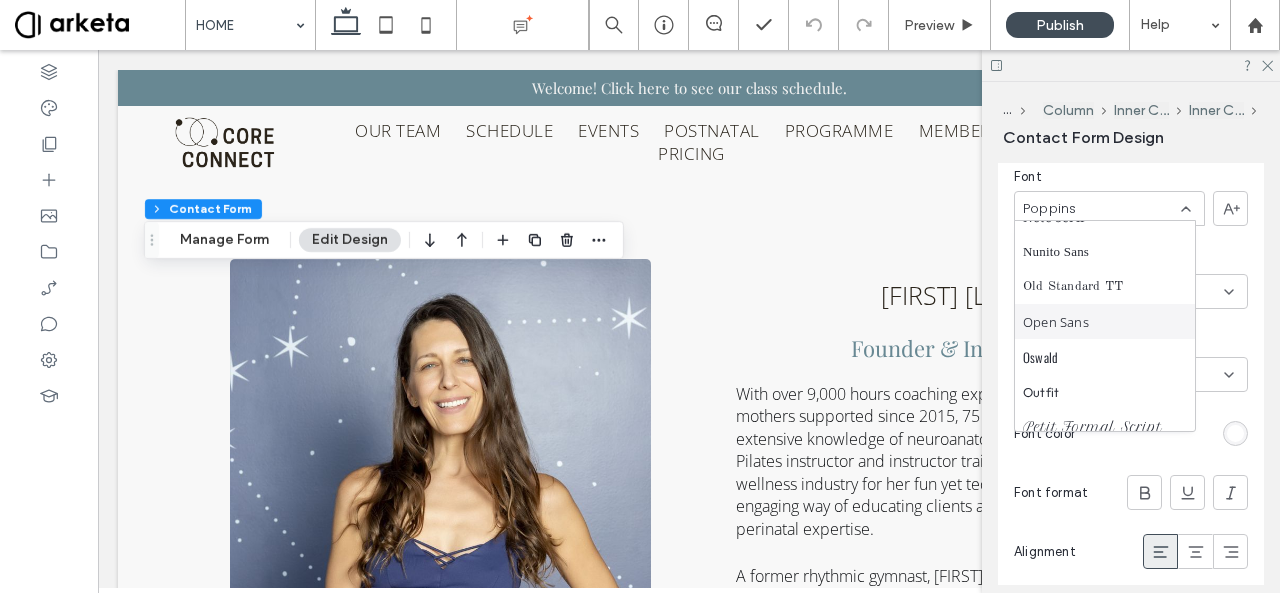 click on "Open Sans" at bounding box center [1056, 322] 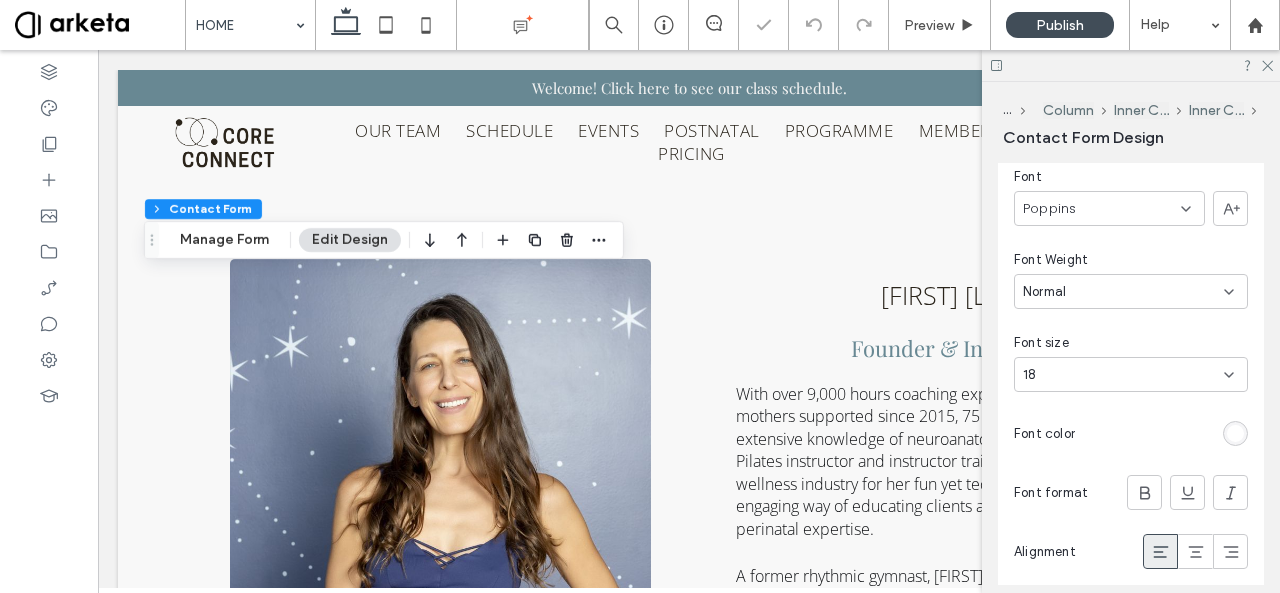 click on "Font Poppins Font Weight Normal Font size 18 Font color Font format Alignment Text direction" at bounding box center [1131, 401] 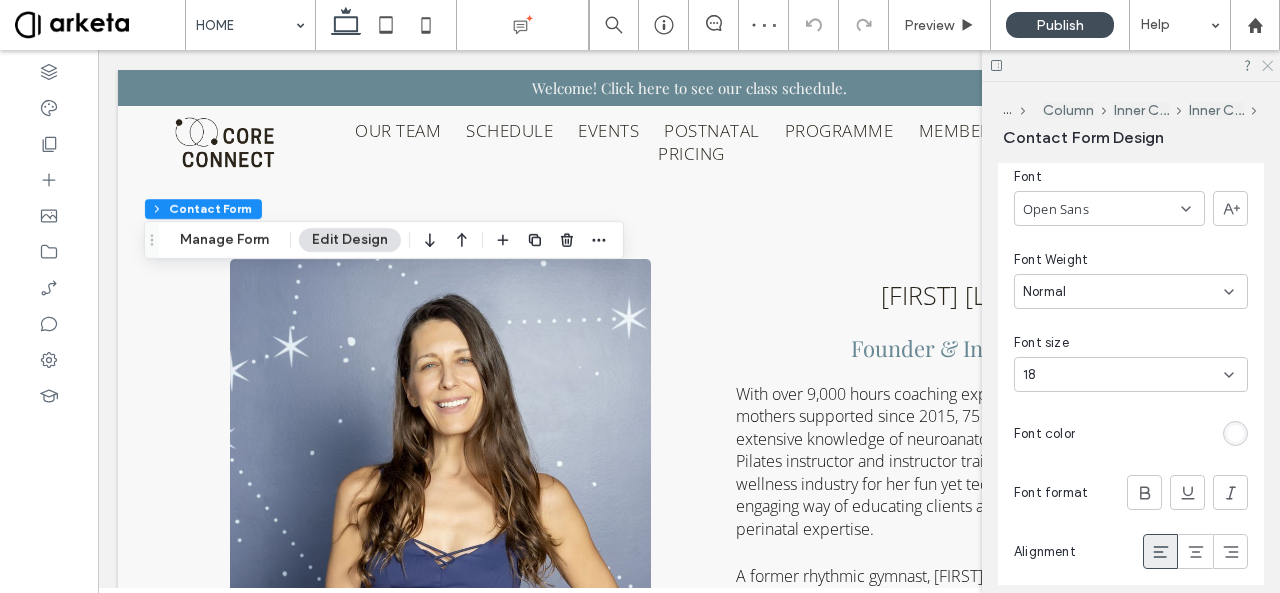 click 